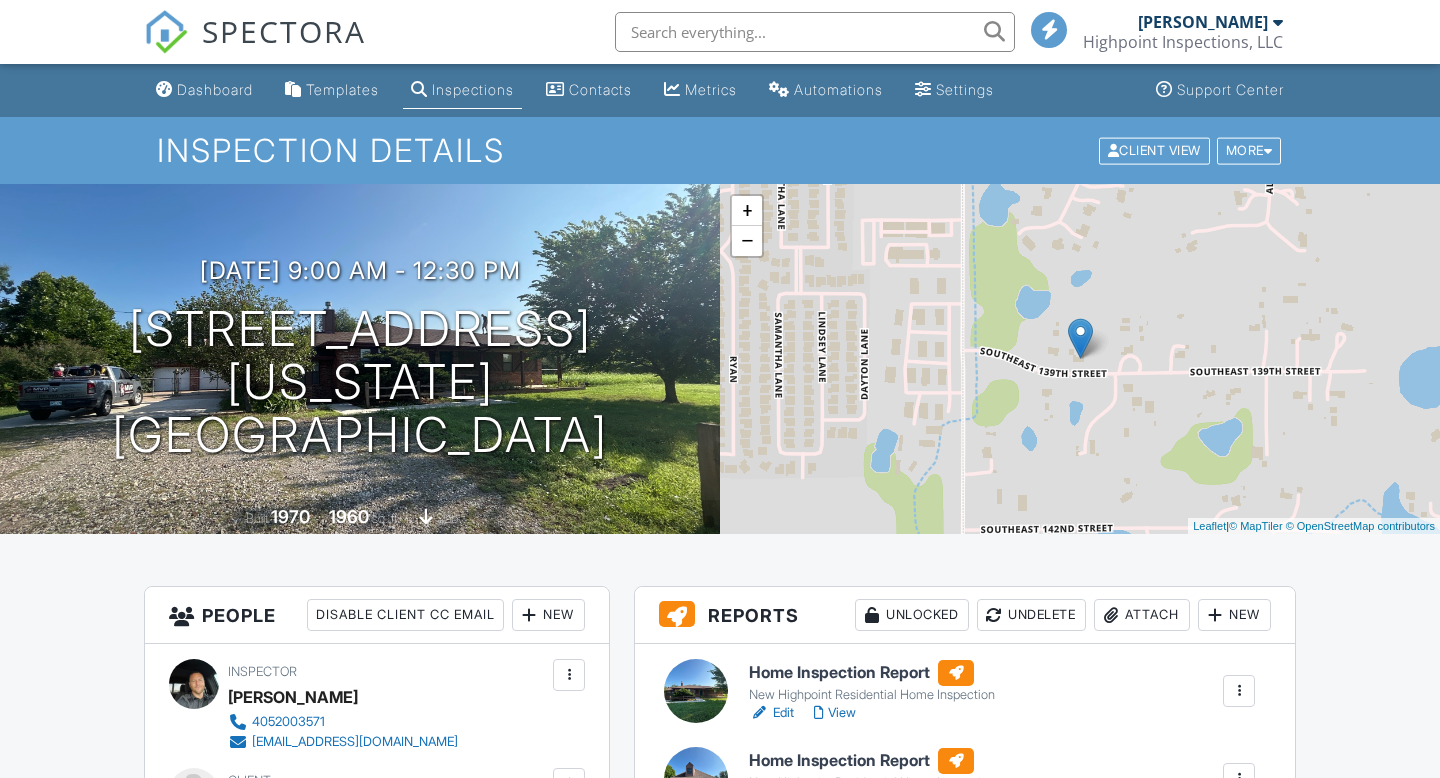 scroll, scrollTop: 0, scrollLeft: 0, axis: both 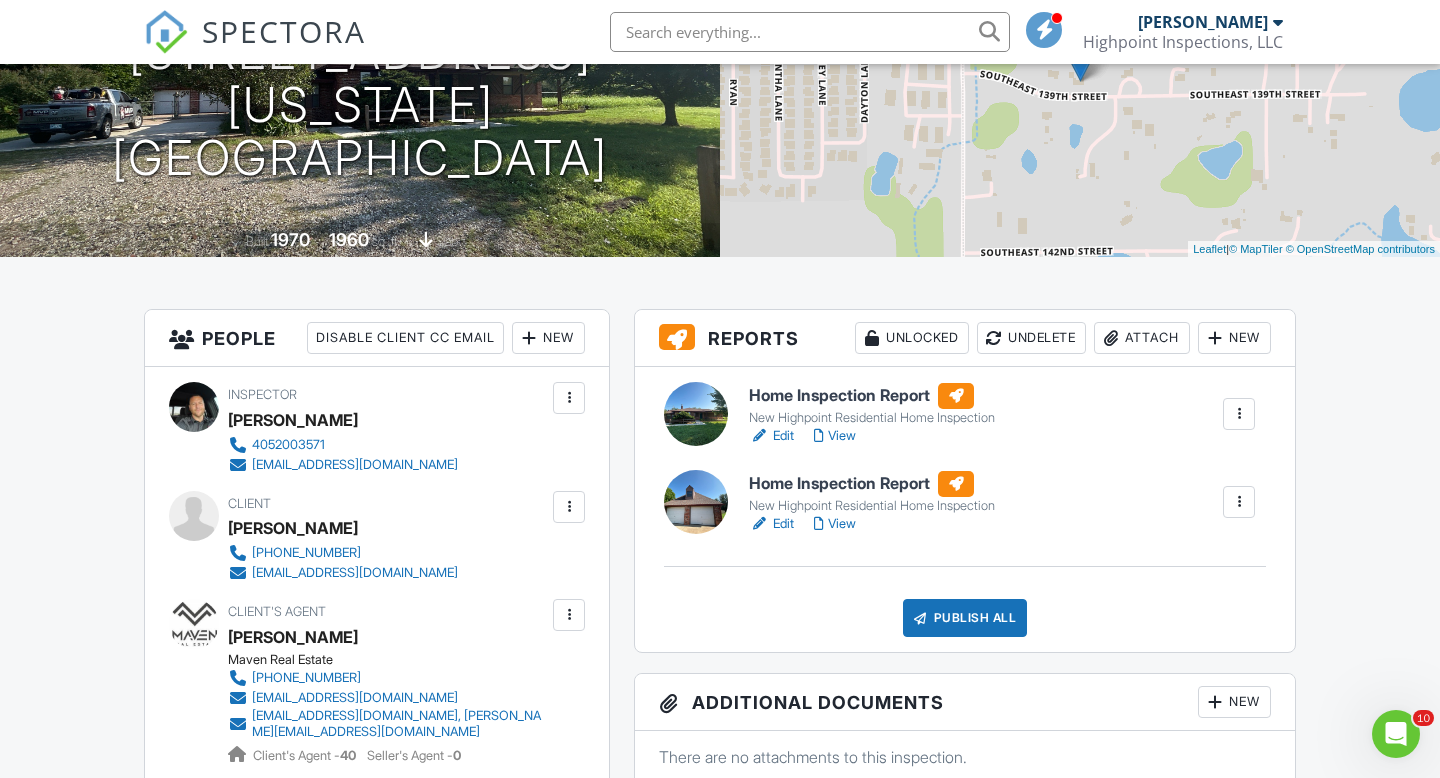 click on "Edit" at bounding box center (771, 524) 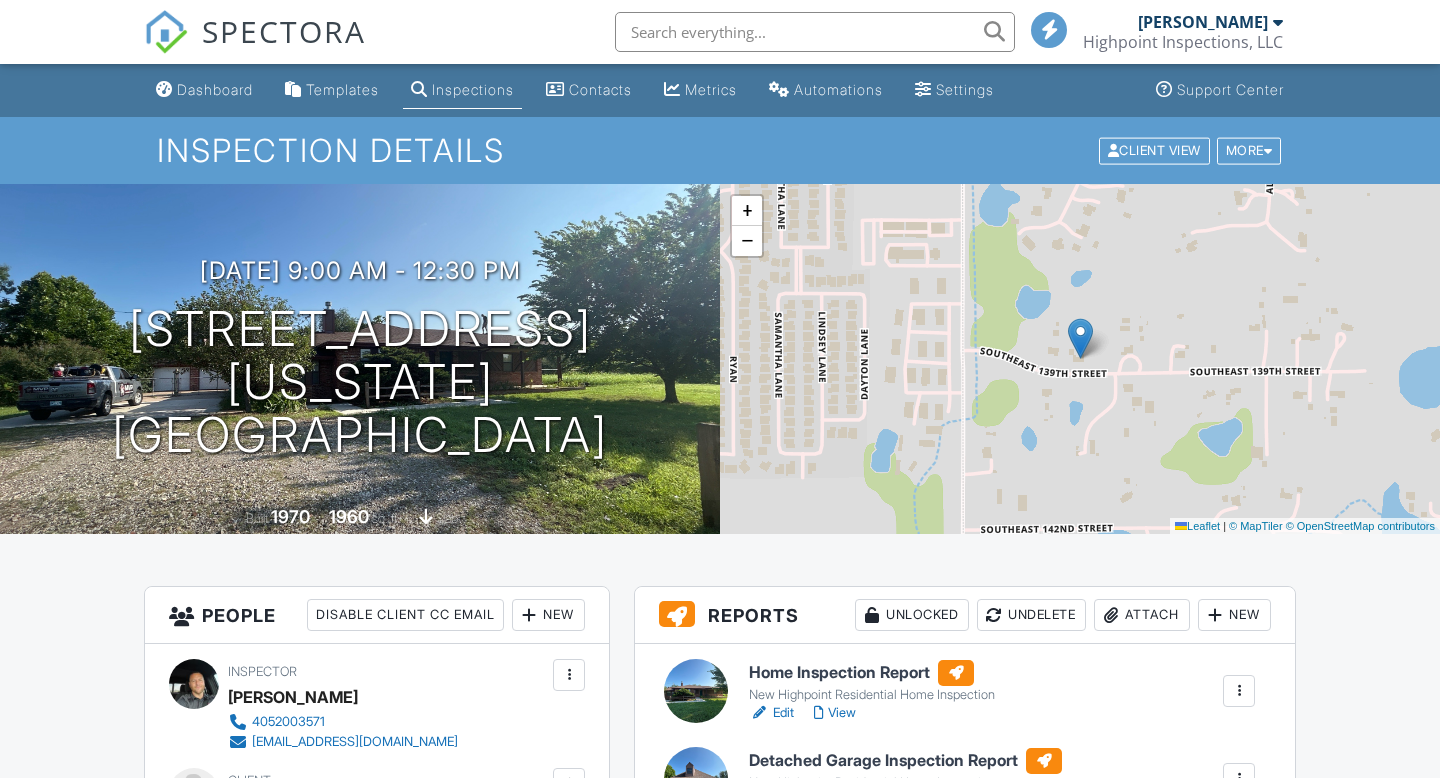 scroll, scrollTop: 0, scrollLeft: 0, axis: both 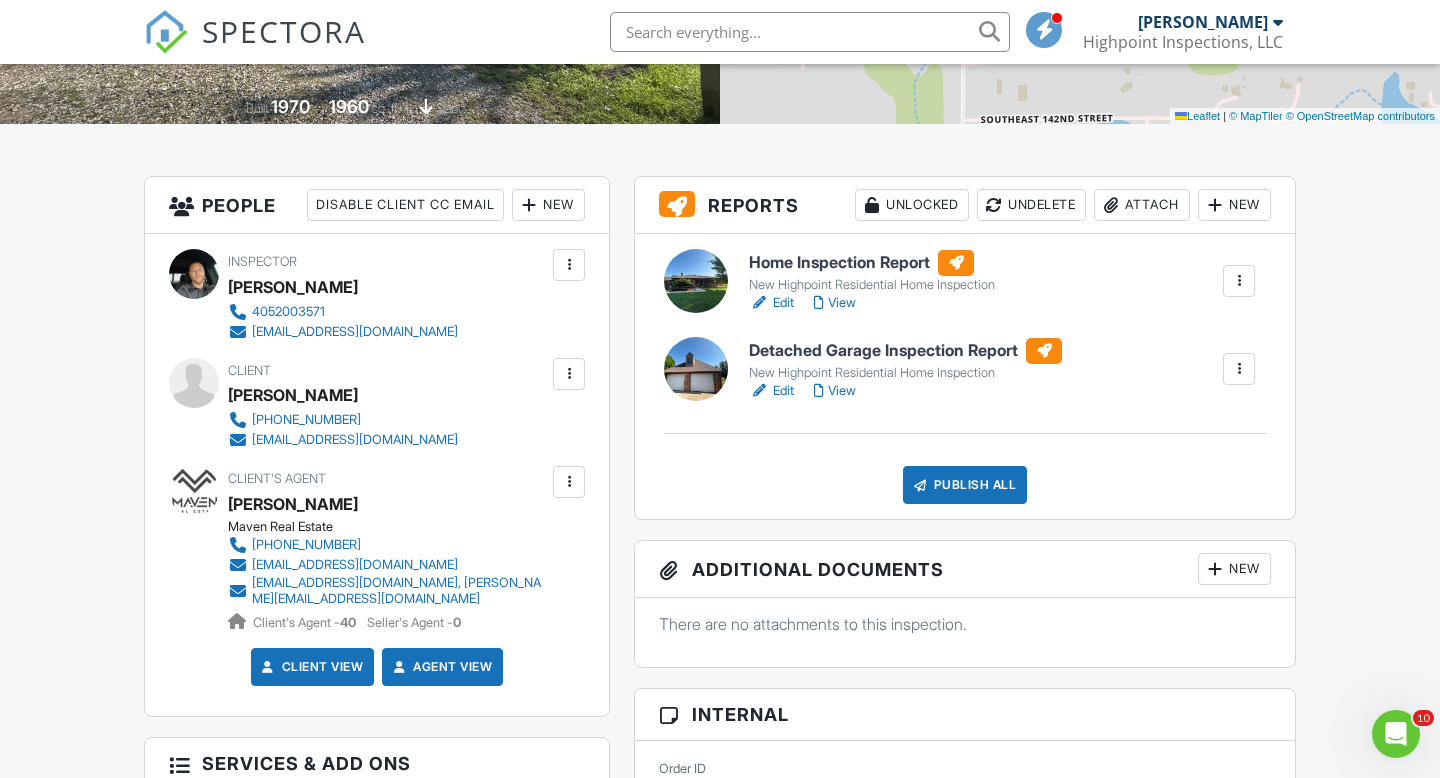 click on "View" at bounding box center (835, 303) 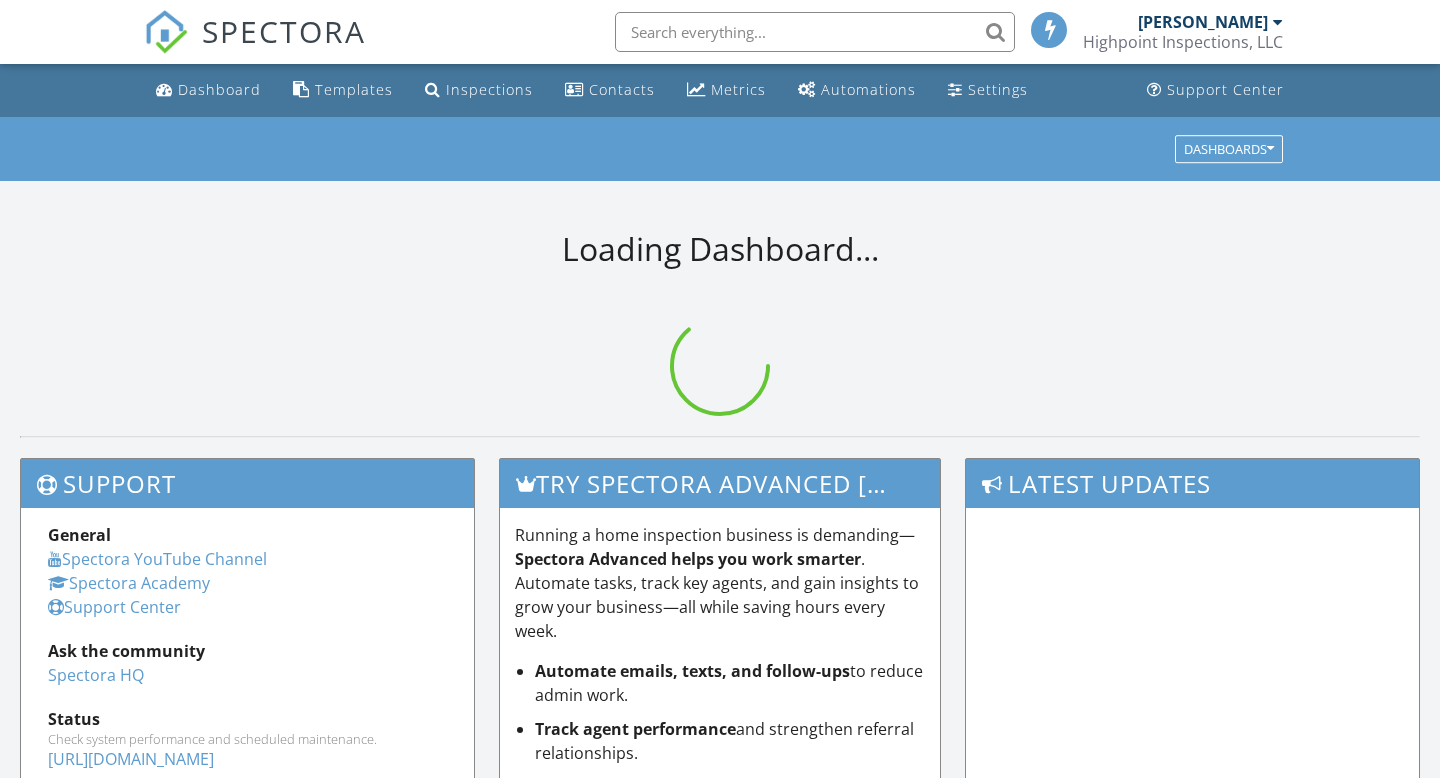 scroll, scrollTop: 0, scrollLeft: 0, axis: both 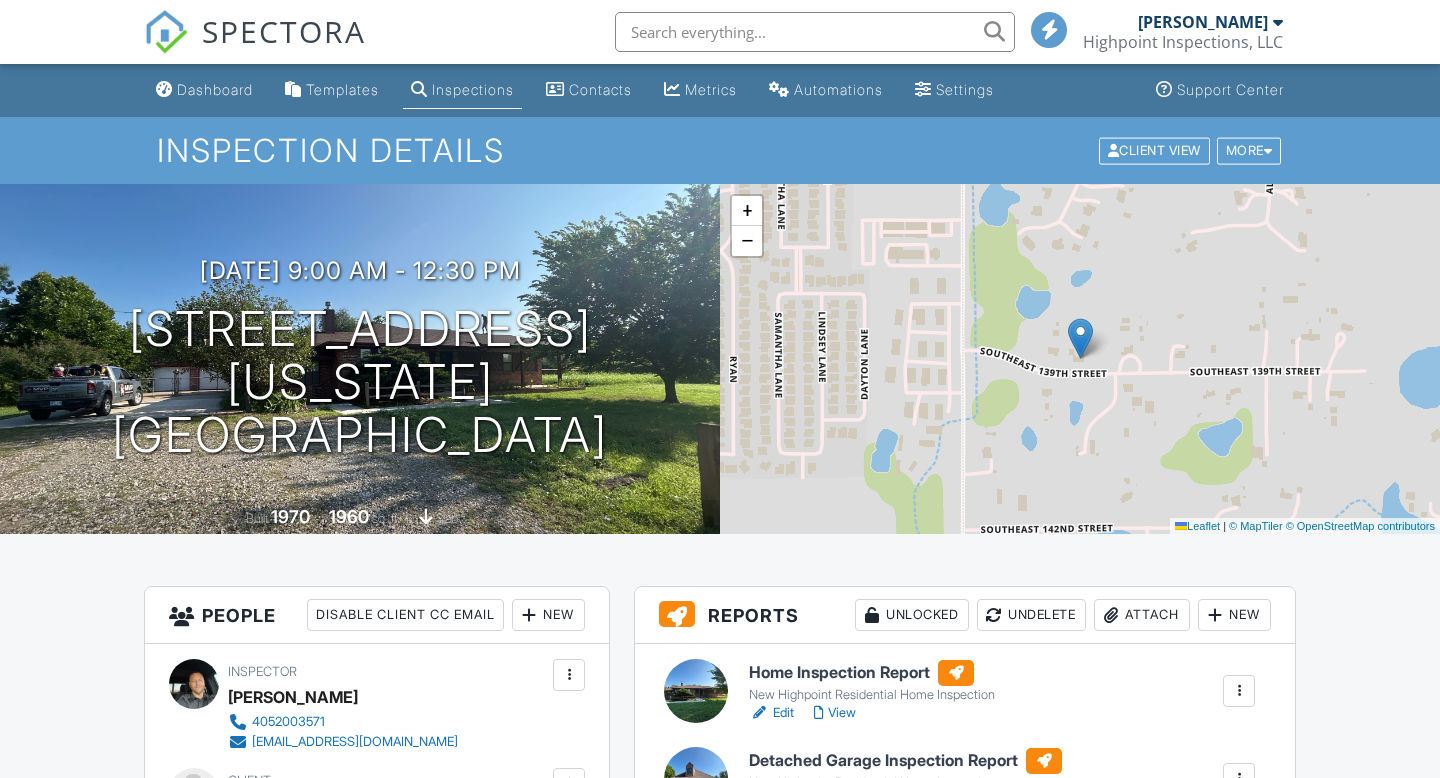 click on "View" at bounding box center (835, 801) 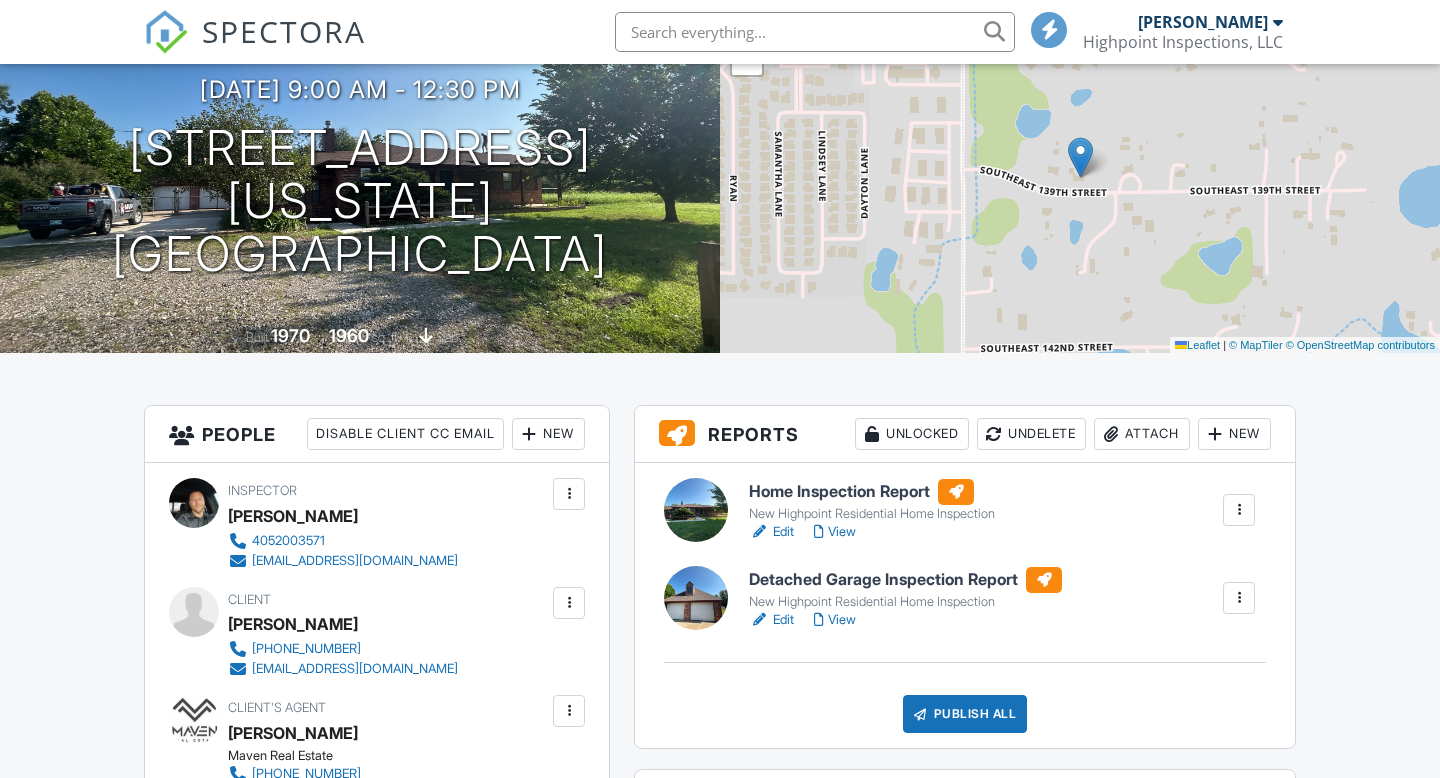 scroll, scrollTop: 181, scrollLeft: 0, axis: vertical 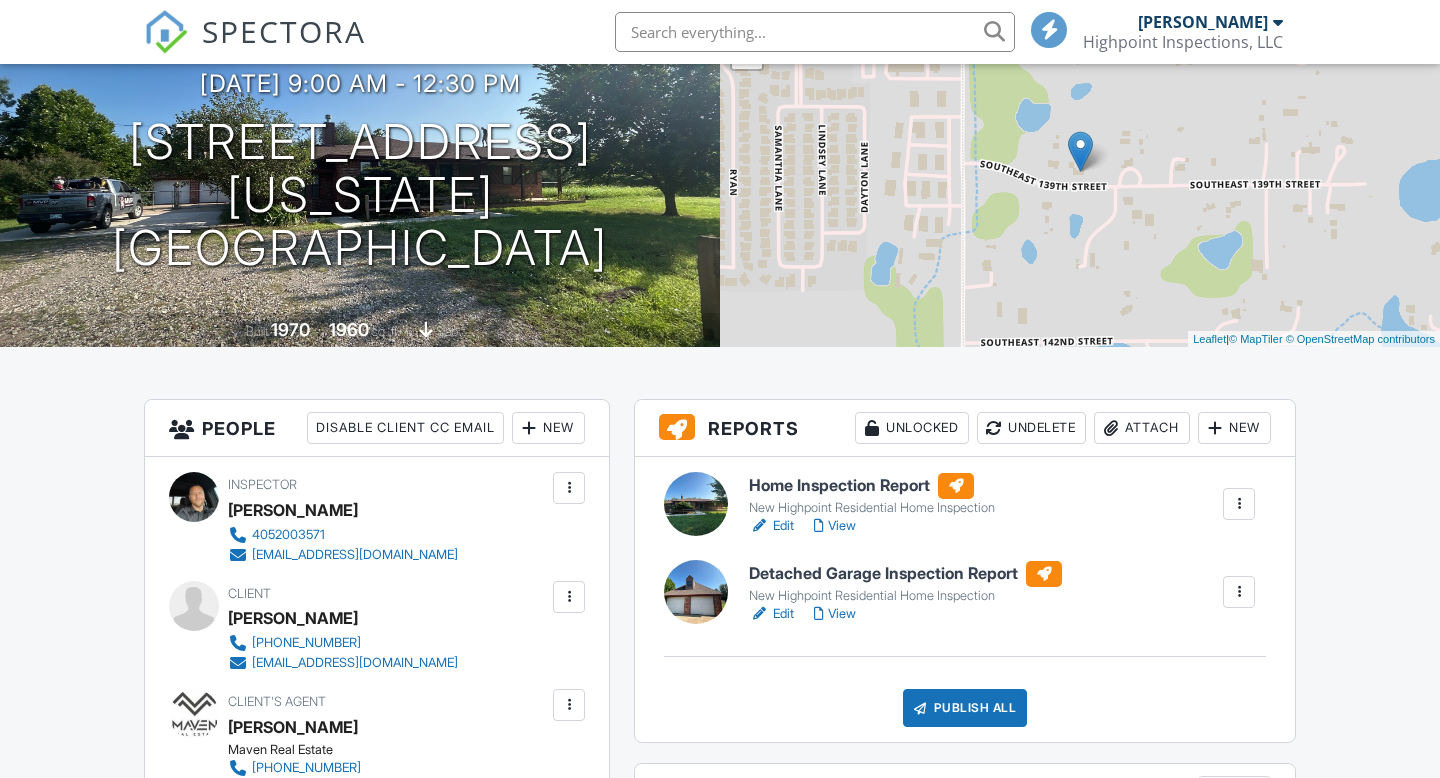 click on "View" at bounding box center (835, 614) 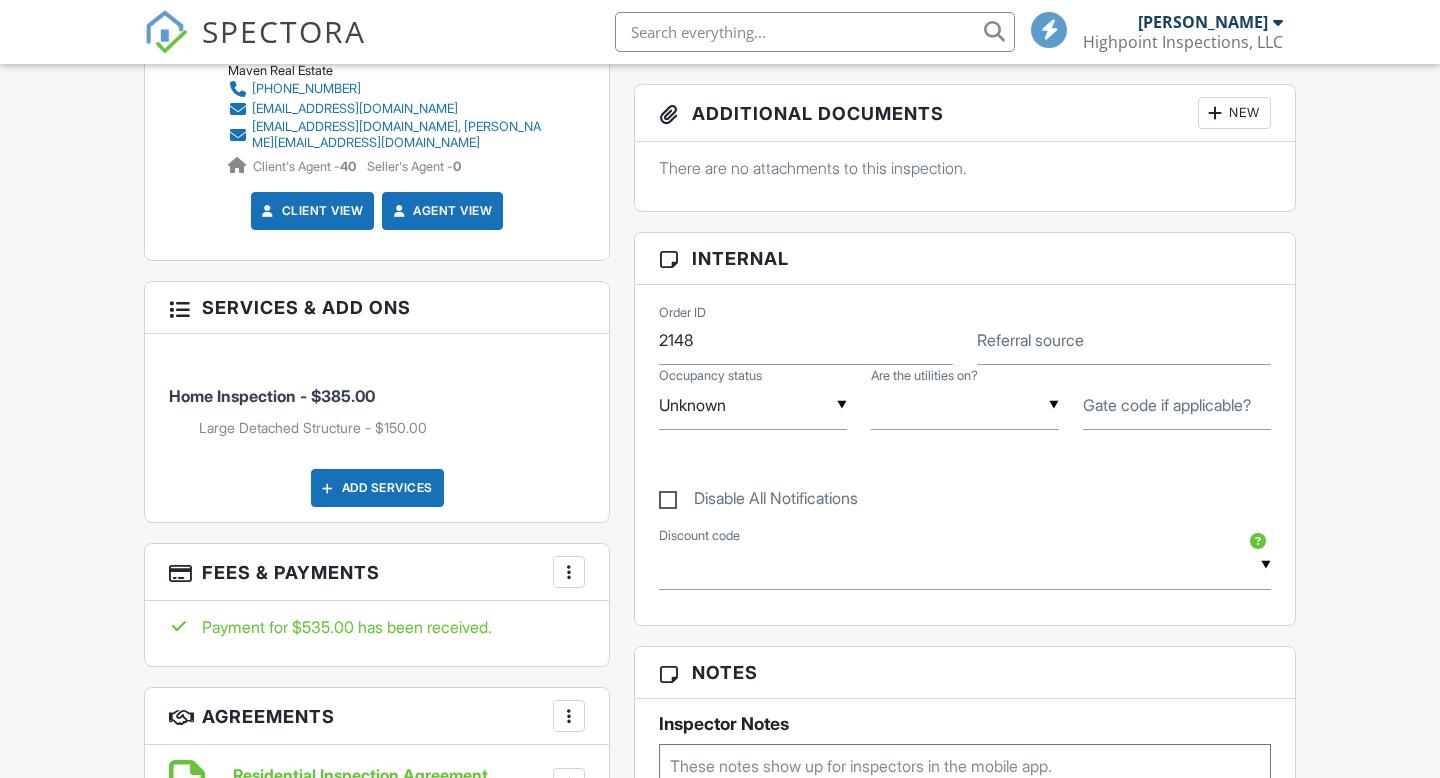 scroll, scrollTop: 889, scrollLeft: 0, axis: vertical 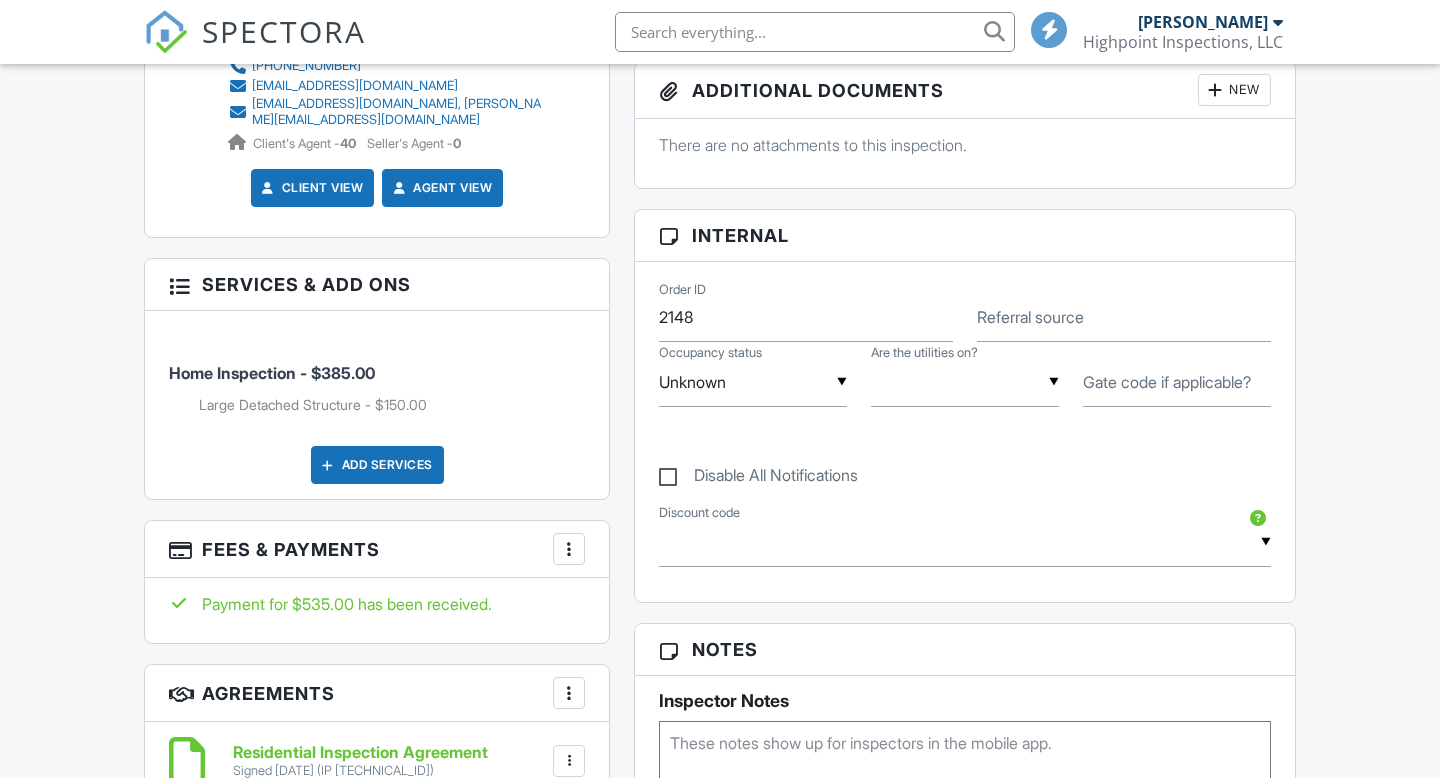 click at bounding box center (569, 549) 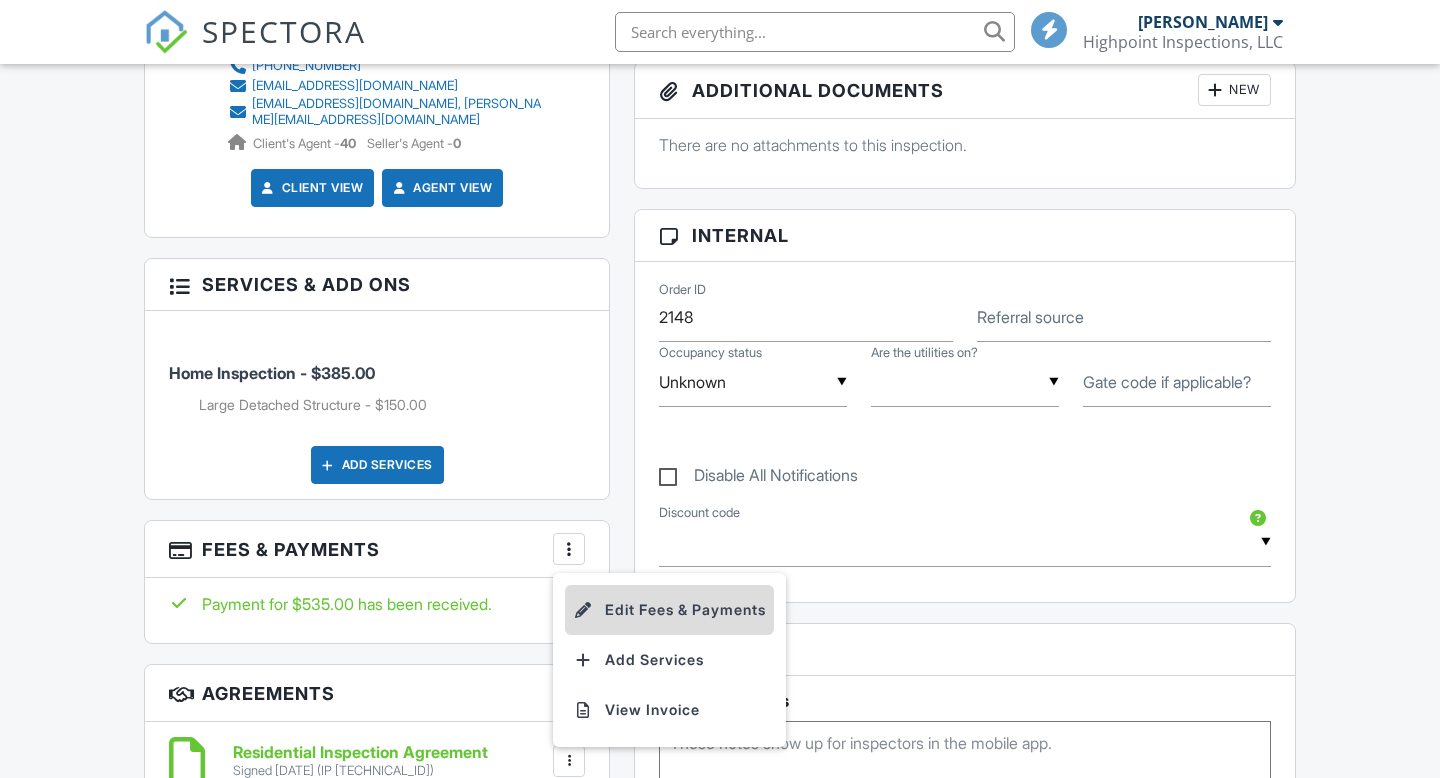 click on "Edit Fees & Payments" at bounding box center [669, 610] 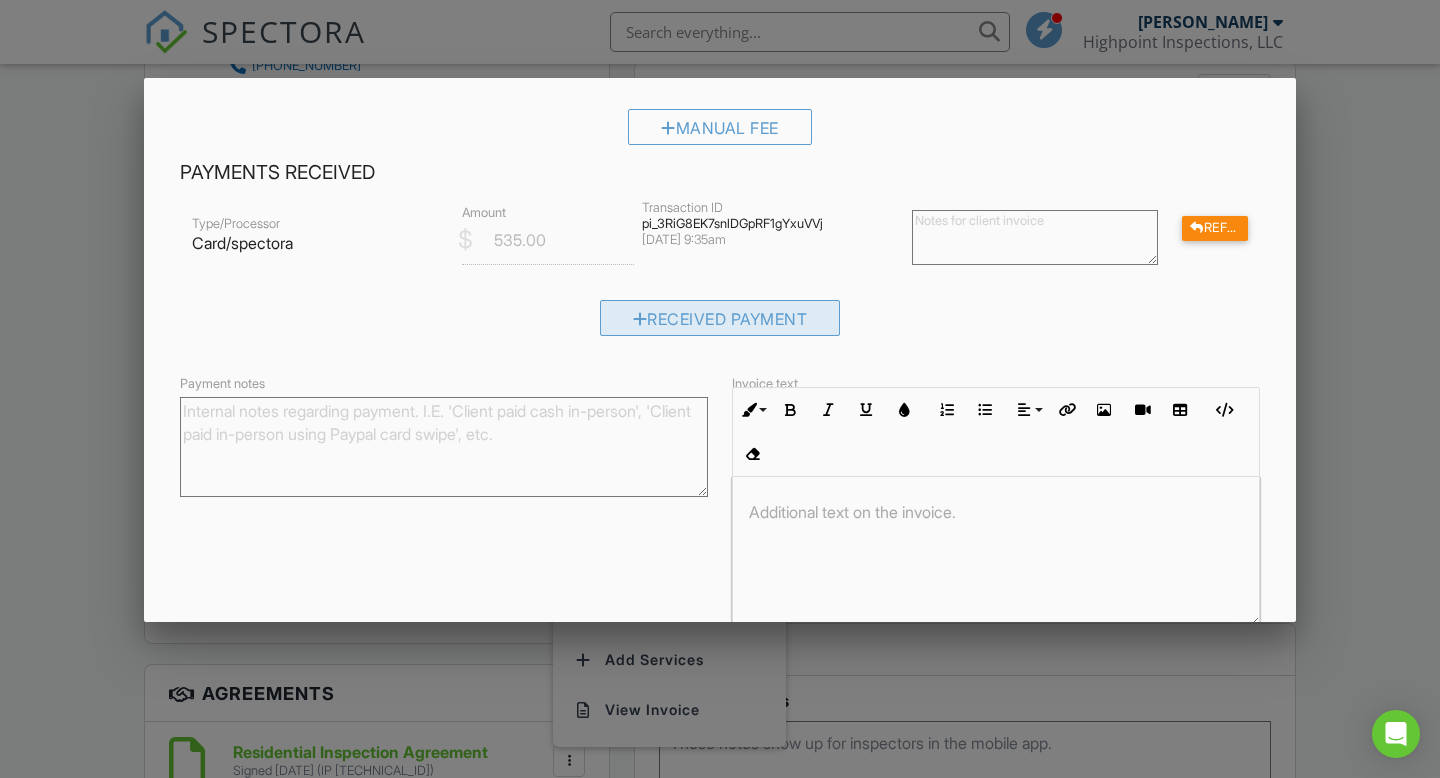 scroll, scrollTop: 225, scrollLeft: 0, axis: vertical 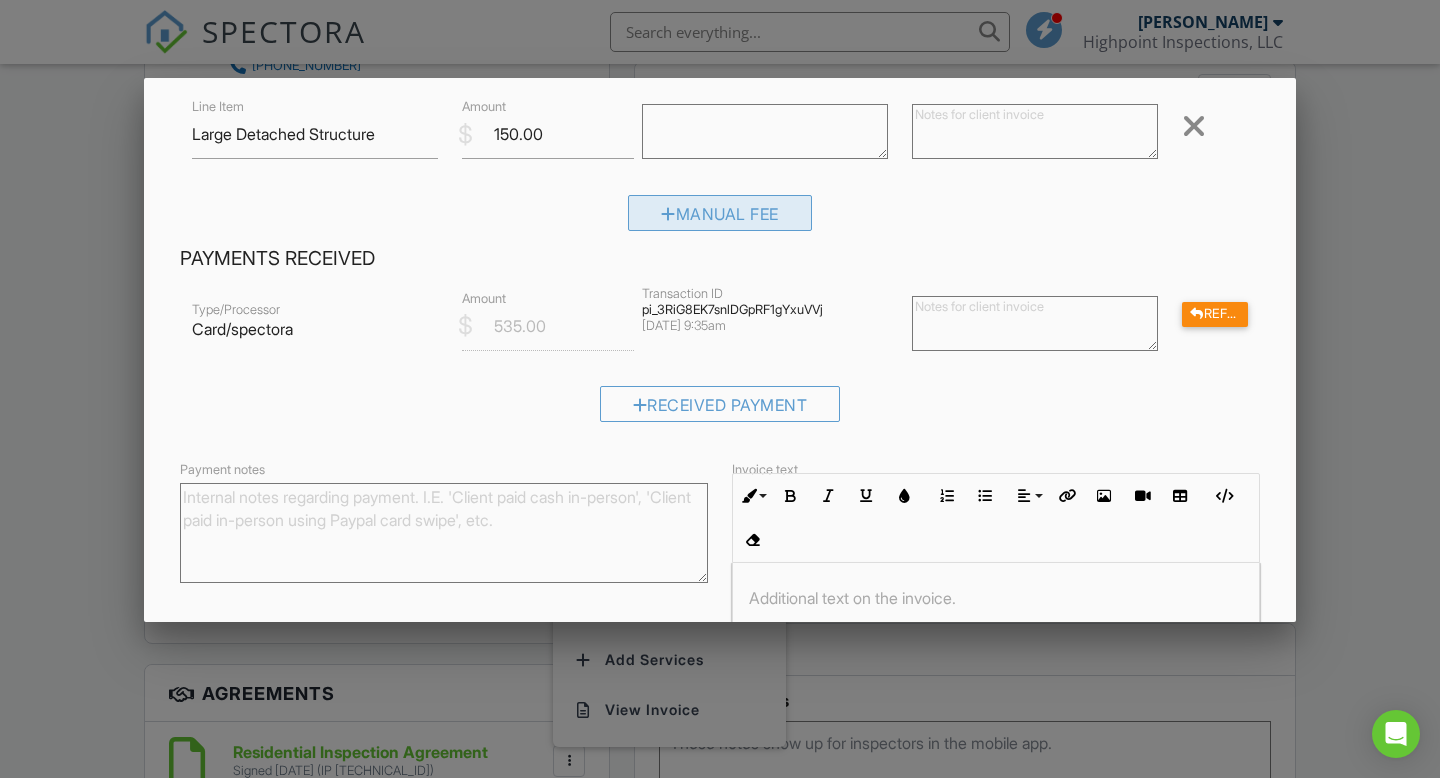 click on "Manual Fee" at bounding box center (720, 213) 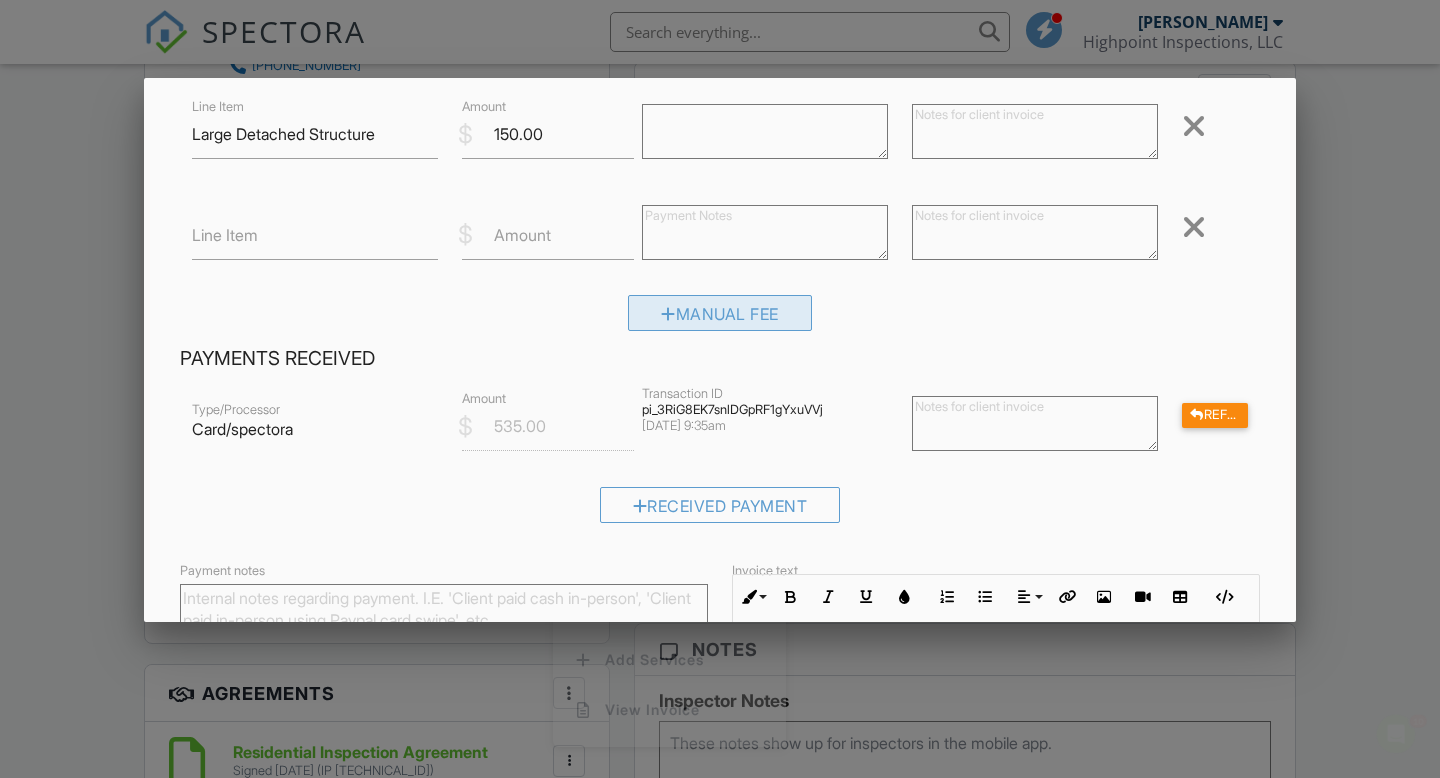scroll, scrollTop: 0, scrollLeft: 0, axis: both 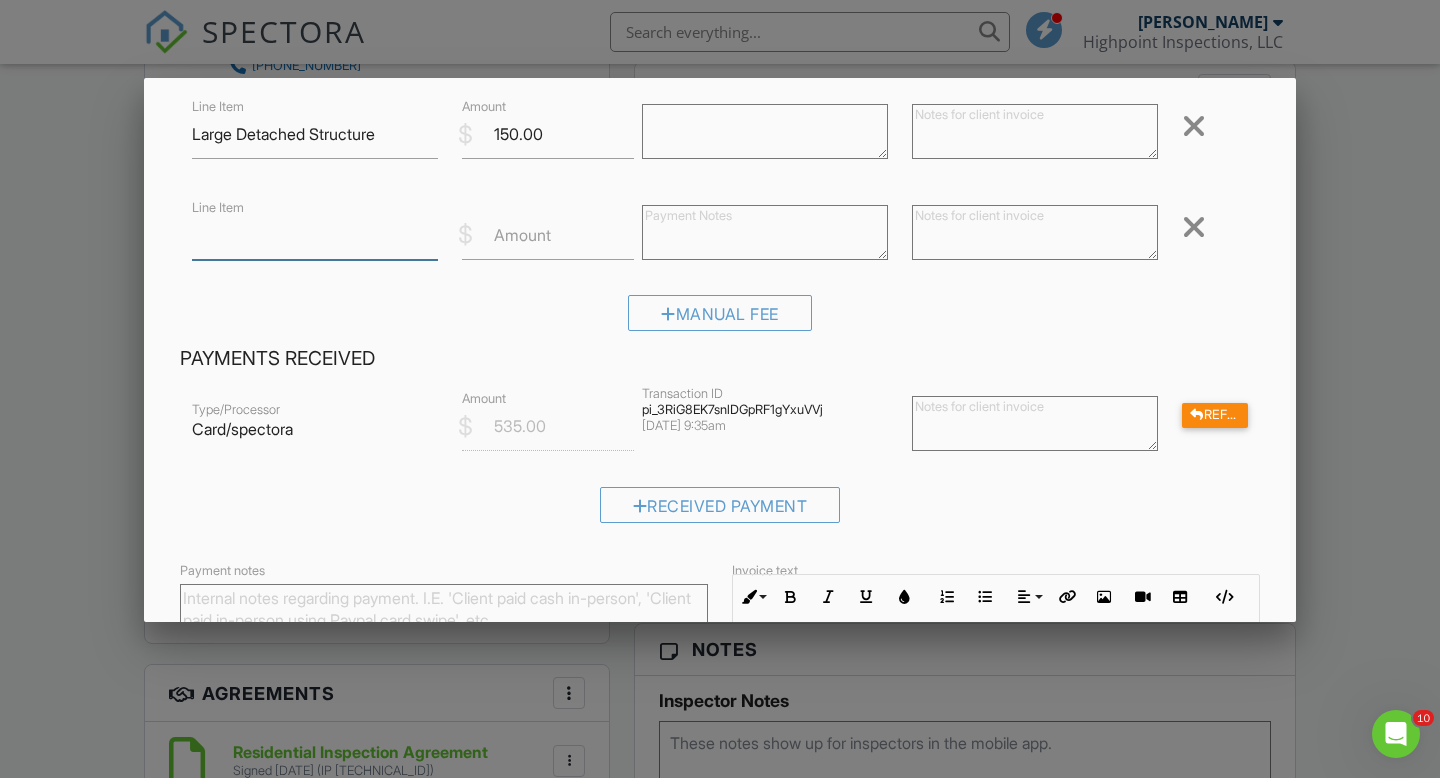 click on "Line Item" at bounding box center (315, 235) 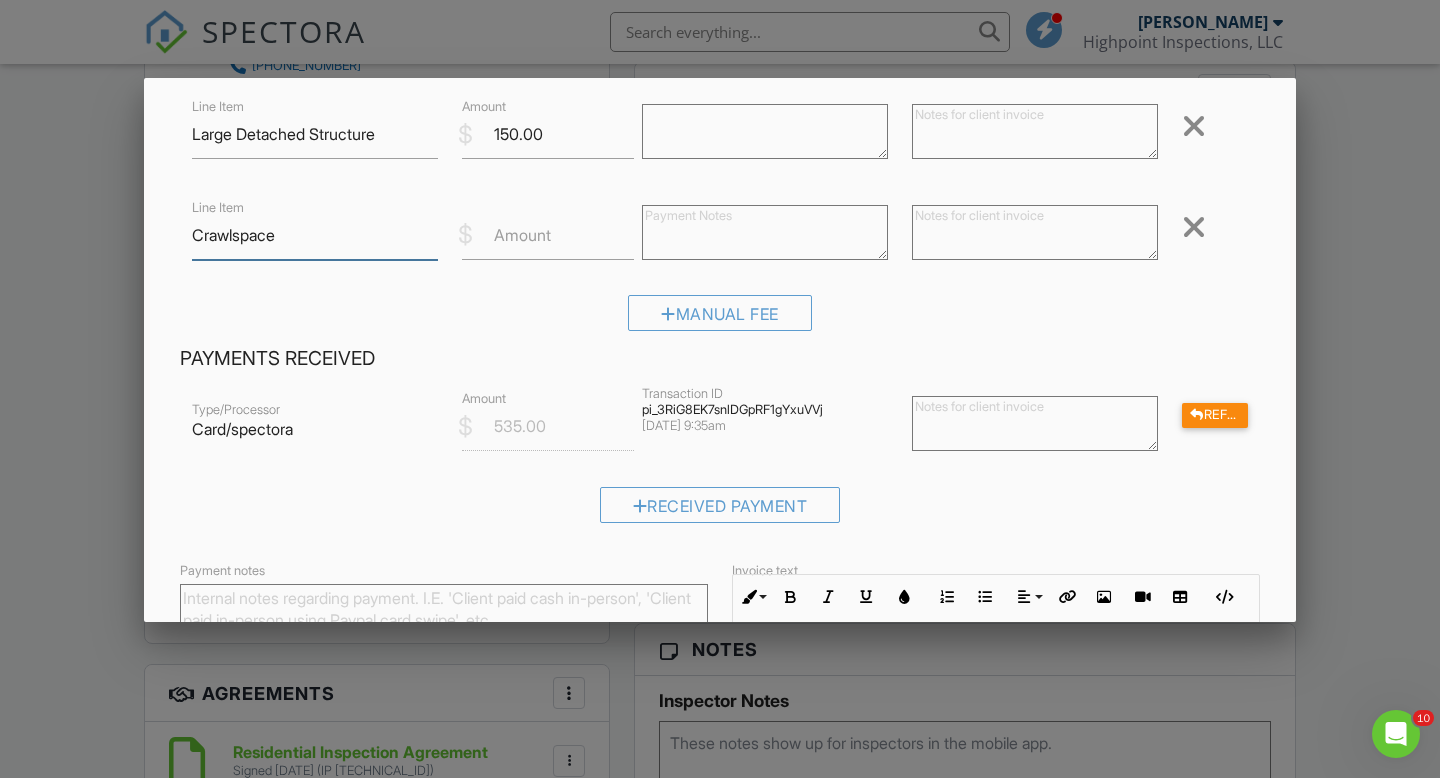 type on "Crawlspace" 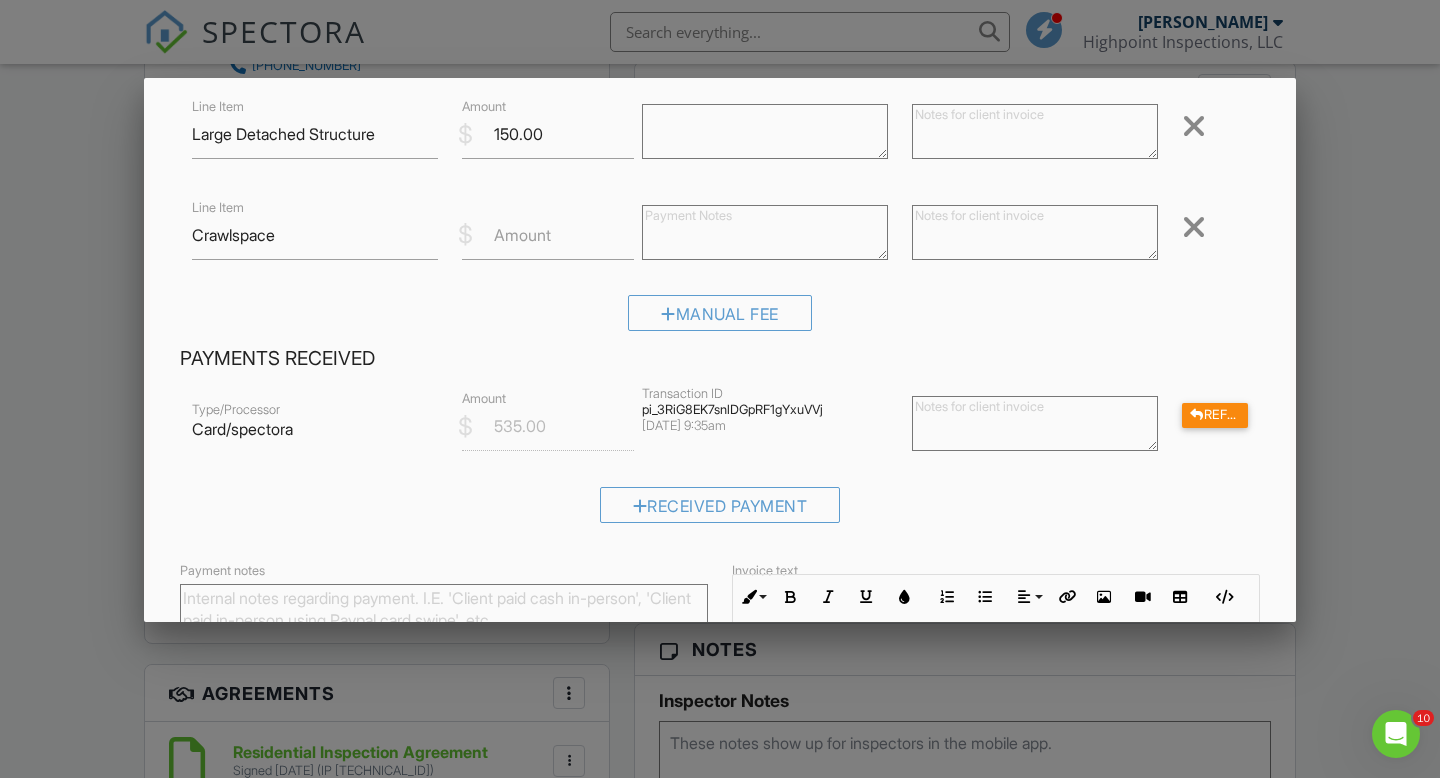 click on "Amount" at bounding box center [522, 235] 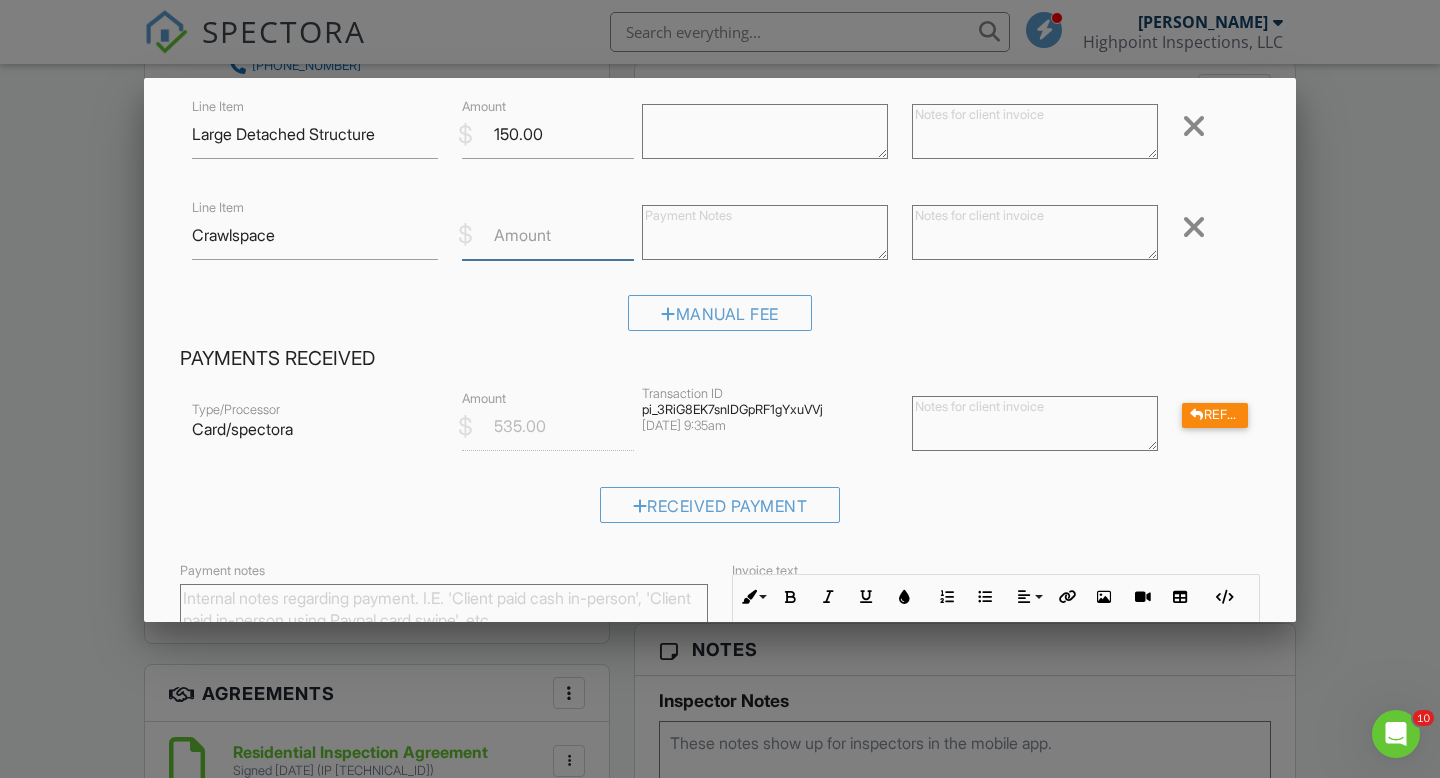 click on "Amount" at bounding box center (548, 235) 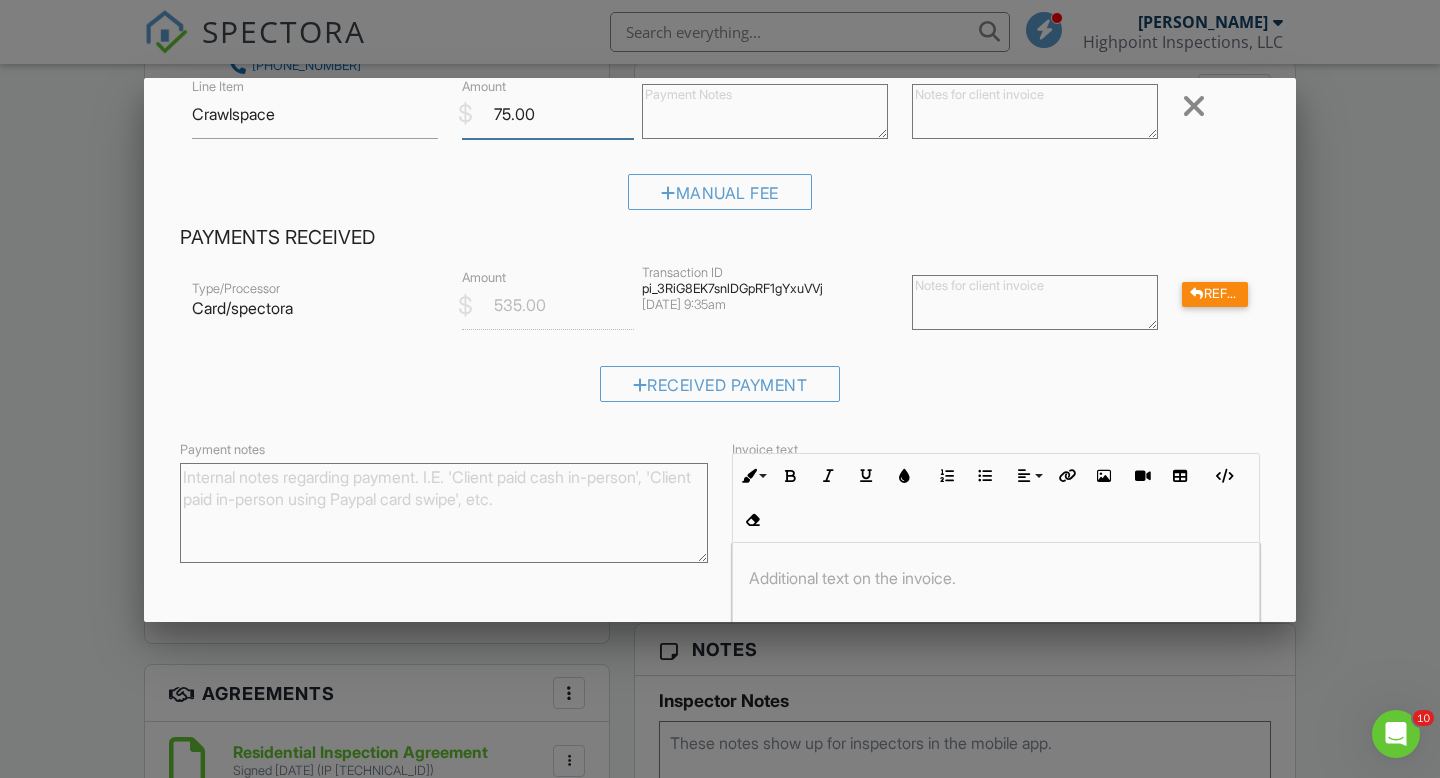 scroll, scrollTop: 513, scrollLeft: 0, axis: vertical 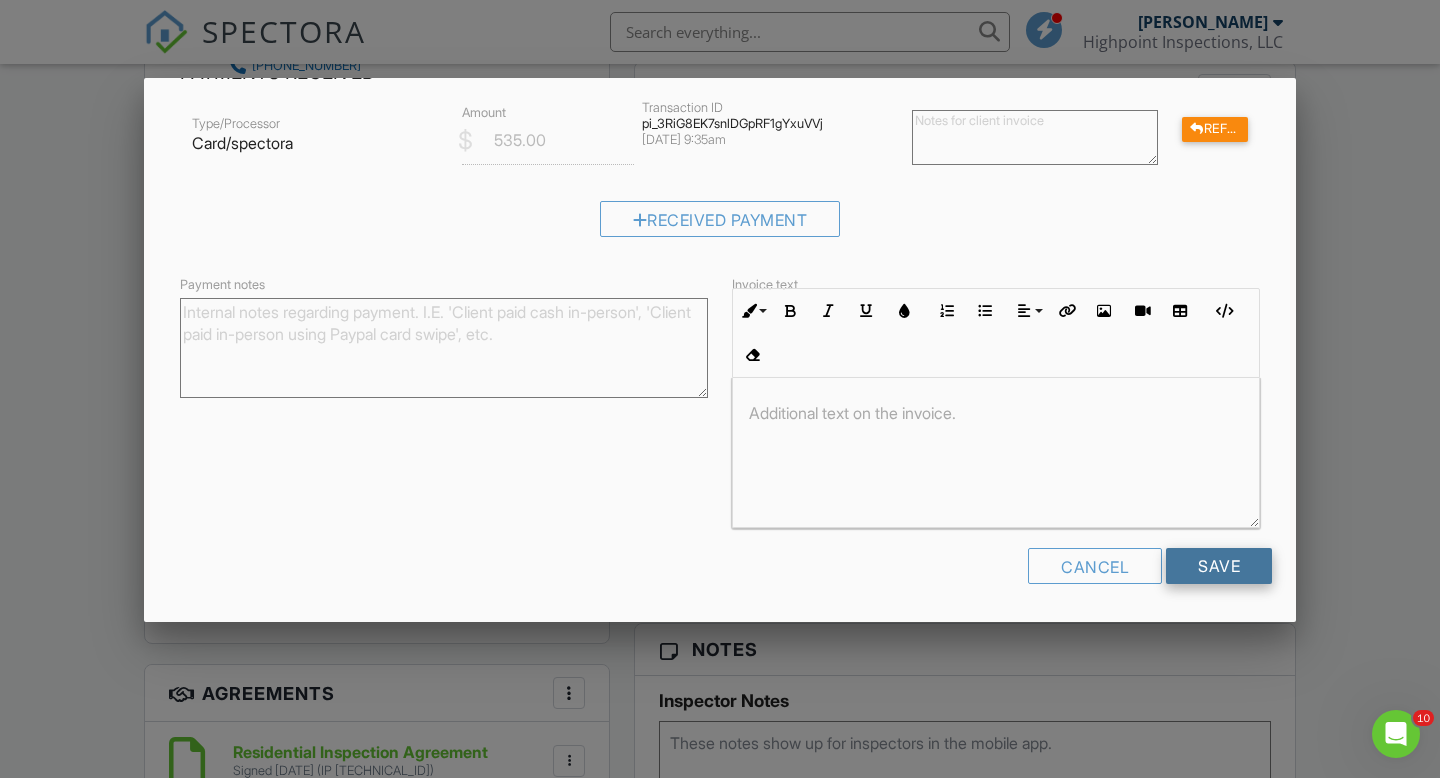 type on "75.00" 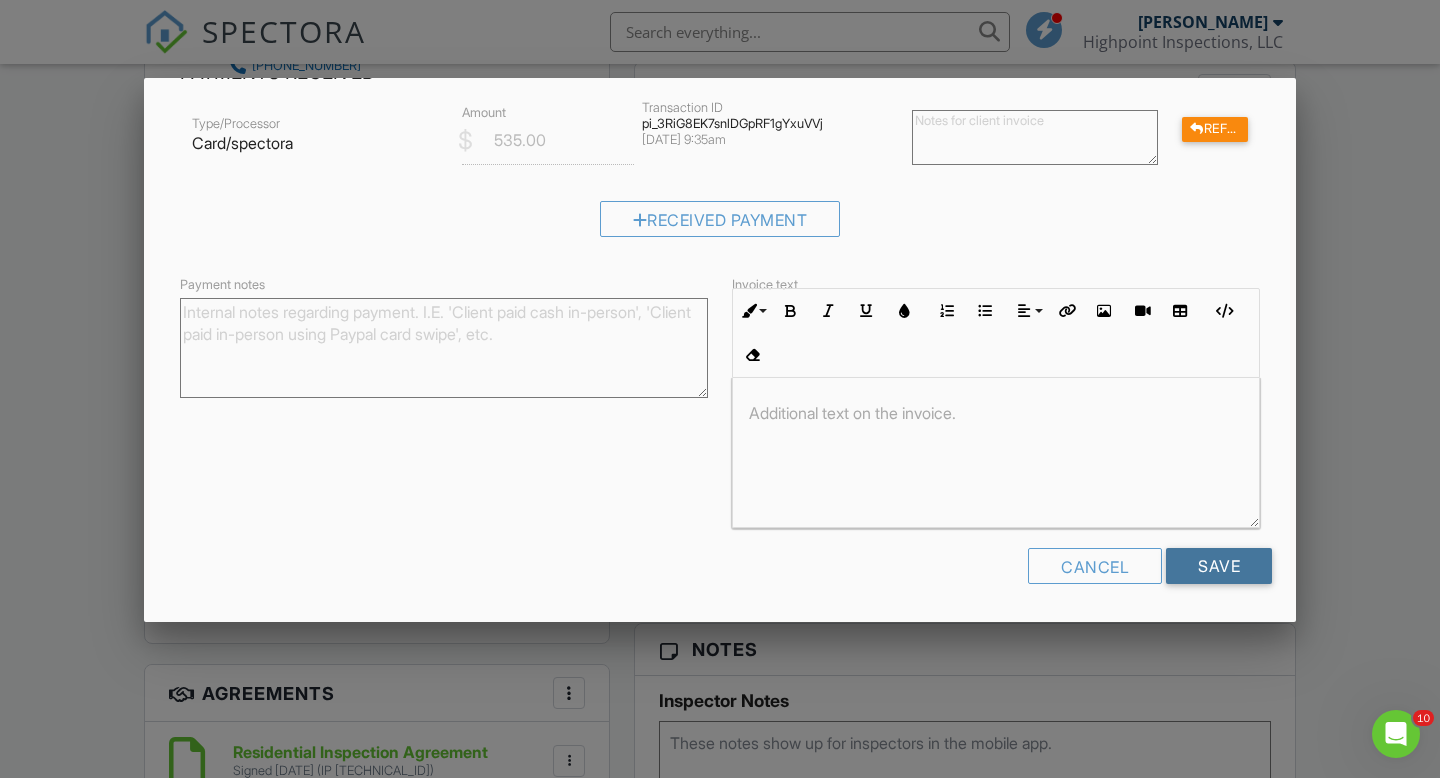 click on "Save" at bounding box center [1219, 566] 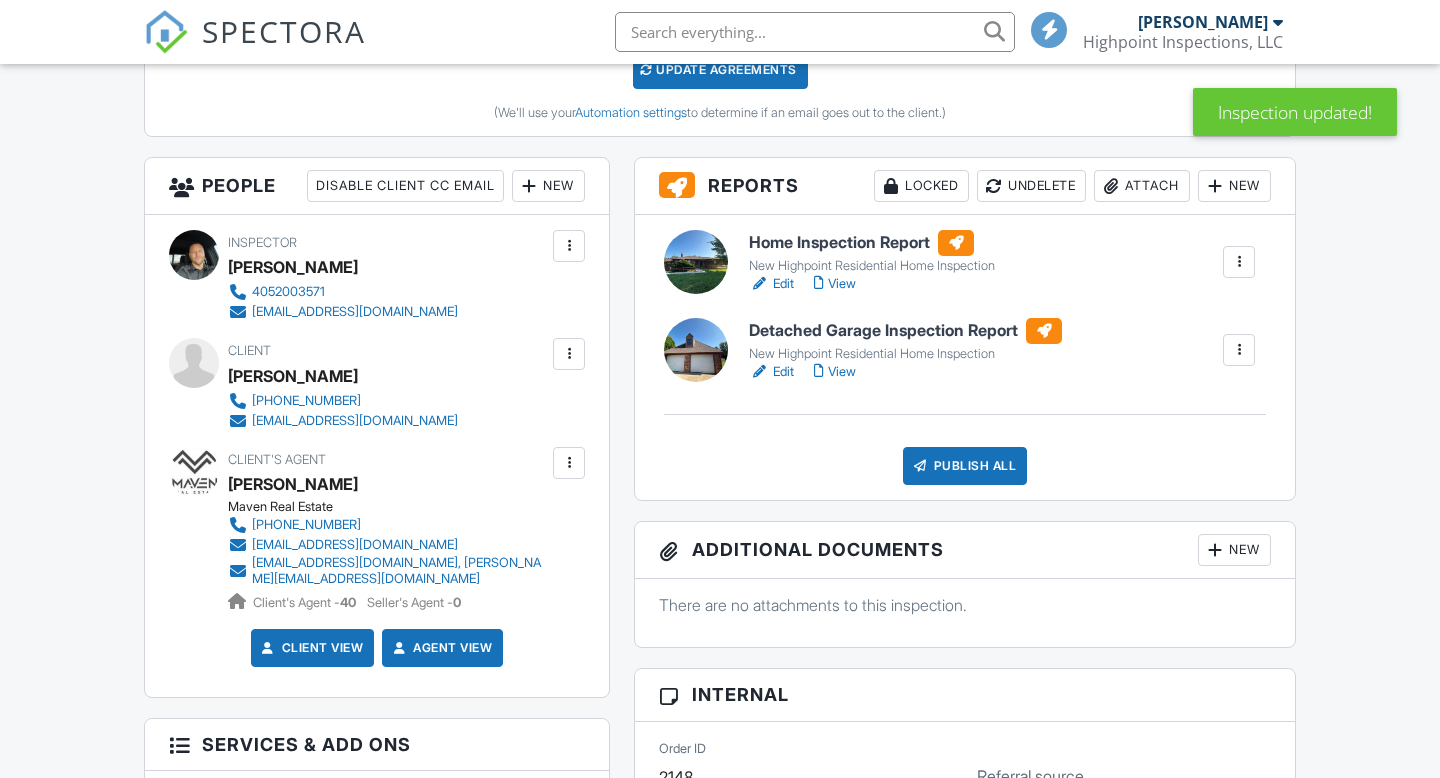 scroll, scrollTop: 1245, scrollLeft: 0, axis: vertical 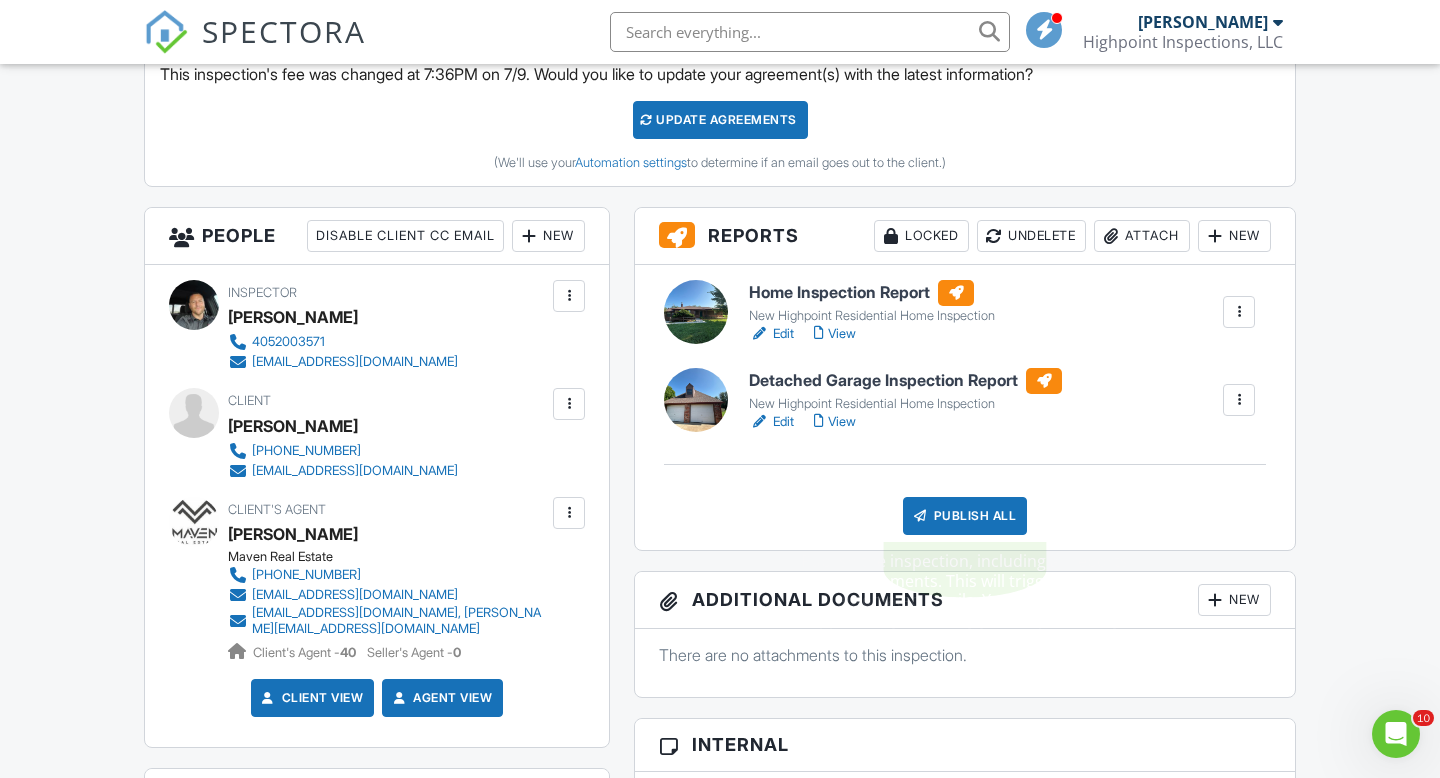click on "Publish All" at bounding box center (965, 516) 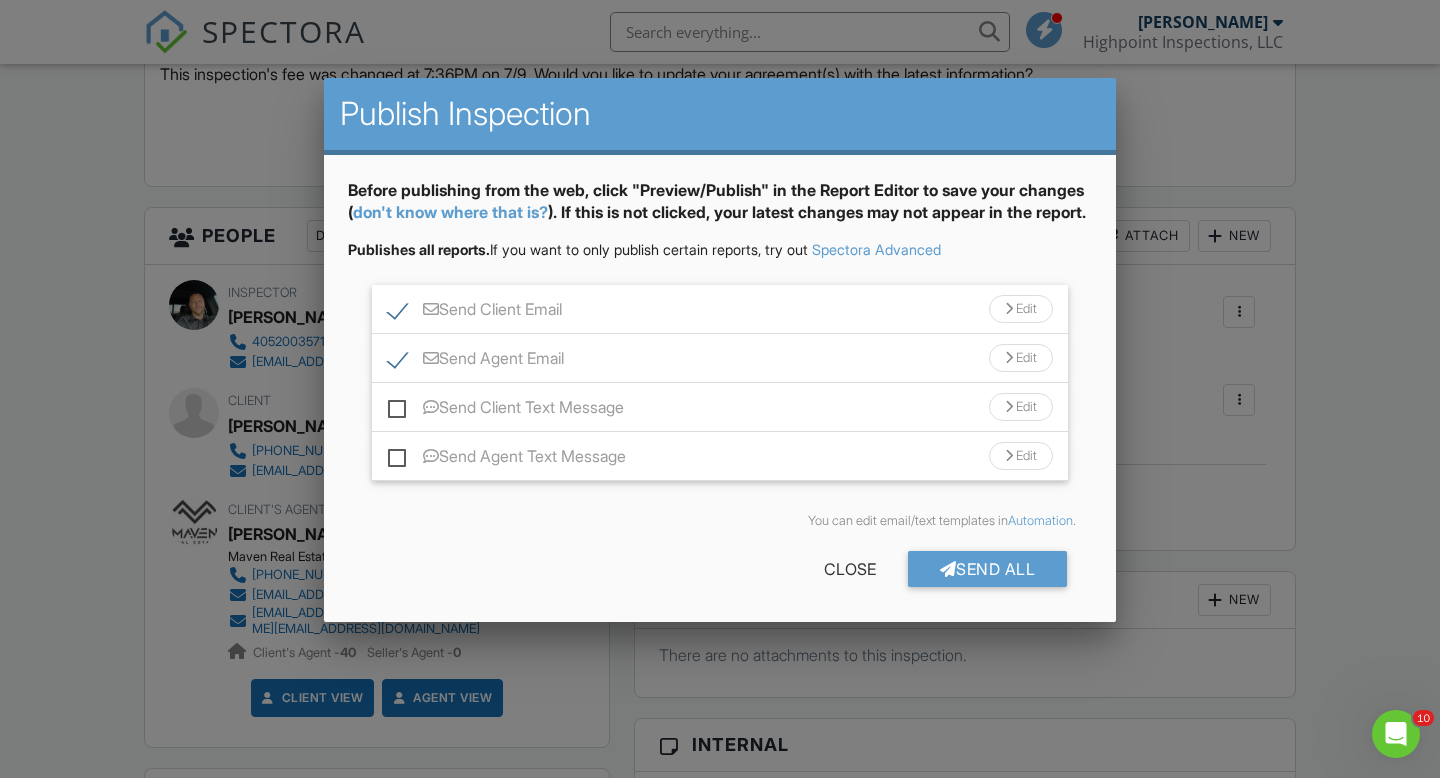 click on "Send Client Text Message" at bounding box center (506, 410) 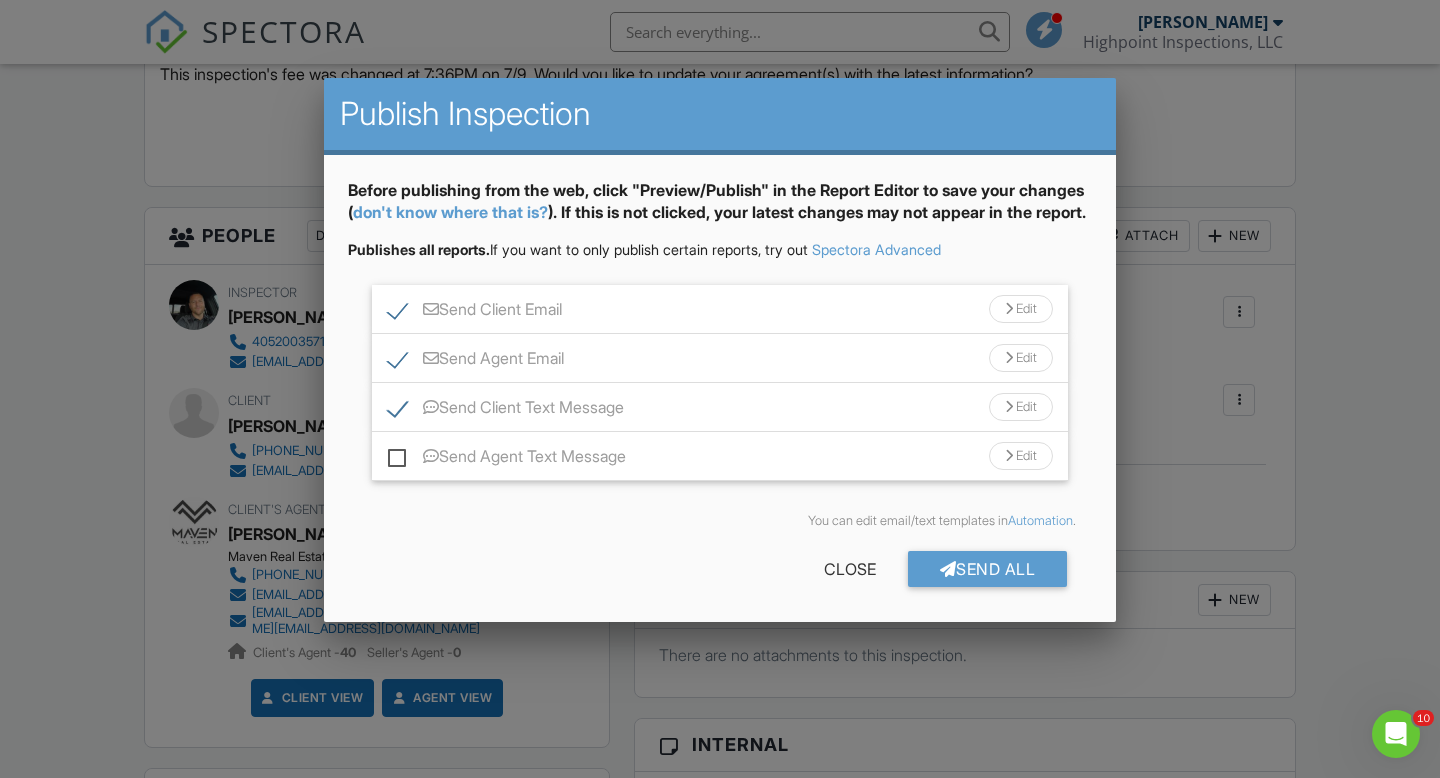 click on "Before publishing from the web, click "Preview/Publish" in the Report Editor to save your changes ( don't know where that is? ). If this is not clicked, your latest changes may not appear in the report.
Publishes all reports.
If you want to only publish certain reports, try out
Spectora Advanced
Send Client Email
Edit
Subject Line
Your Home Inspection Report - 4501 SE 139th St, Oklahoma City, OK 73165
Email body (your header and footer will be around the text):
Inline Style XLarge Large Normal Small Light Small/Light Bold Italic Underline Colors Ordered List Unordered List Align Align Left Align Center Align Right Align Justify Insert Link Insert Image Insert Video Insert Table Code View Clear Formatting Hi Cody, Your home inspection report is ready!  View it here: View Home Inspection Report View Detached Garage Inspection Report Heres a direct link to the invoice: Invoice Let me know if you have any questions. Basic Report Navigation Video Link Thank you!" at bounding box center [720, 390] 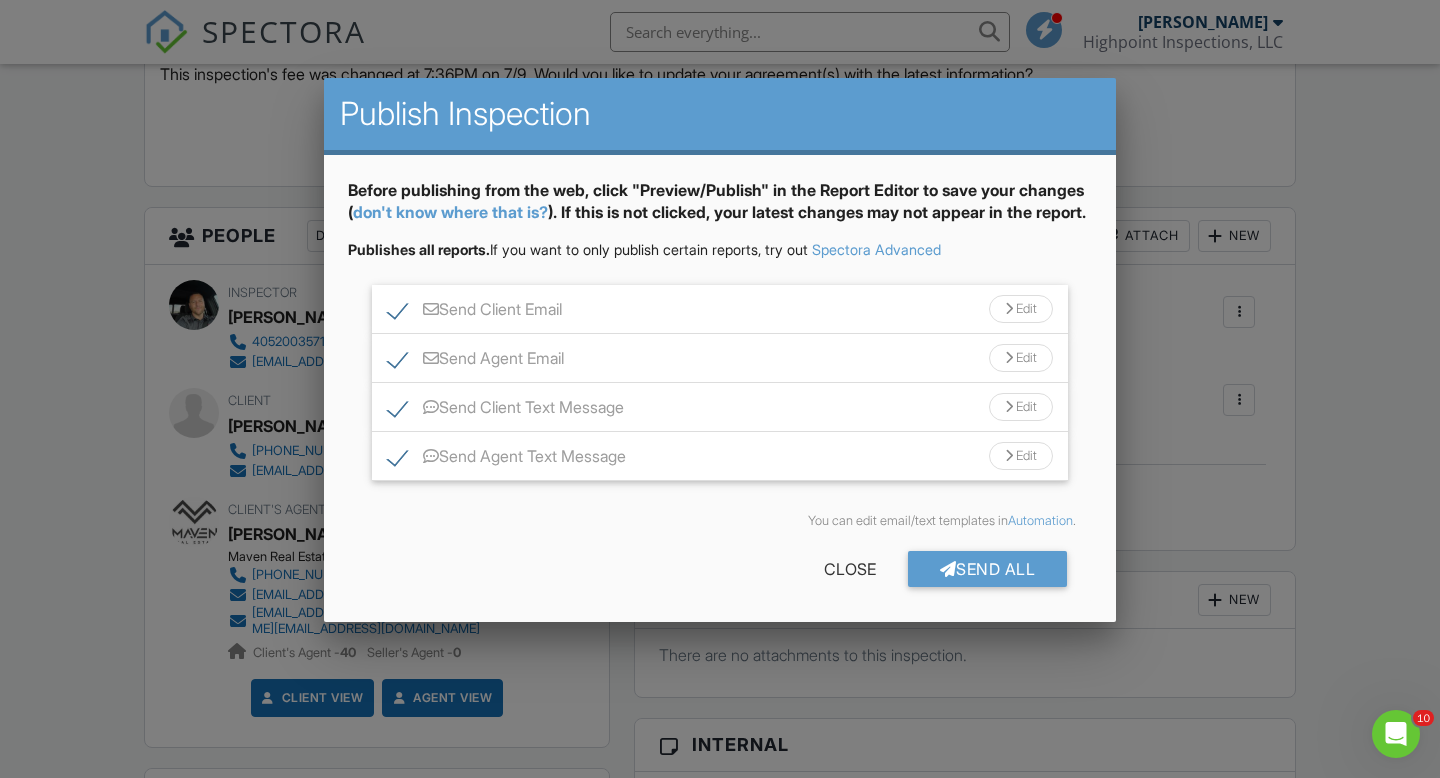 scroll, scrollTop: 24, scrollLeft: 0, axis: vertical 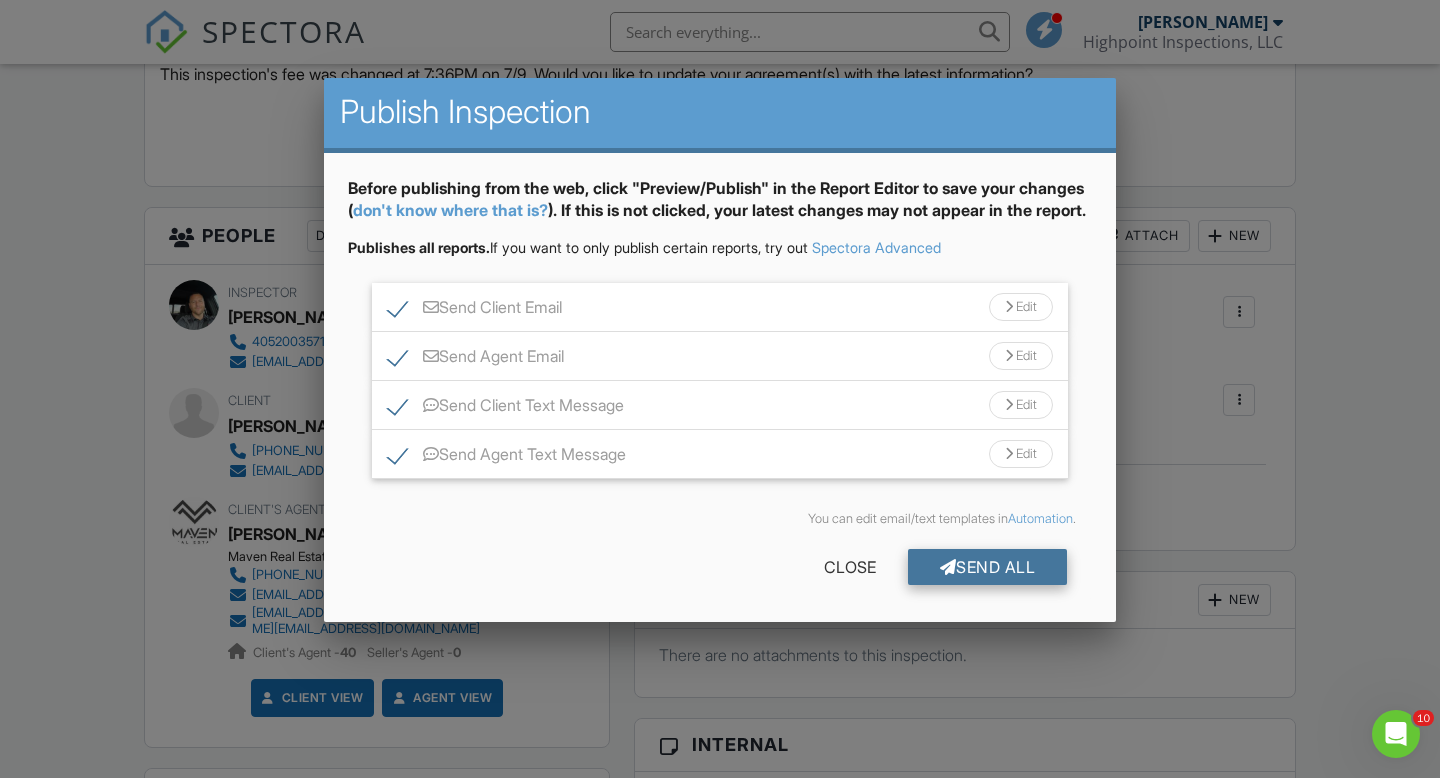 click on "Send All" at bounding box center [988, 567] 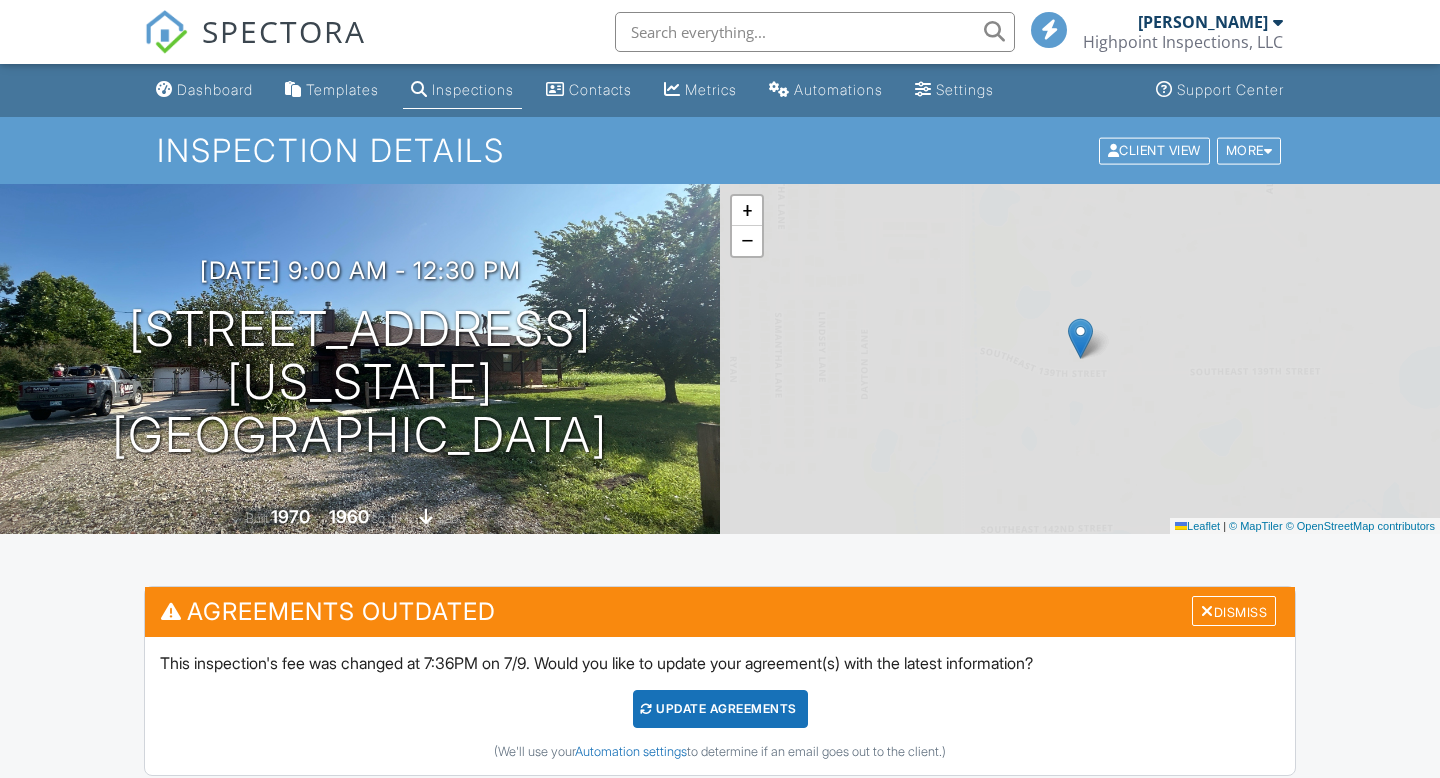 scroll, scrollTop: 0, scrollLeft: 0, axis: both 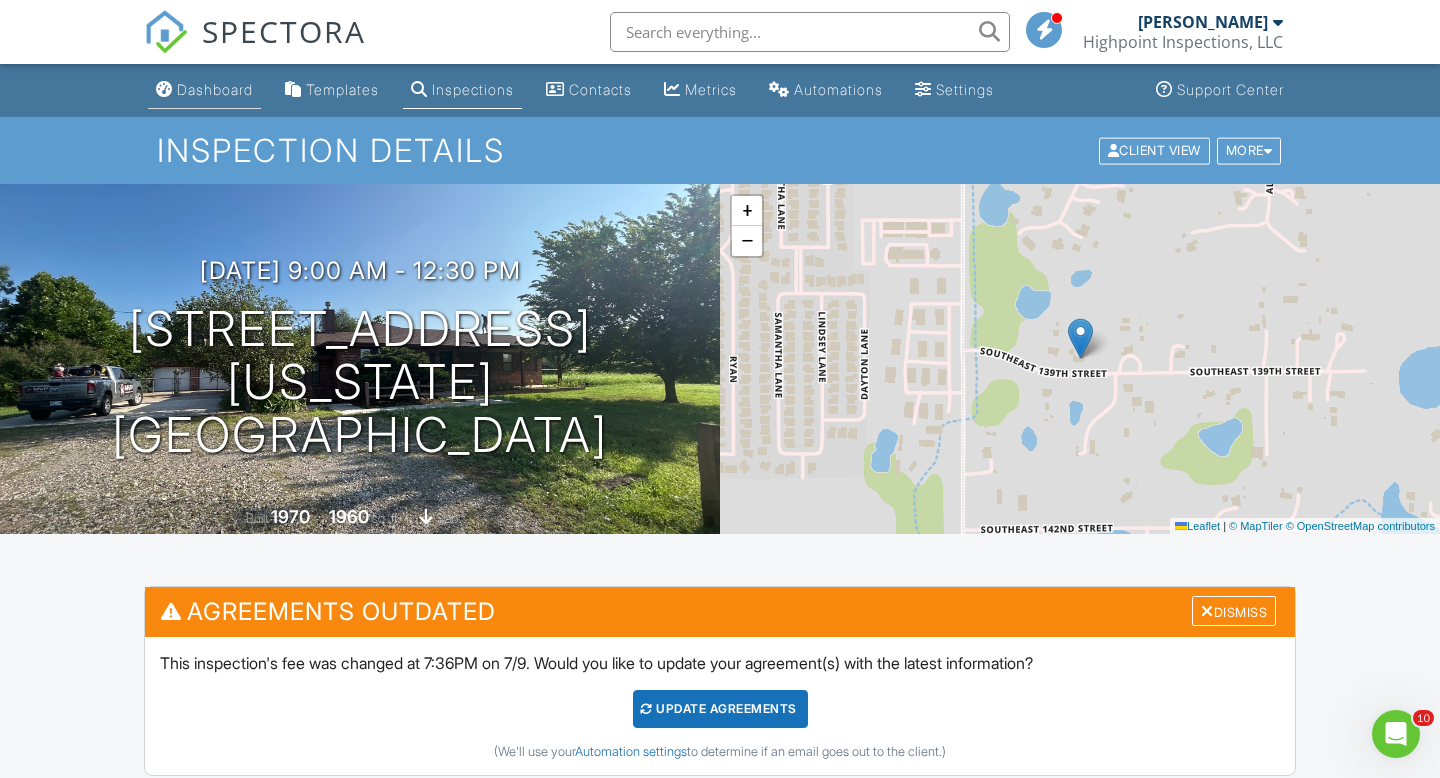 click on "Dashboard" at bounding box center [215, 89] 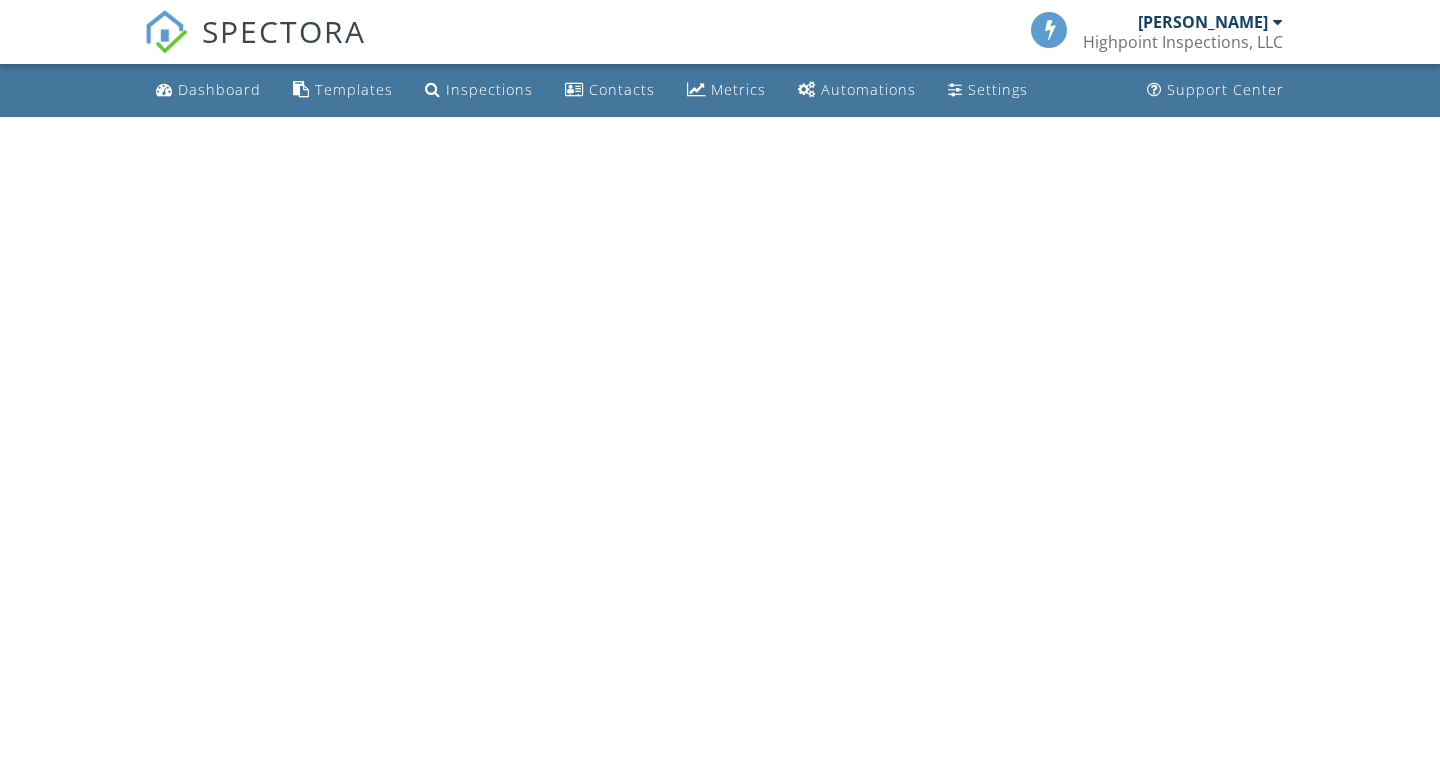 scroll, scrollTop: 0, scrollLeft: 0, axis: both 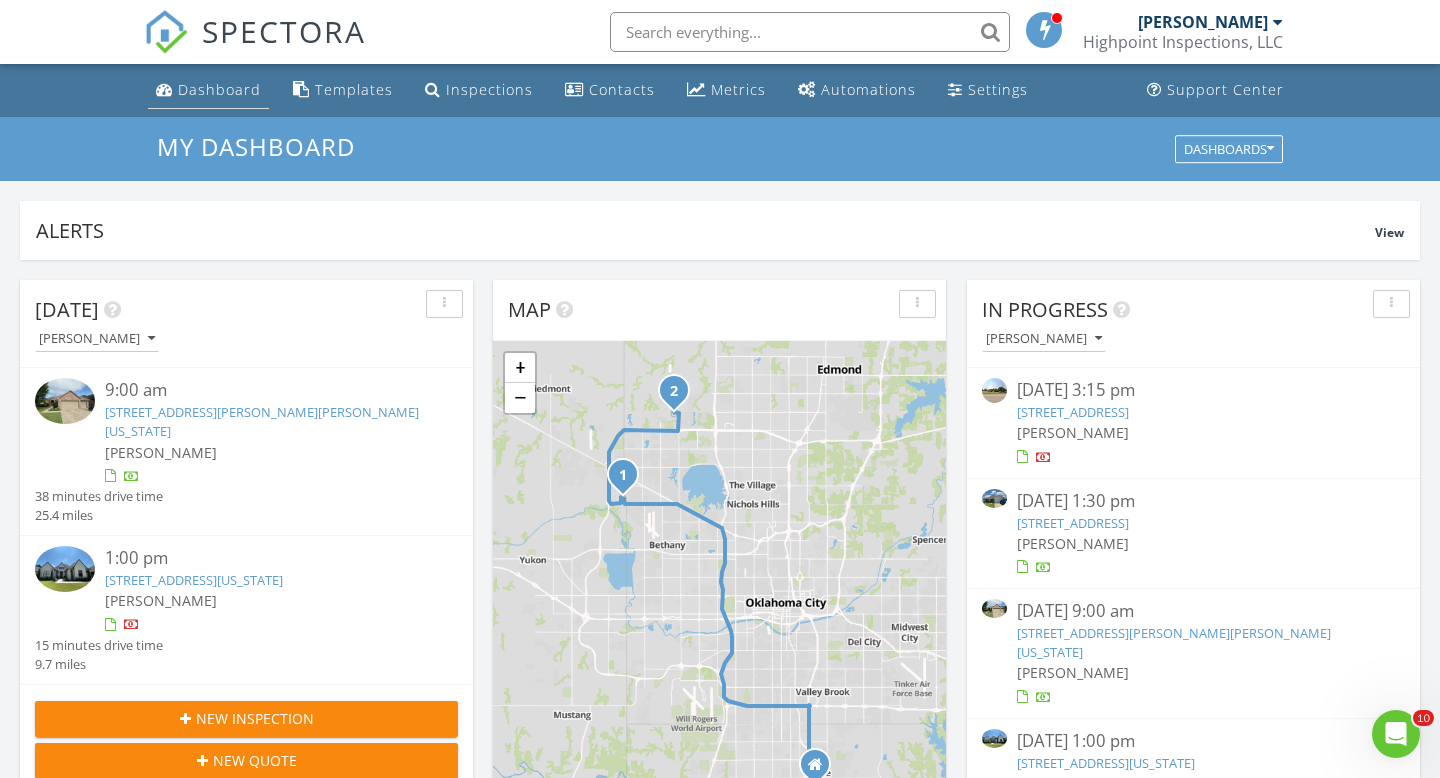 click on "Dashboard" at bounding box center (208, 90) 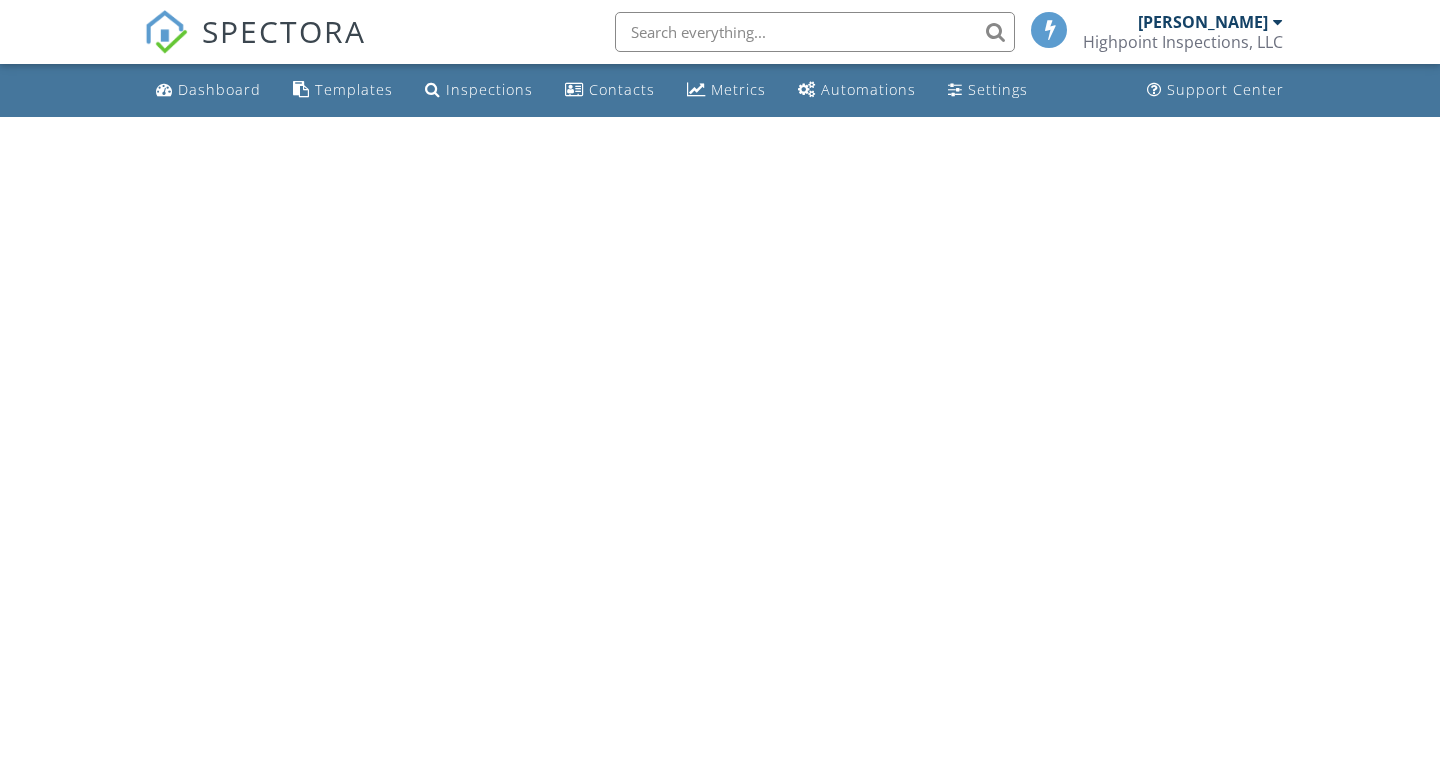scroll, scrollTop: 0, scrollLeft: 0, axis: both 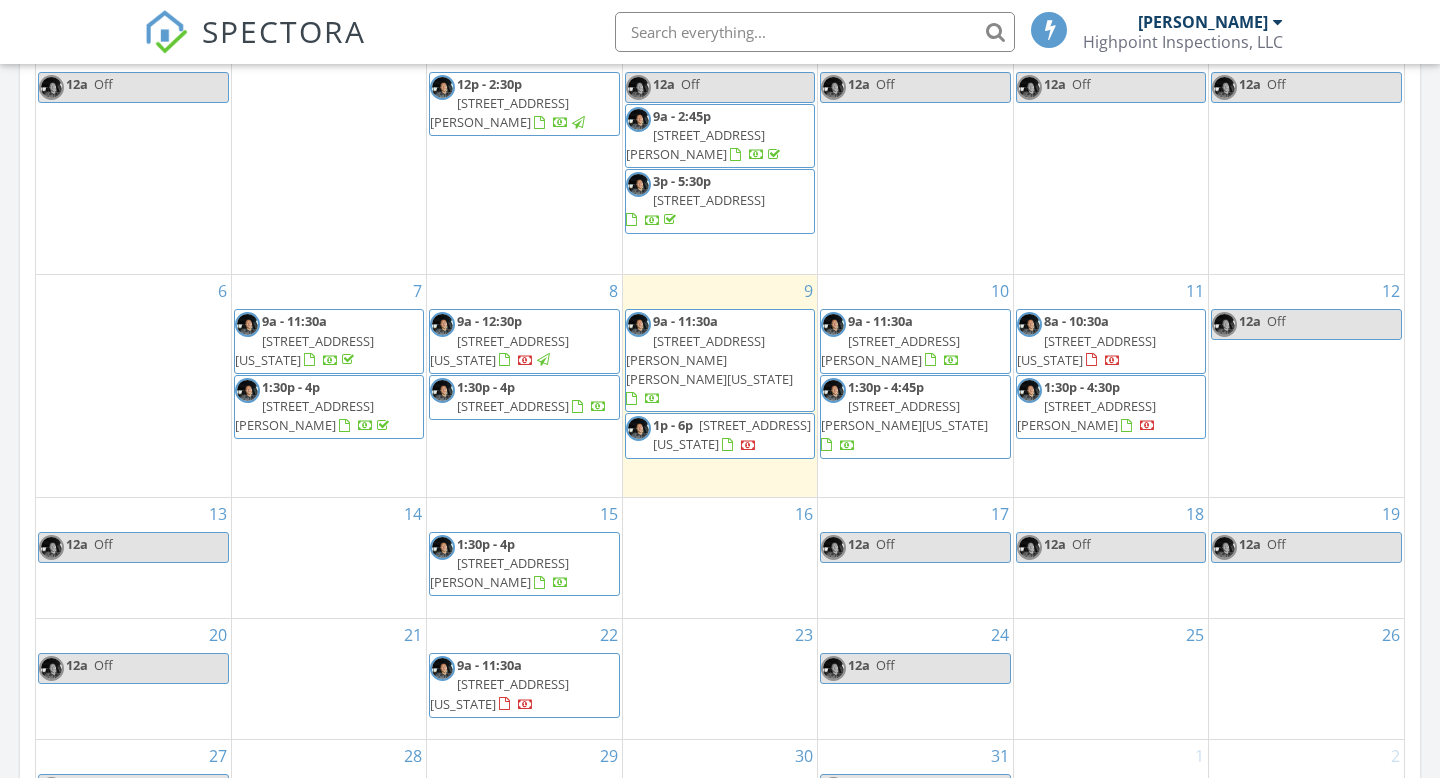 click on "10700 NW 36th Pl, Yukon 73099" at bounding box center (513, 406) 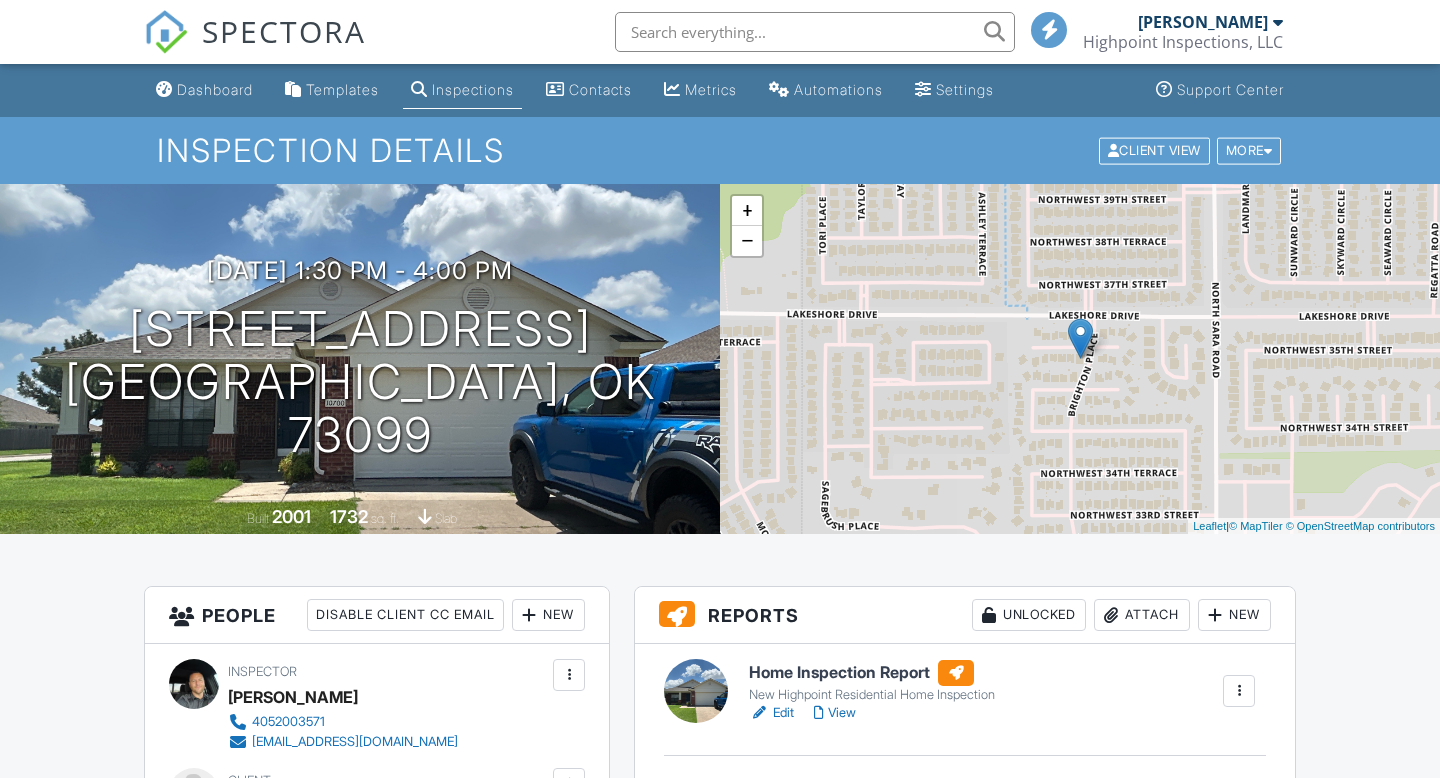scroll, scrollTop: 34, scrollLeft: 0, axis: vertical 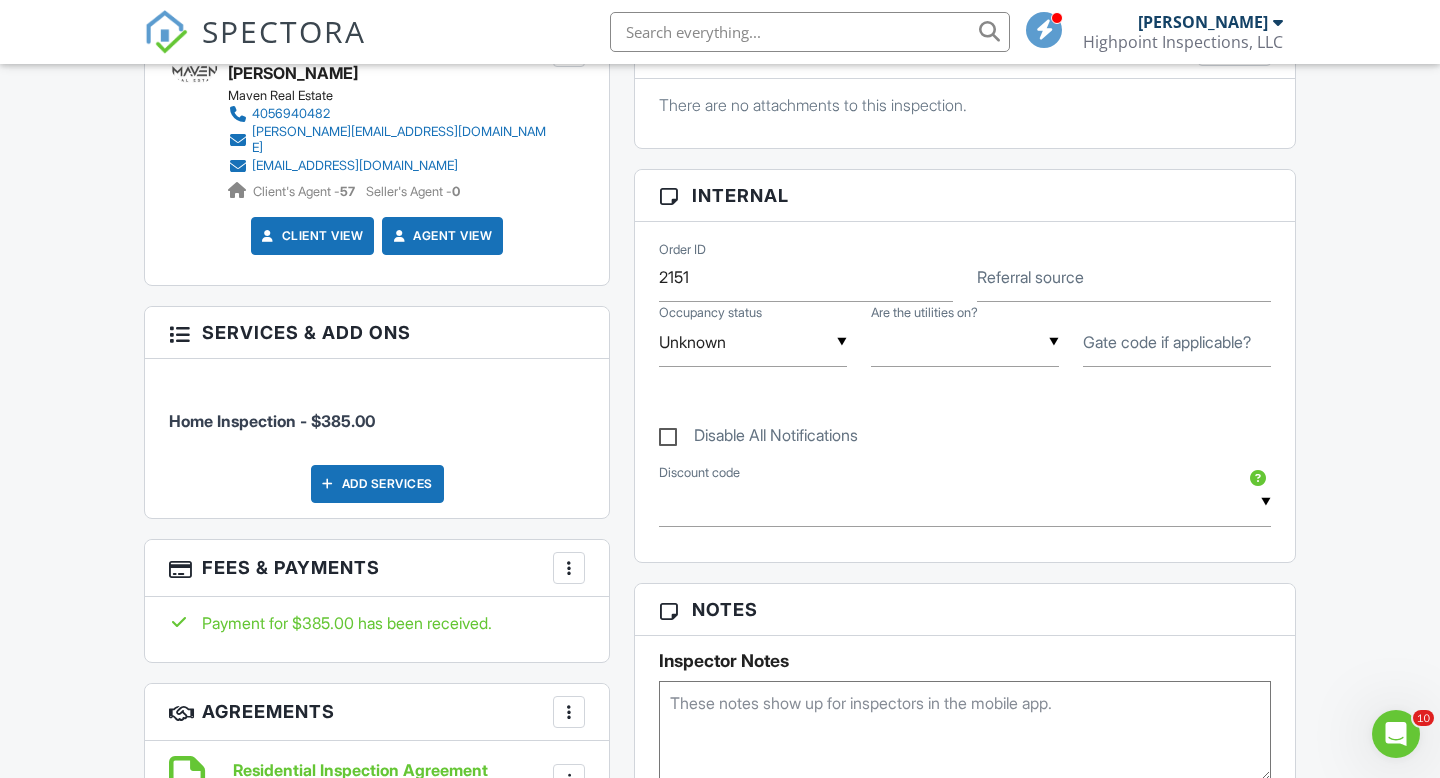 click on "Disable All Notifications" at bounding box center [758, 438] 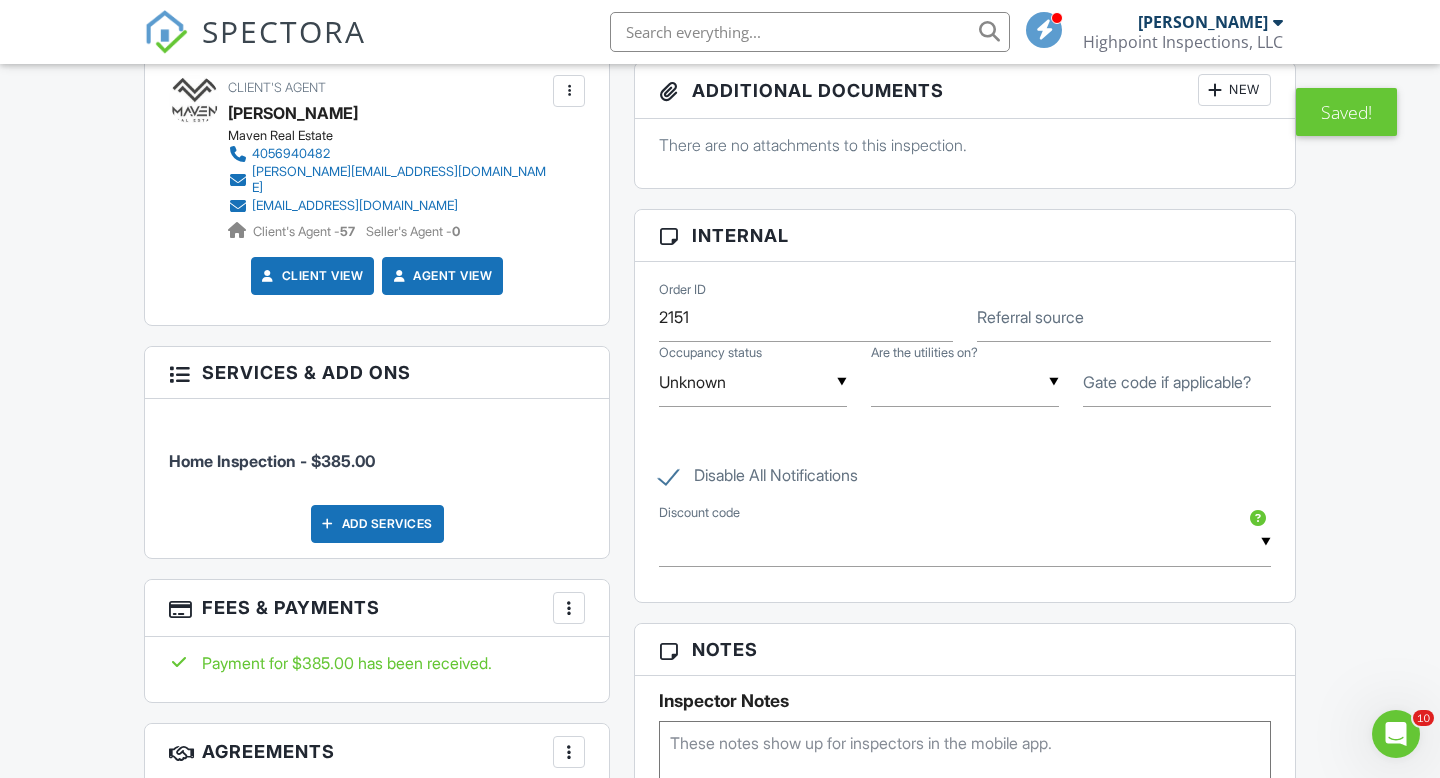 scroll, scrollTop: 1024, scrollLeft: 0, axis: vertical 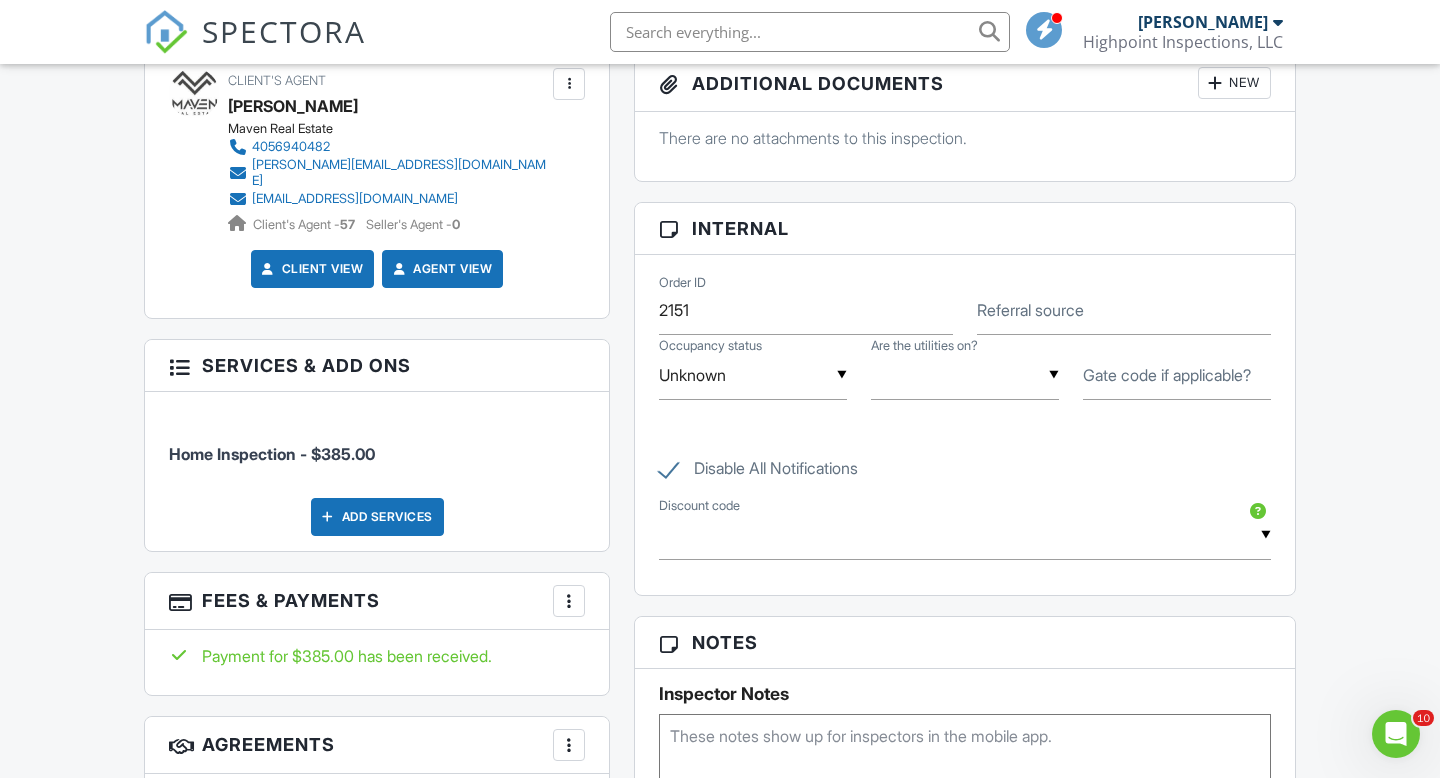click on "Add Services" at bounding box center [377, 517] 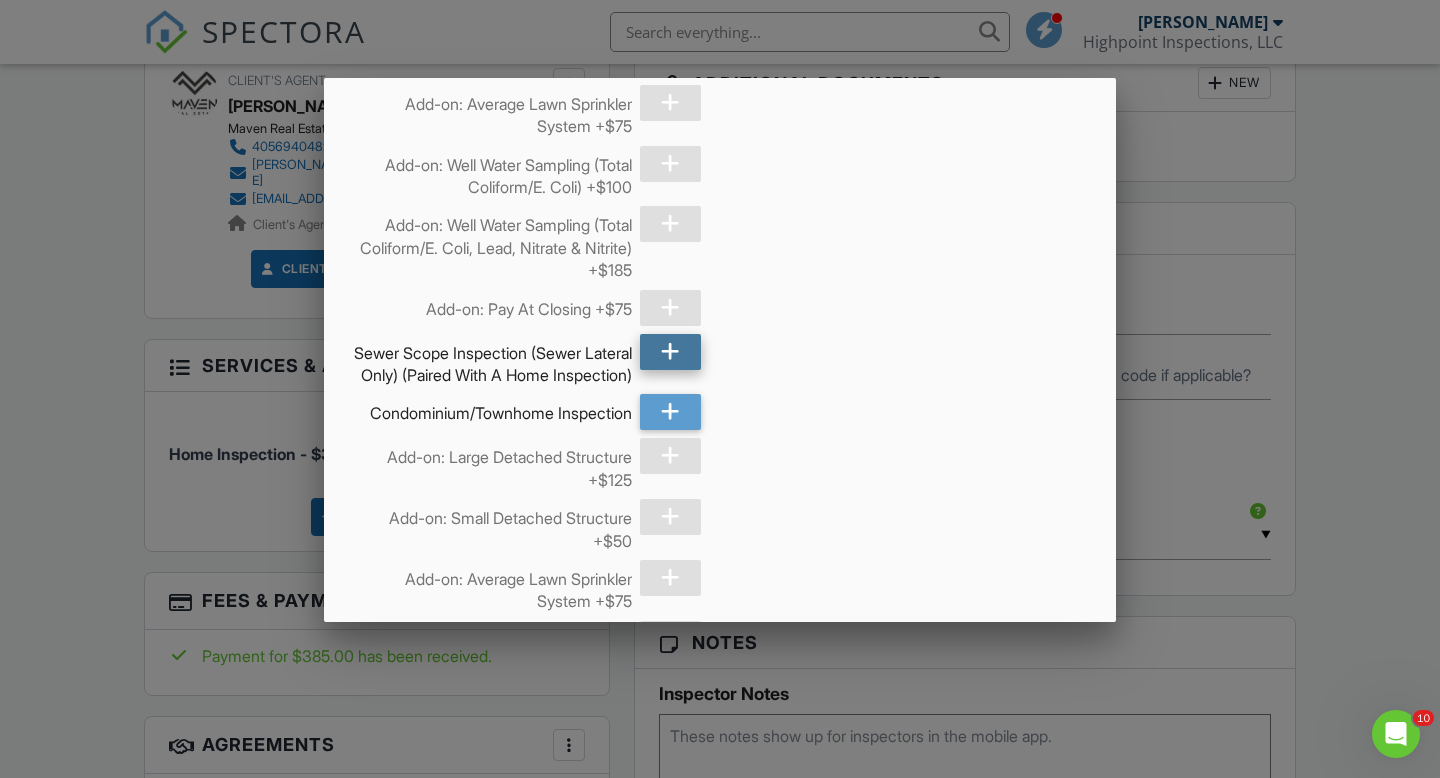 scroll, scrollTop: 1017, scrollLeft: 0, axis: vertical 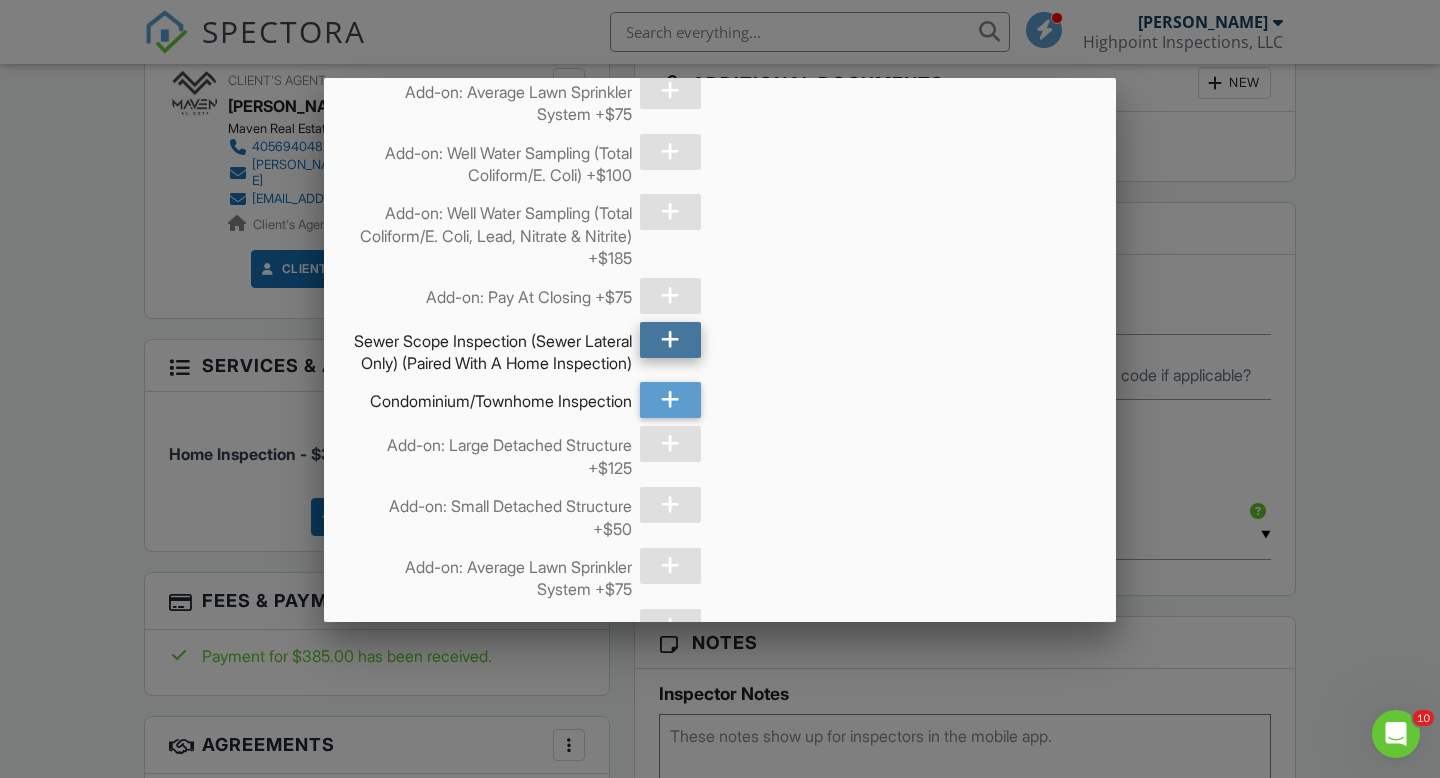 click at bounding box center [671, 340] 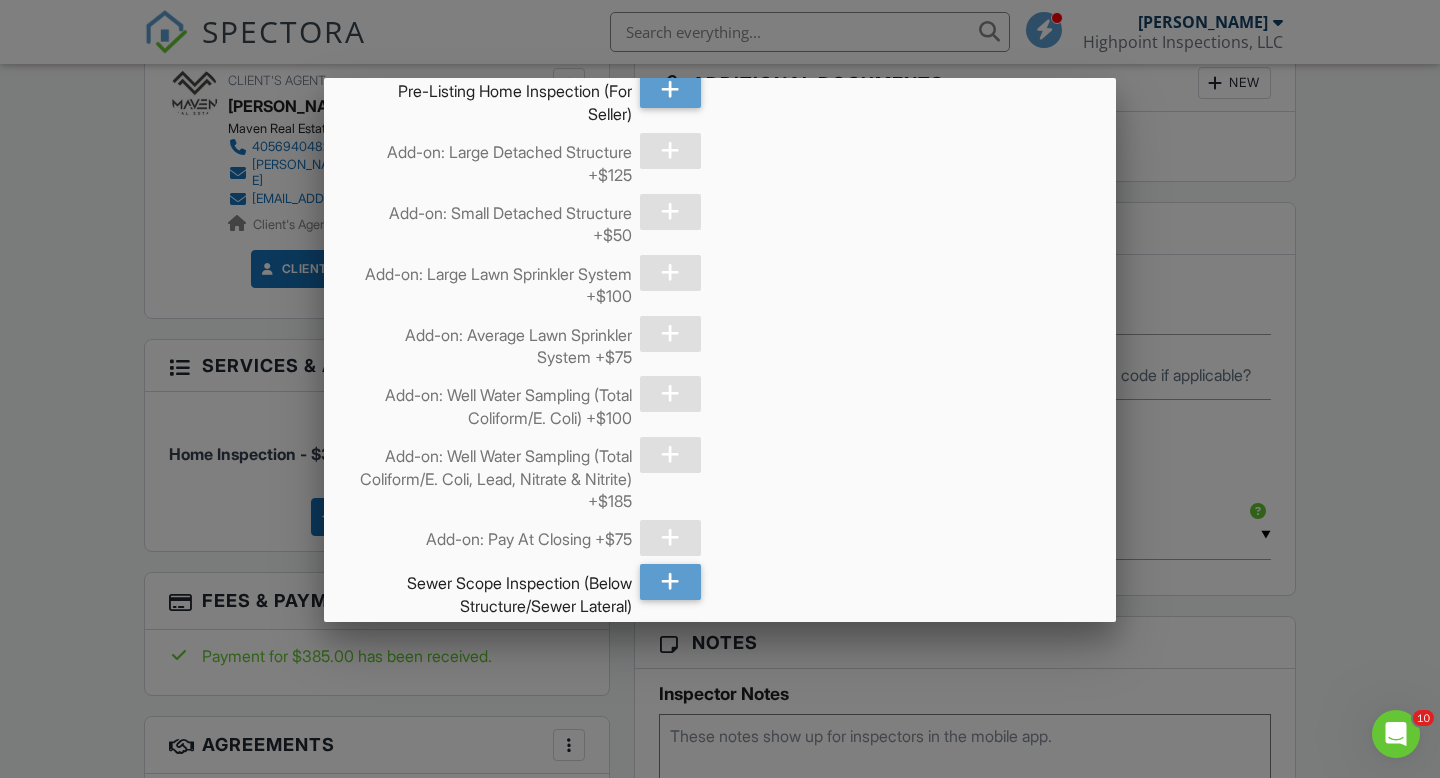 scroll, scrollTop: 2250, scrollLeft: 0, axis: vertical 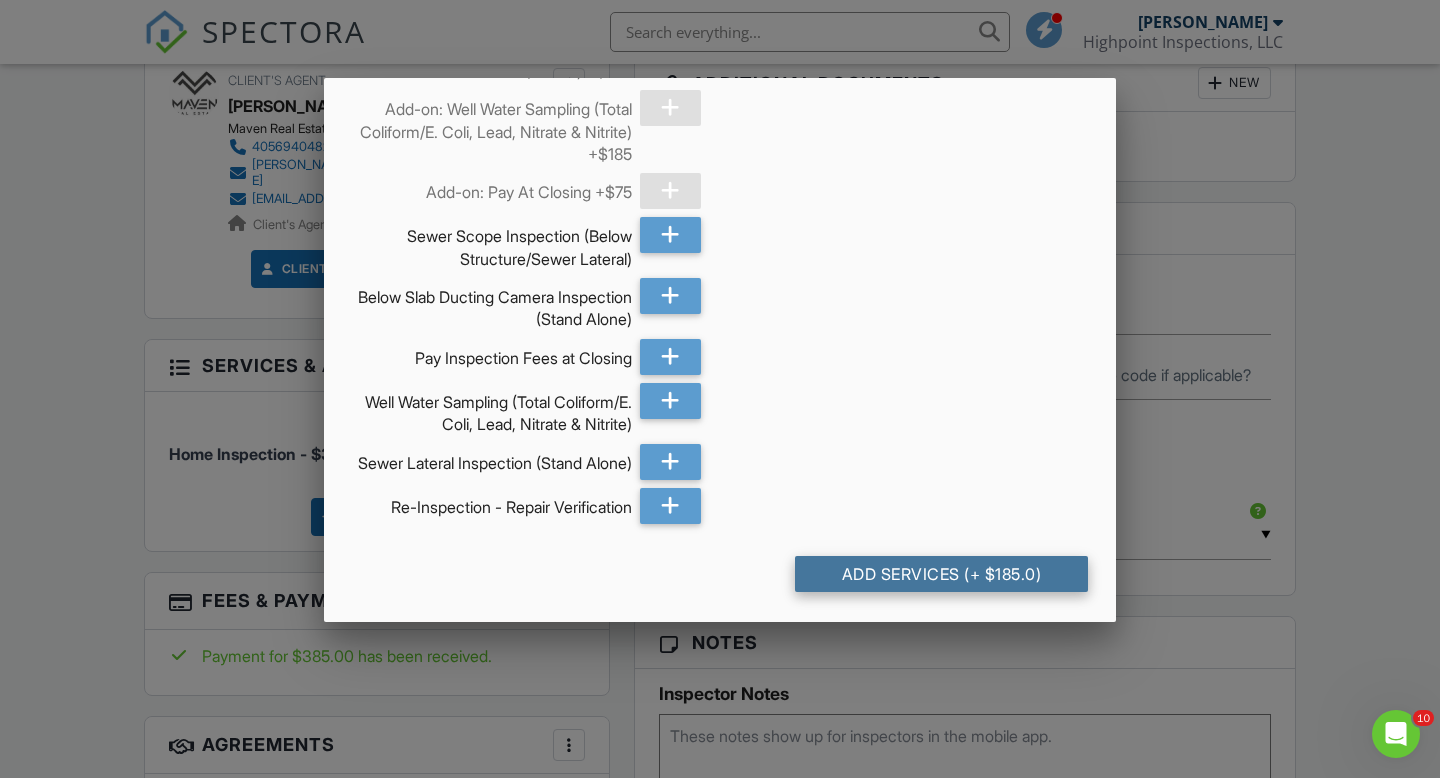 click on "Add Services
(+ $185.0)" at bounding box center [941, 574] 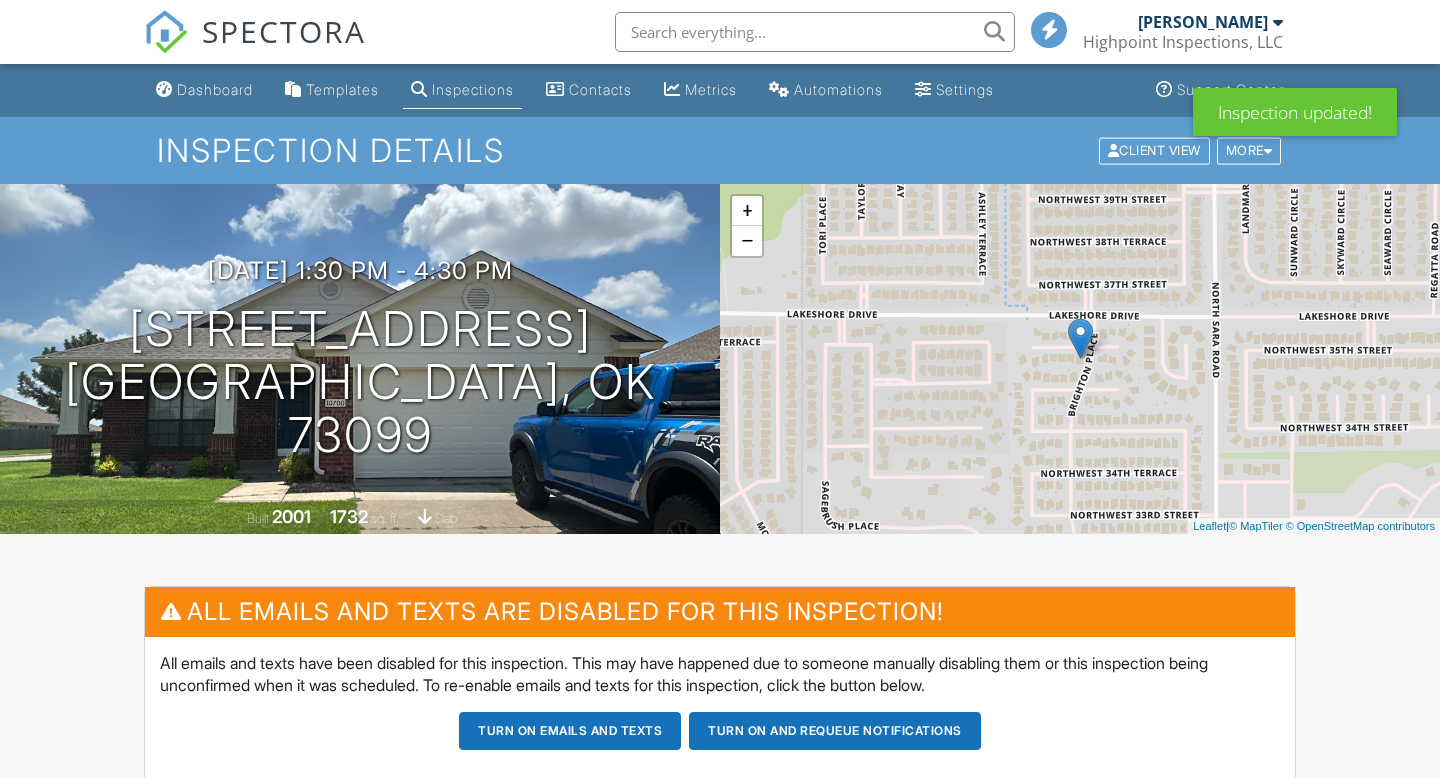 scroll, scrollTop: 0, scrollLeft: 0, axis: both 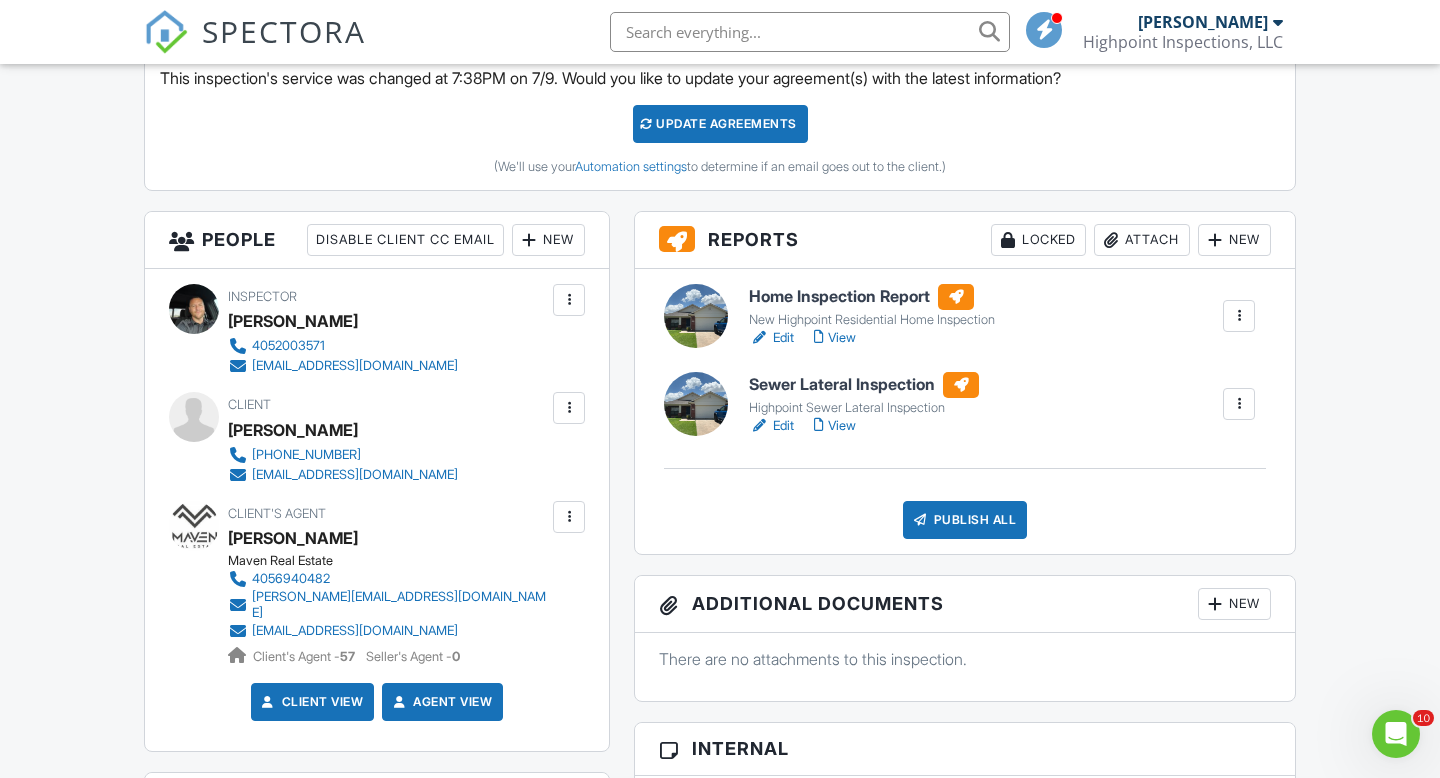 click on "Edit" at bounding box center (771, 426) 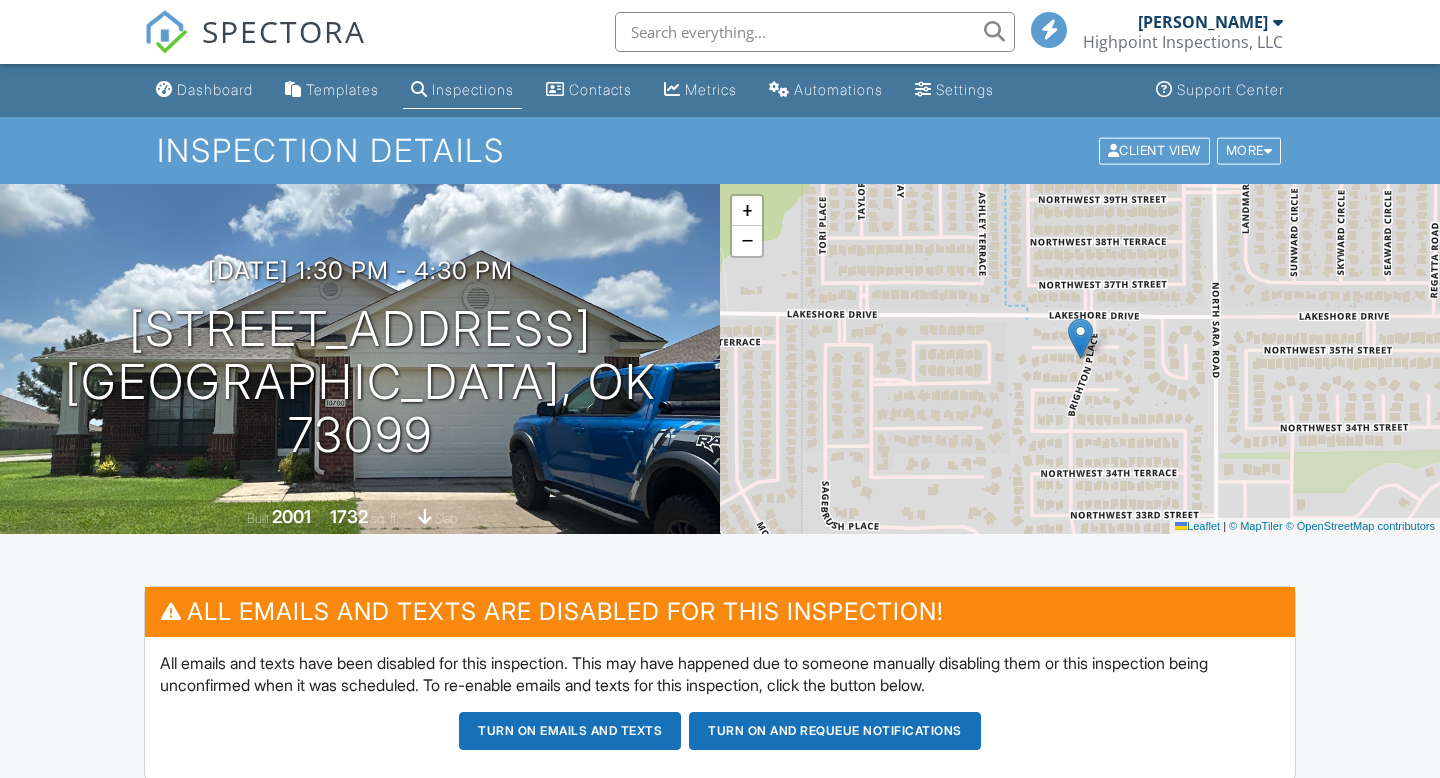 scroll, scrollTop: 978, scrollLeft: 0, axis: vertical 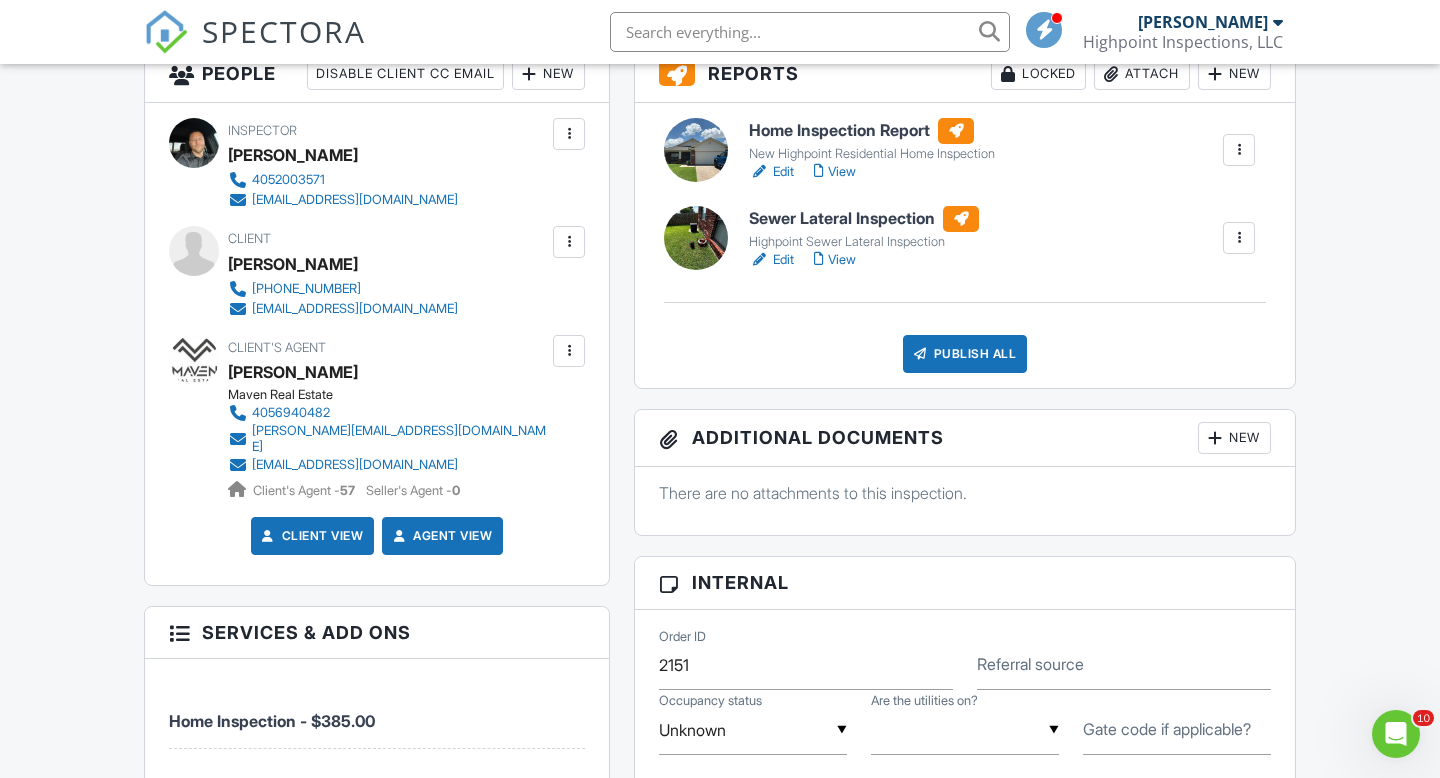 click on "View" at bounding box center (835, 260) 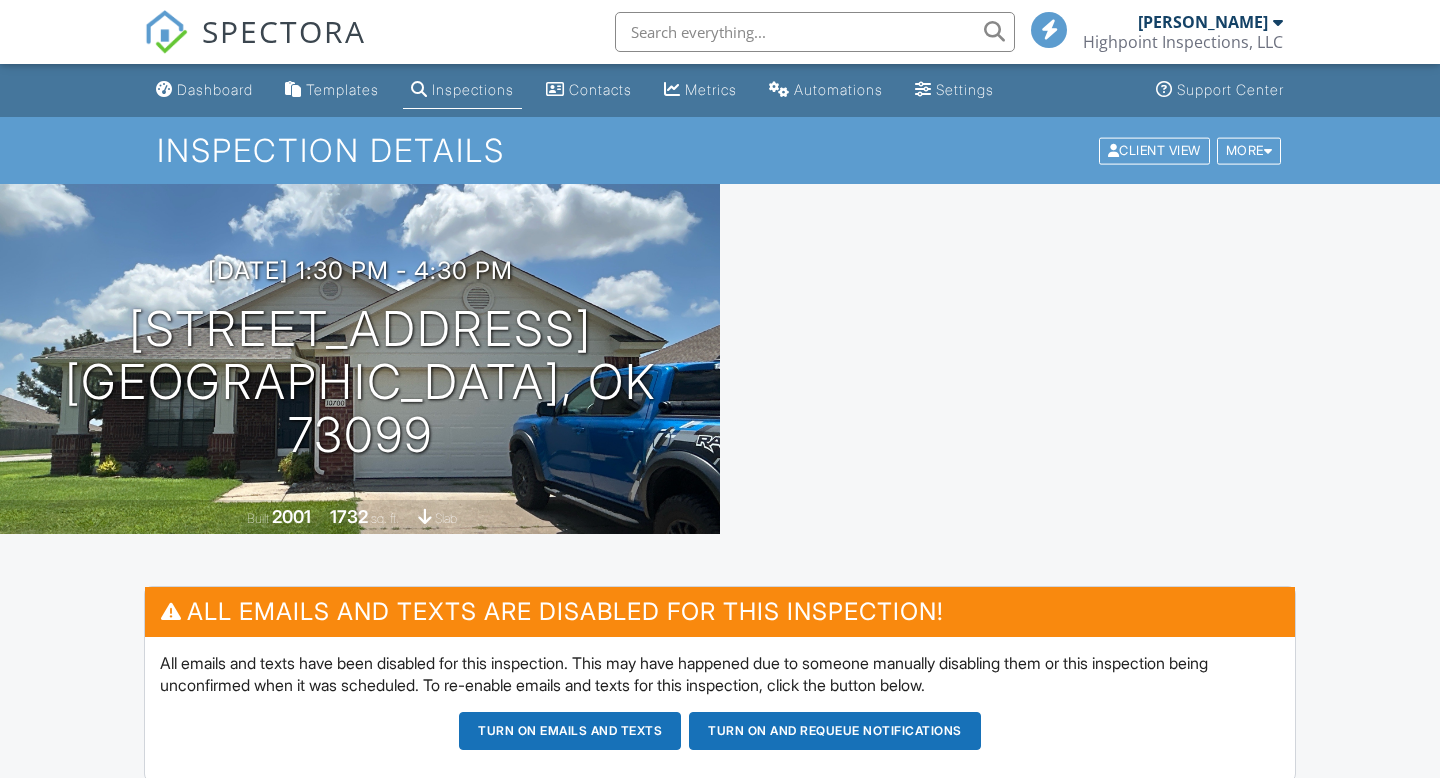 scroll, scrollTop: 359, scrollLeft: 0, axis: vertical 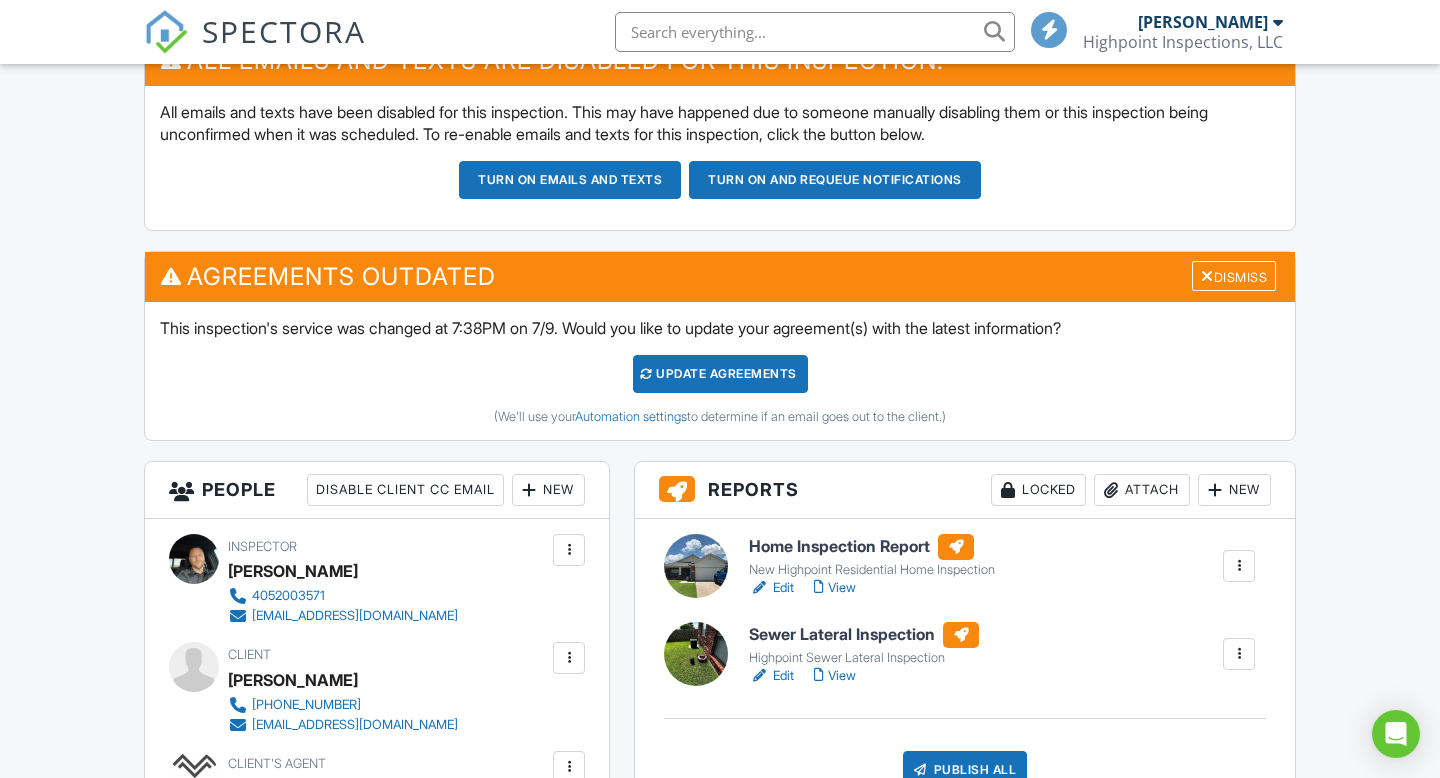 click on "Edit" at bounding box center (771, 588) 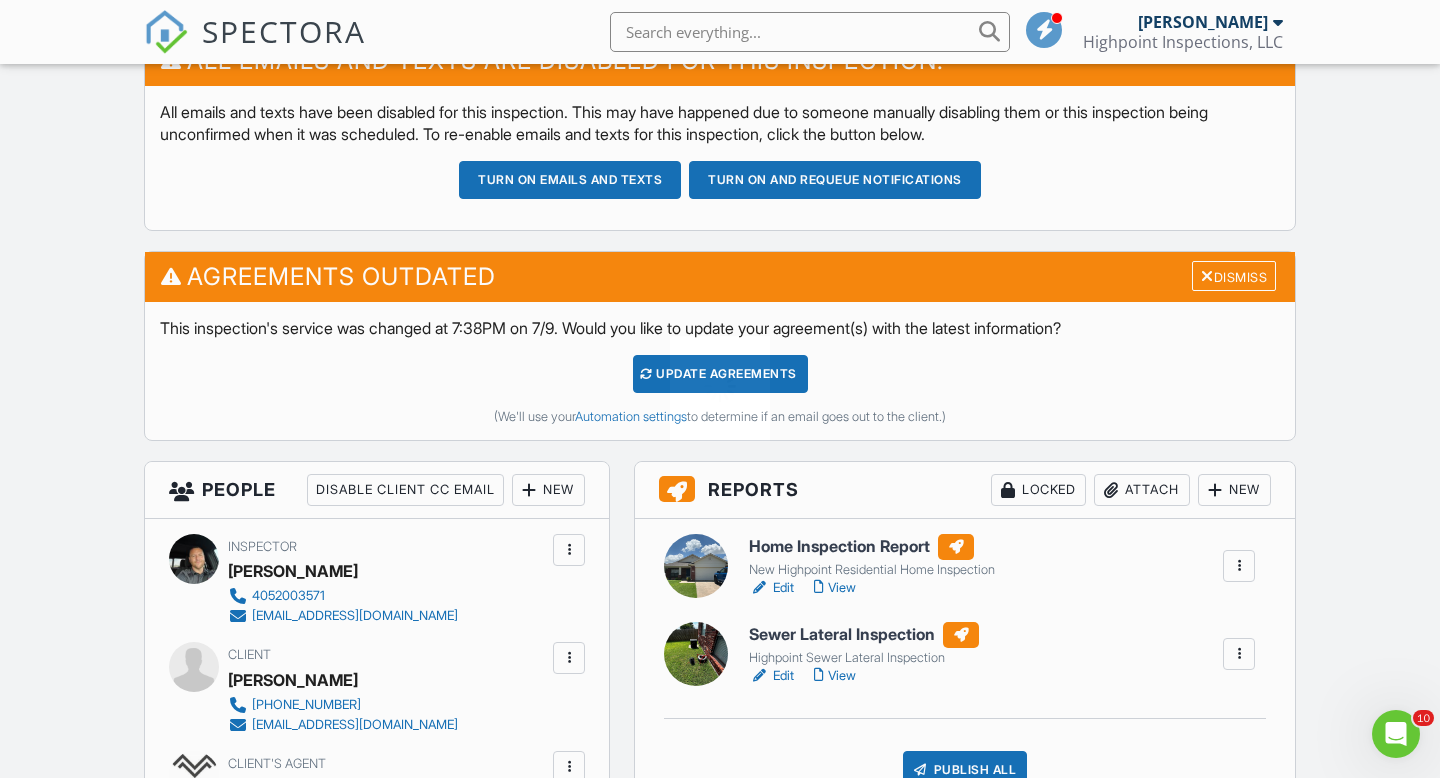 scroll, scrollTop: 0, scrollLeft: 0, axis: both 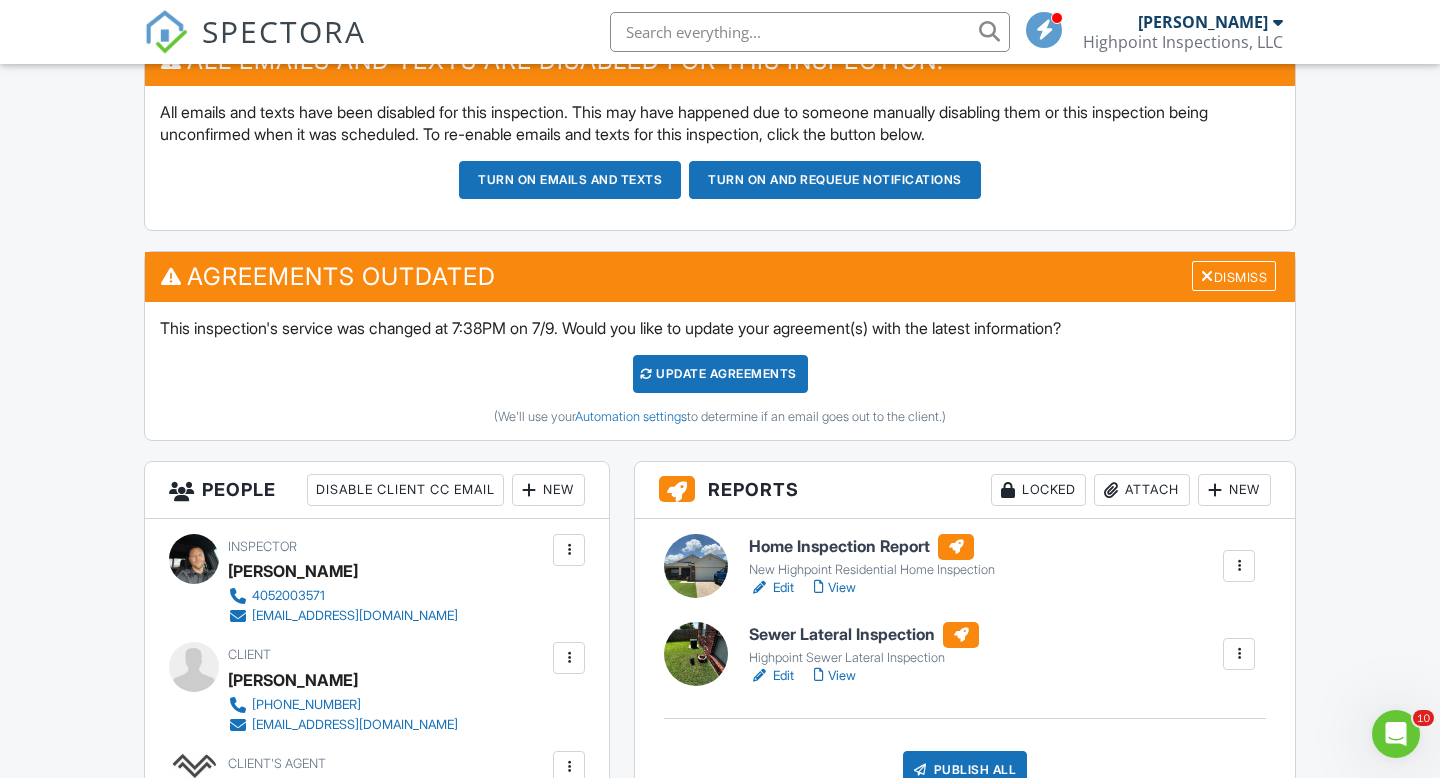 click on "View" at bounding box center (835, 588) 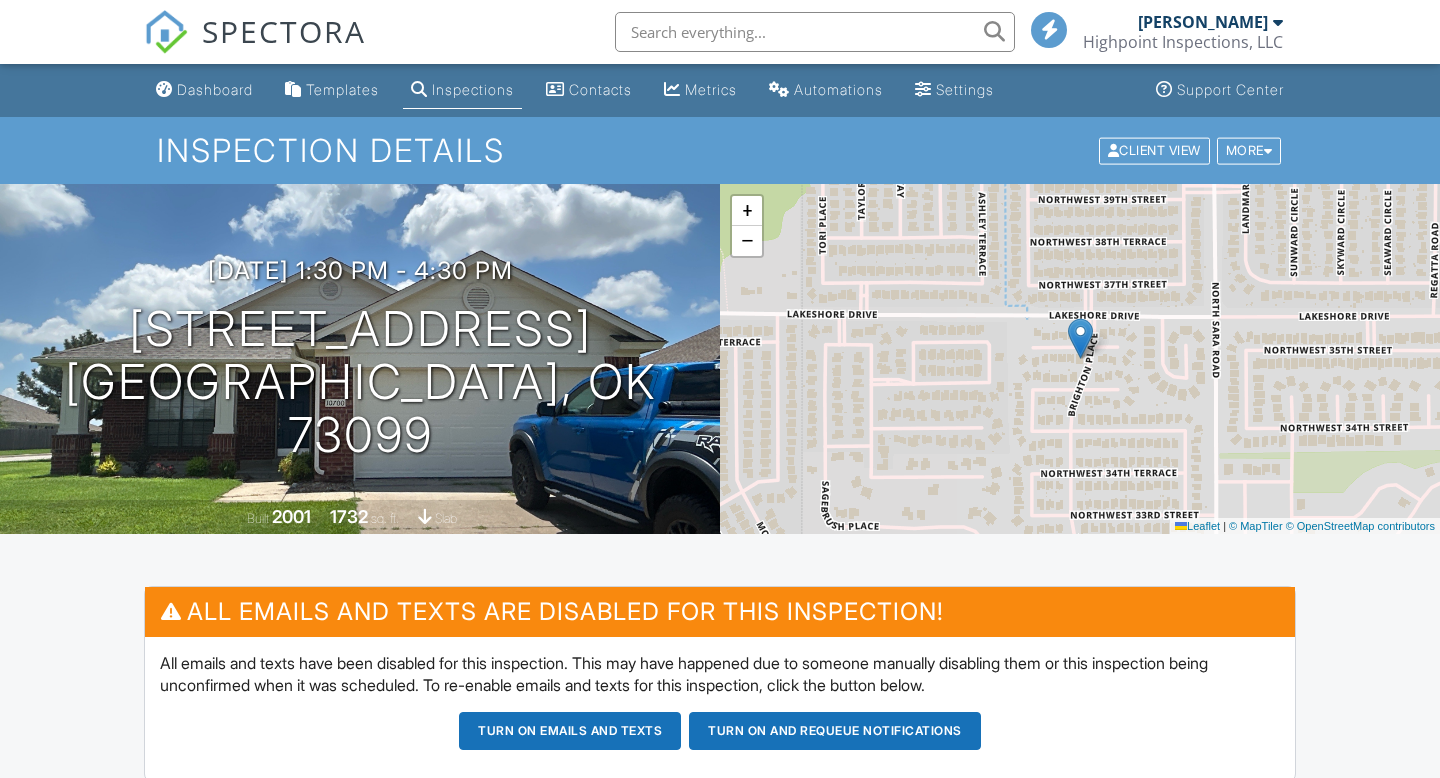 scroll, scrollTop: 357, scrollLeft: 0, axis: vertical 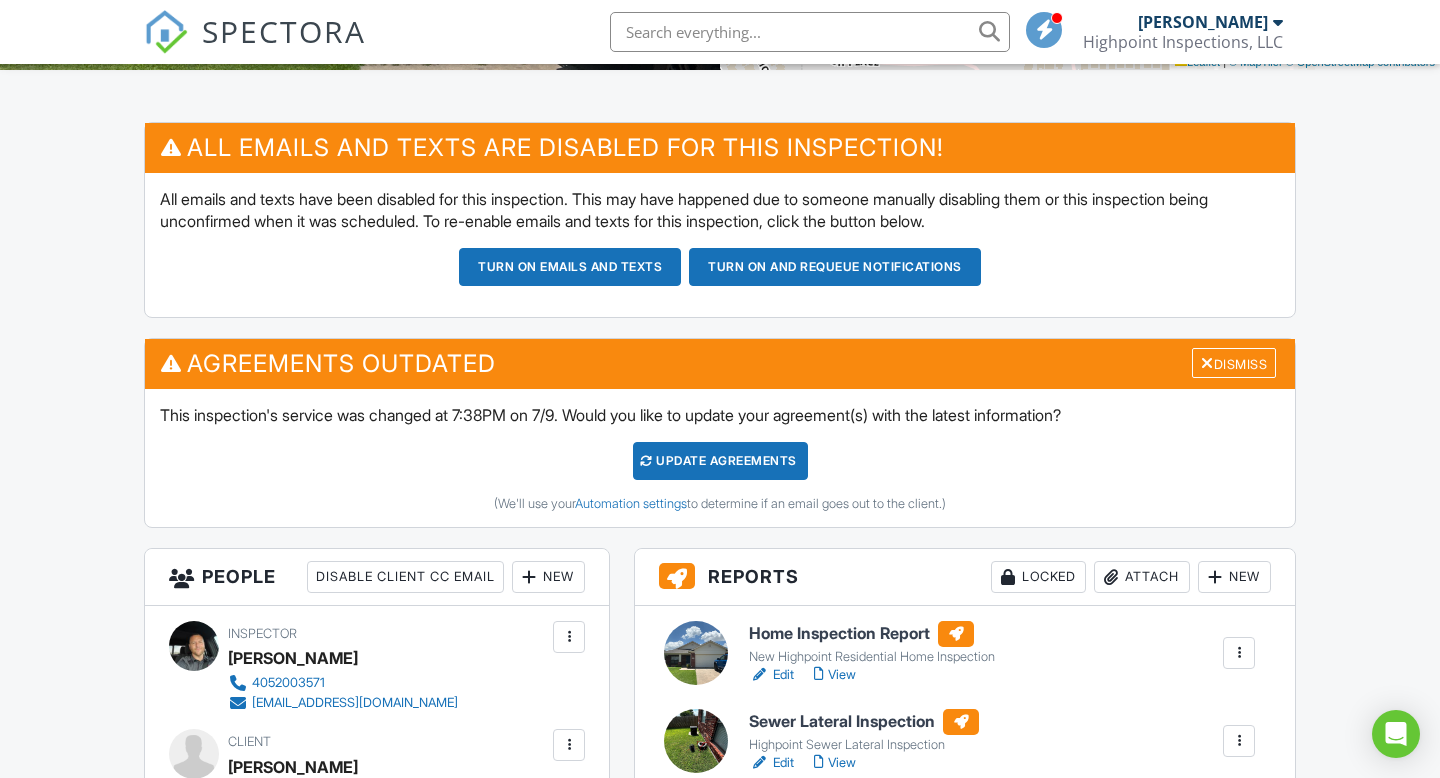 click on "View" at bounding box center [835, 675] 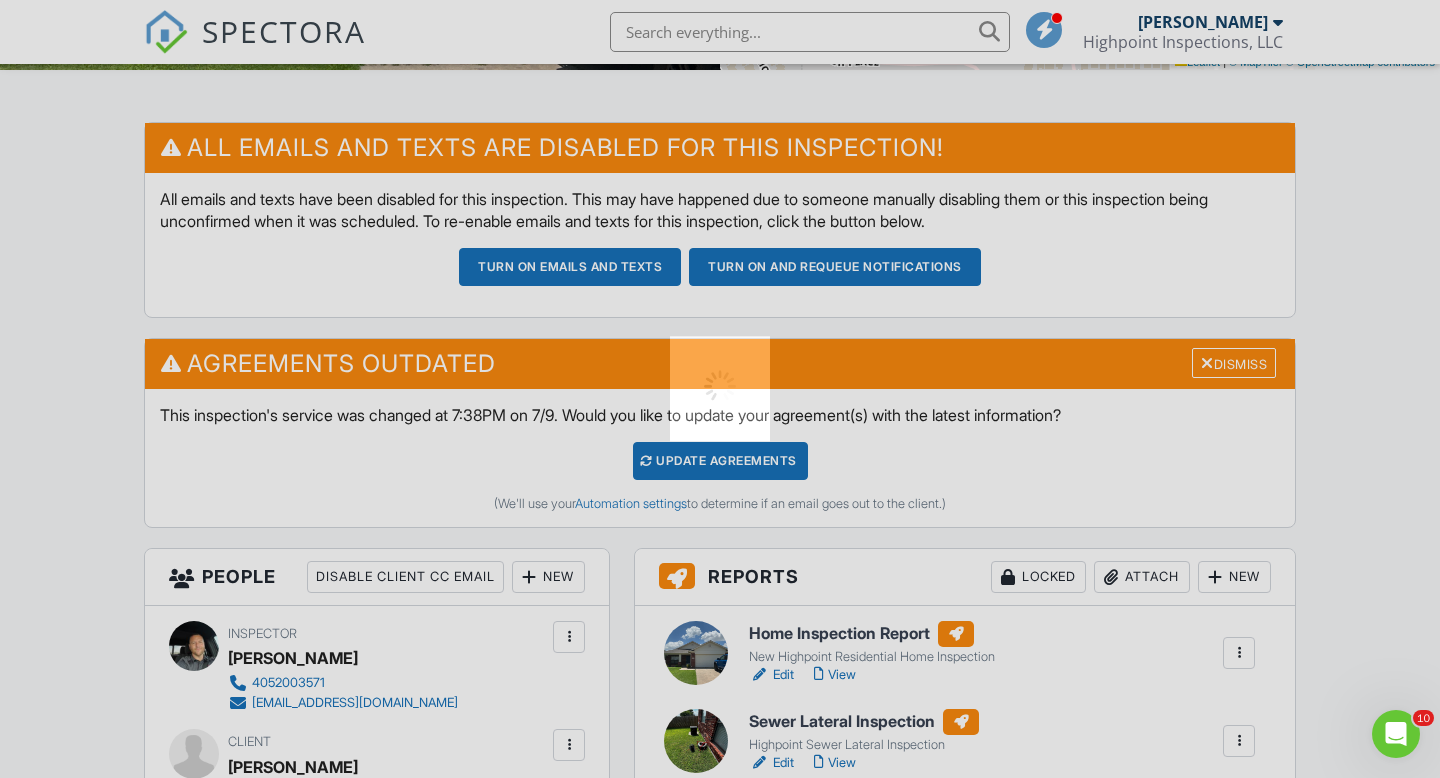 scroll, scrollTop: 0, scrollLeft: 0, axis: both 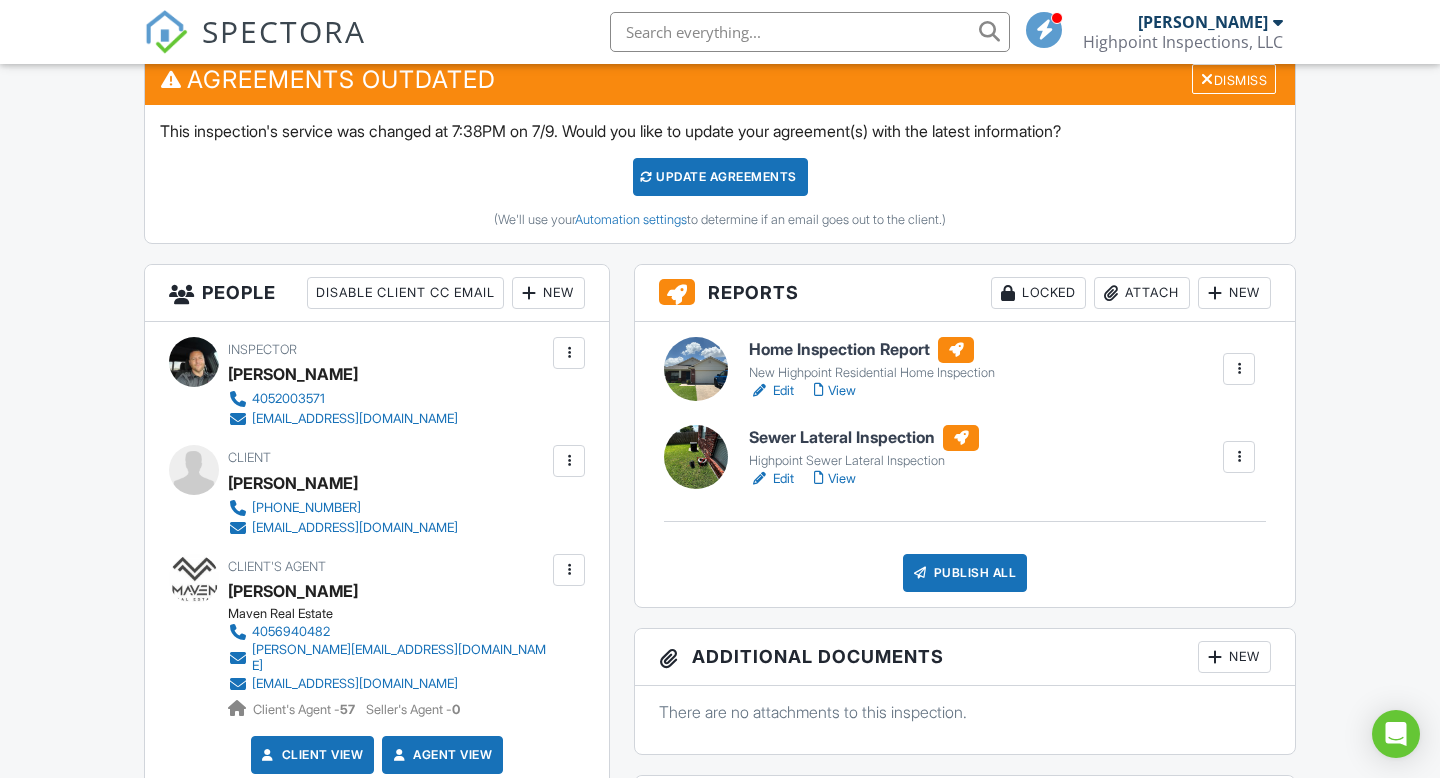 click on "Publish All" at bounding box center (965, 573) 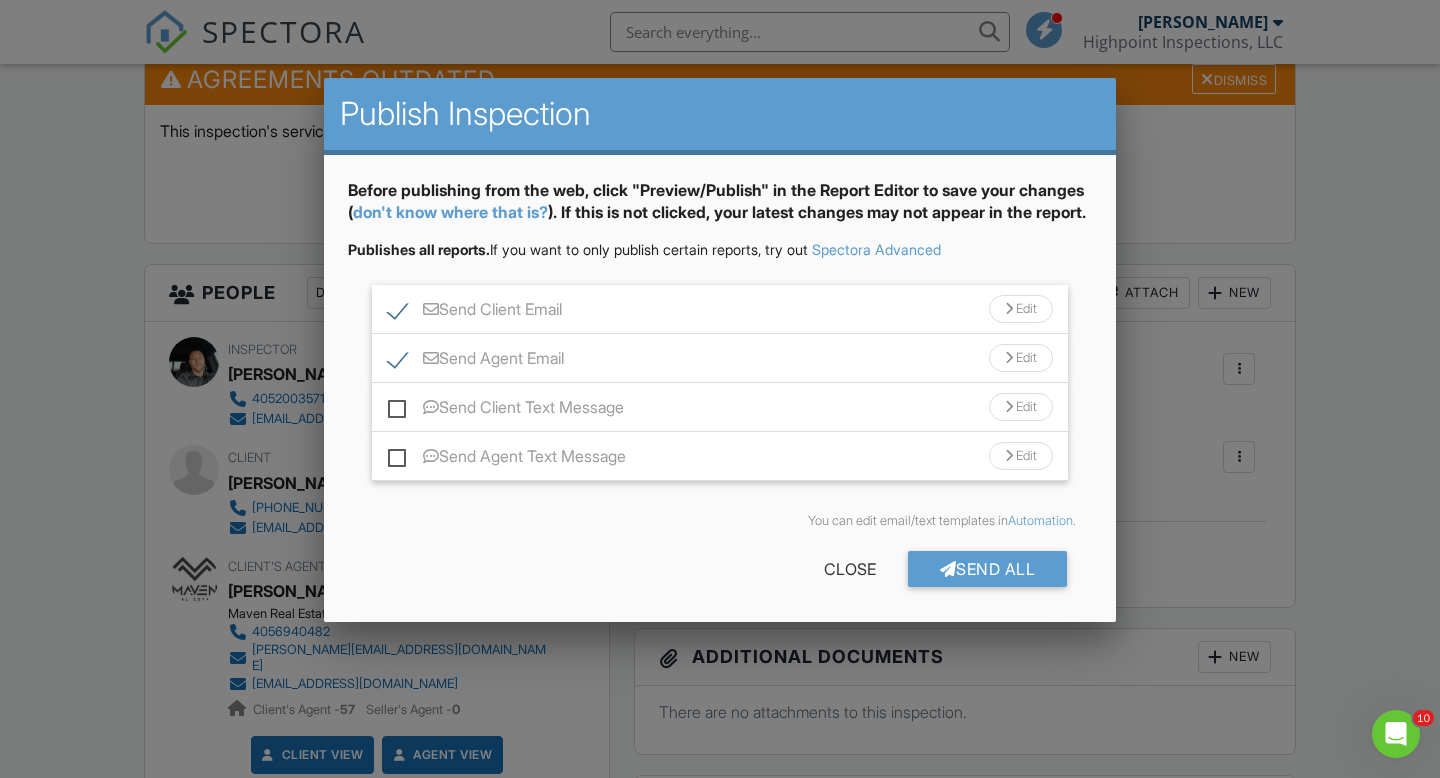 scroll, scrollTop: 0, scrollLeft: 0, axis: both 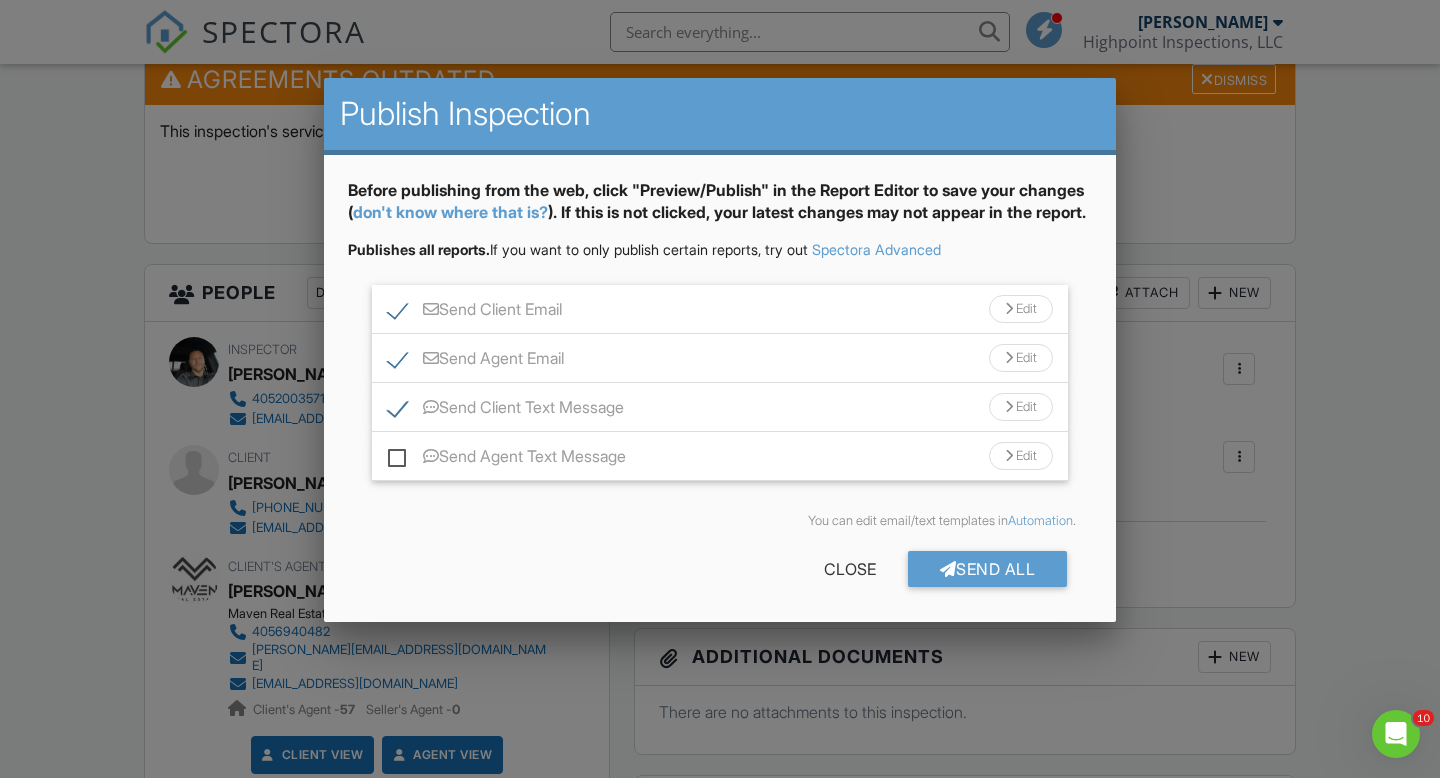 click on "Before publishing from the web, click "Preview/Publish" in the Report Editor to save your changes ( don't know where that is? ). If this is not clicked, your latest changes may not appear in the report.
Publishes all reports.
If you want to only publish certain reports, try out
Spectora Advanced
Send Client Email
Edit
Subject Line
Your Home Inspection Report - [STREET_ADDRESS]
Email body (your header and footer will be around the text):
Inline Style XLarge Large Normal Small Light Small/Light Bold Italic Underline Colors Ordered List Unordered List Align Align Left Align Center Align Right Align Justify Insert Link Insert Image Insert Video Insert Table Code View Clear Formatting Hi [PERSON_NAME], Your home inspection report is ready!  View it here: View Home Inspection Report View Sewer Lateral Inspection Heres a direct link to the invoice: Invoice Let me know if you have any questions. Also here are a couple of video links that may be helpful:" at bounding box center [720, 390] 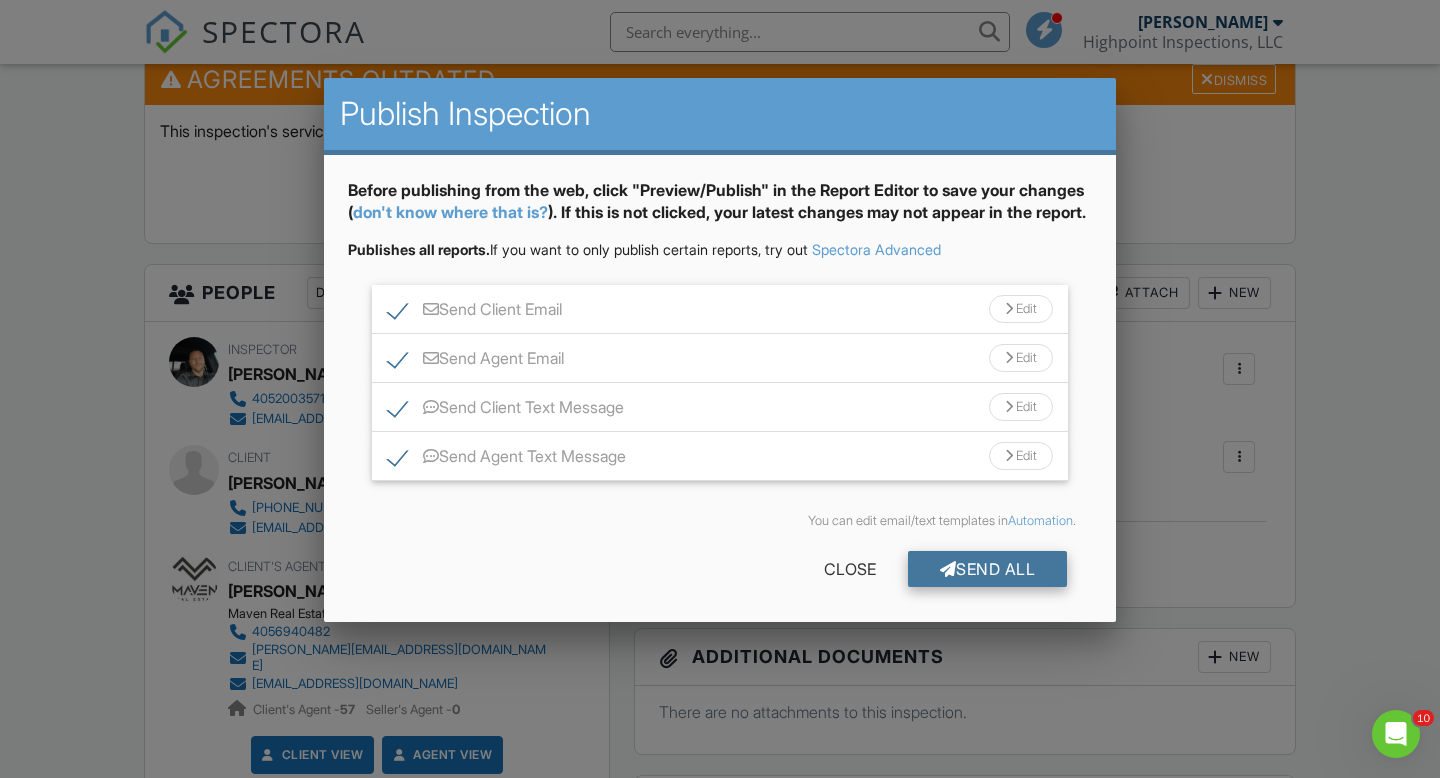 click on "Send All" at bounding box center (988, 569) 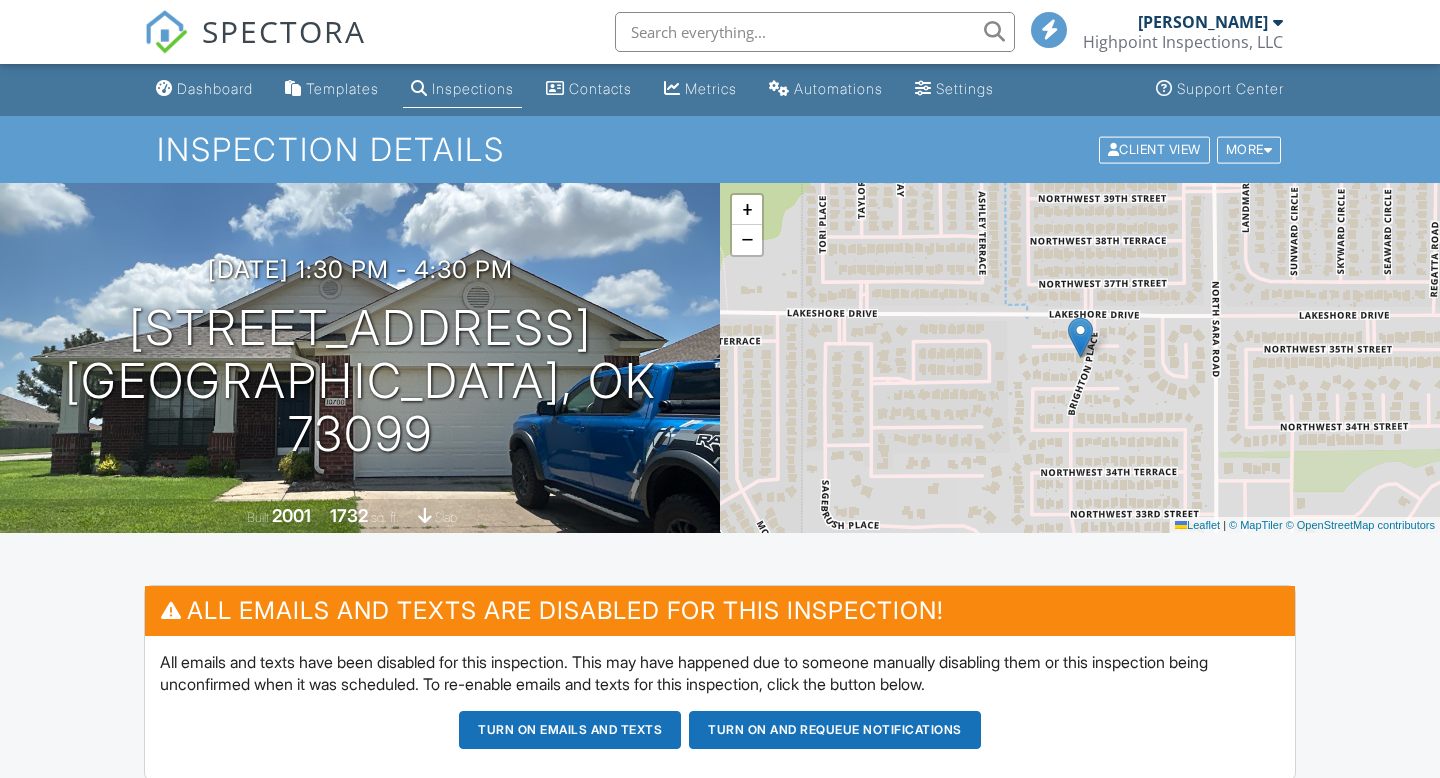 scroll, scrollTop: 14, scrollLeft: 0, axis: vertical 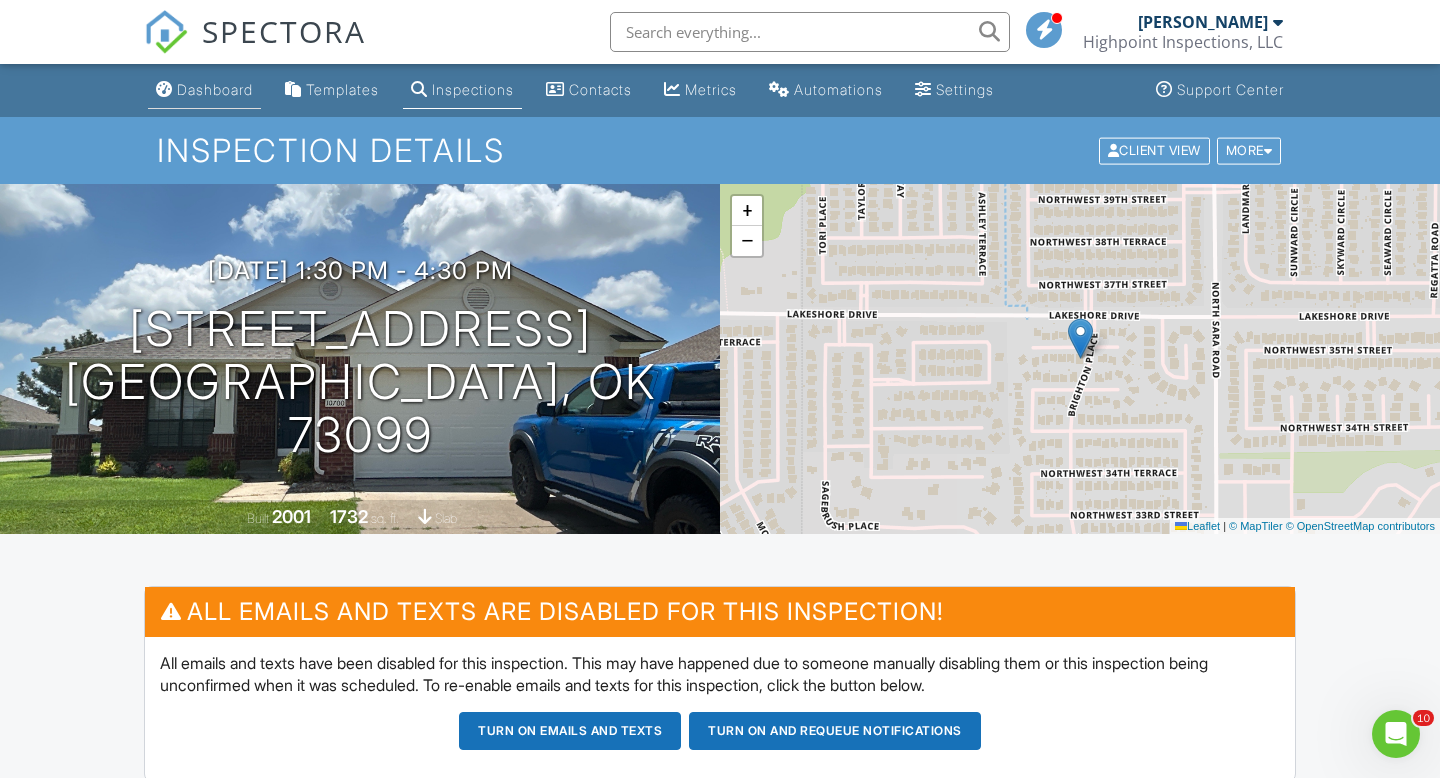 click on "Dashboard" at bounding box center [215, 89] 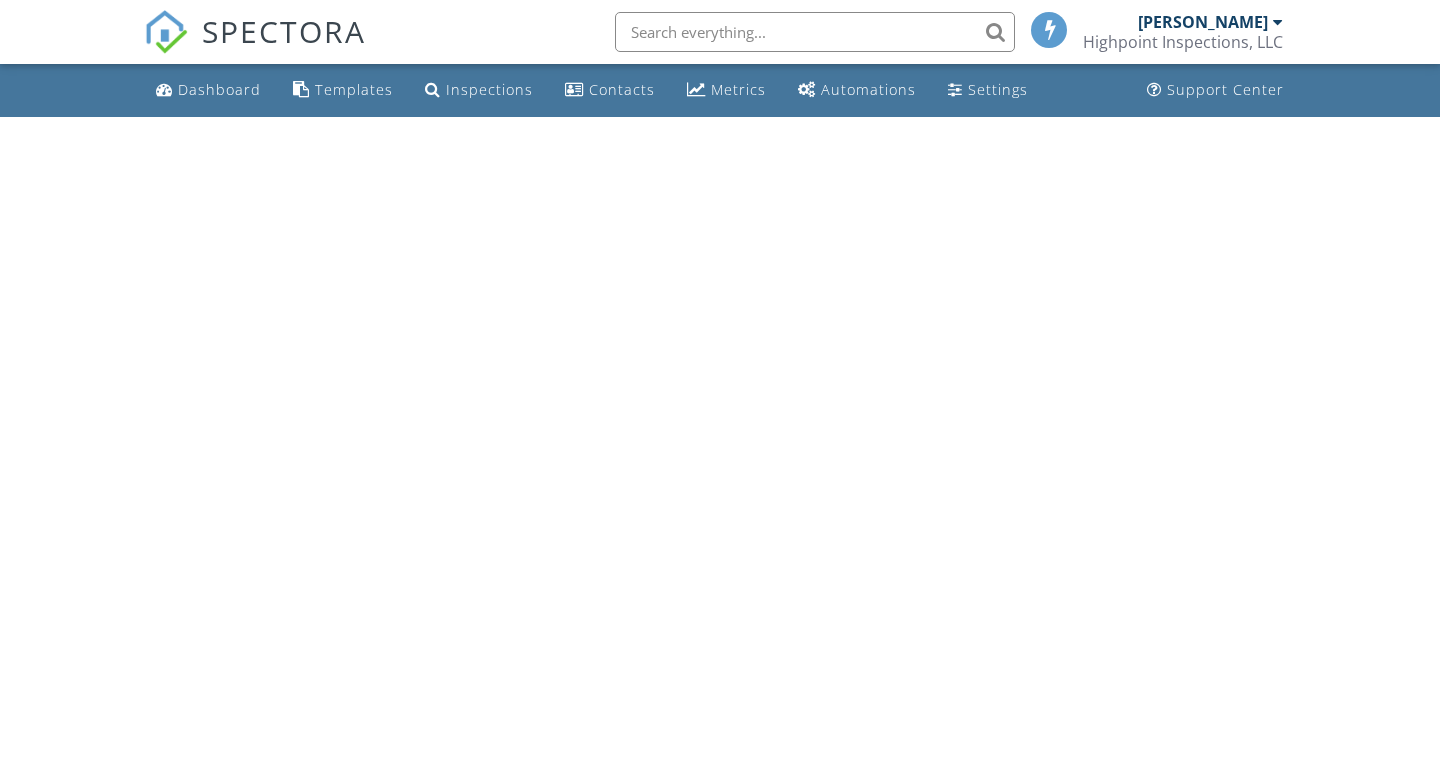 scroll, scrollTop: 0, scrollLeft: 0, axis: both 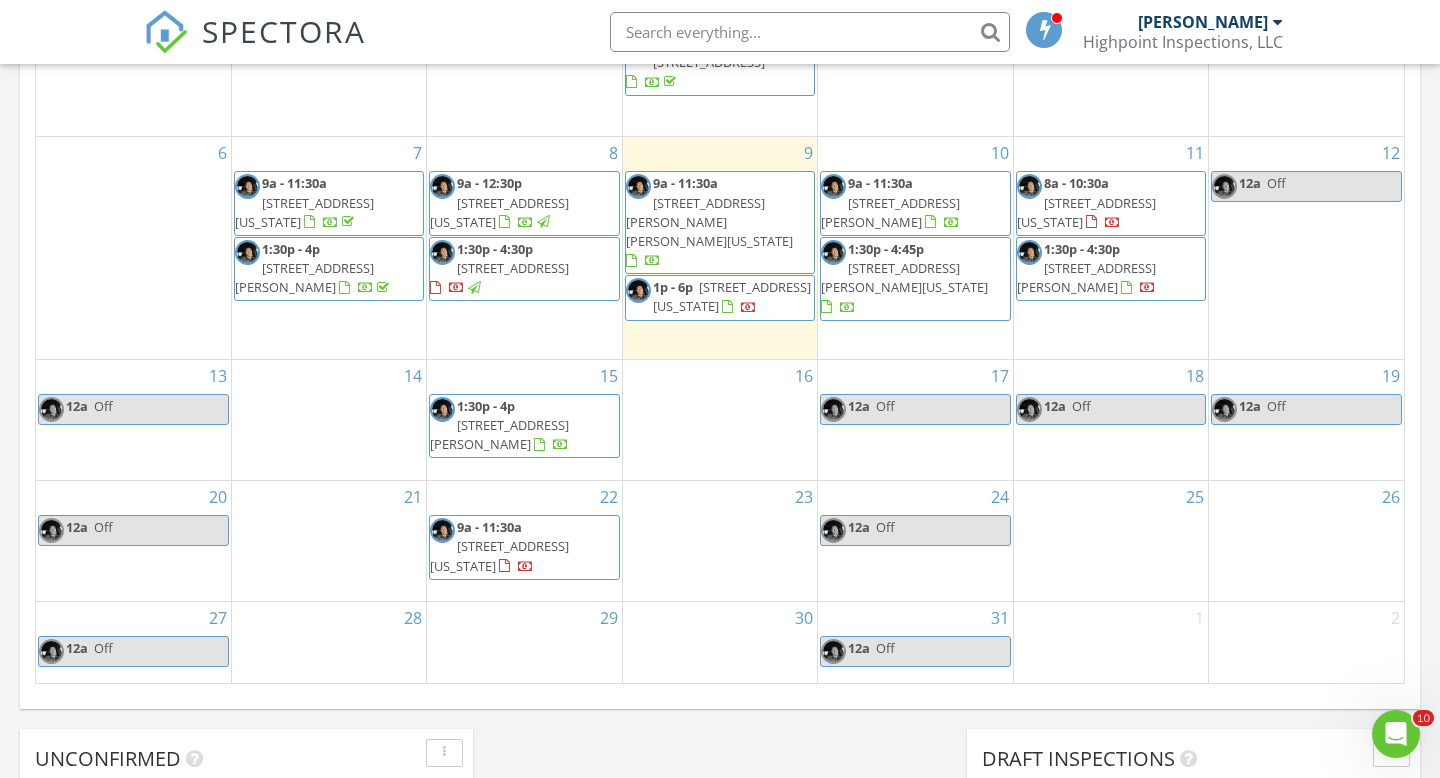 click on "9a - 11:30a
[STREET_ADDRESS][PERSON_NAME][PERSON_NAME][US_STATE]" at bounding box center [720, 222] 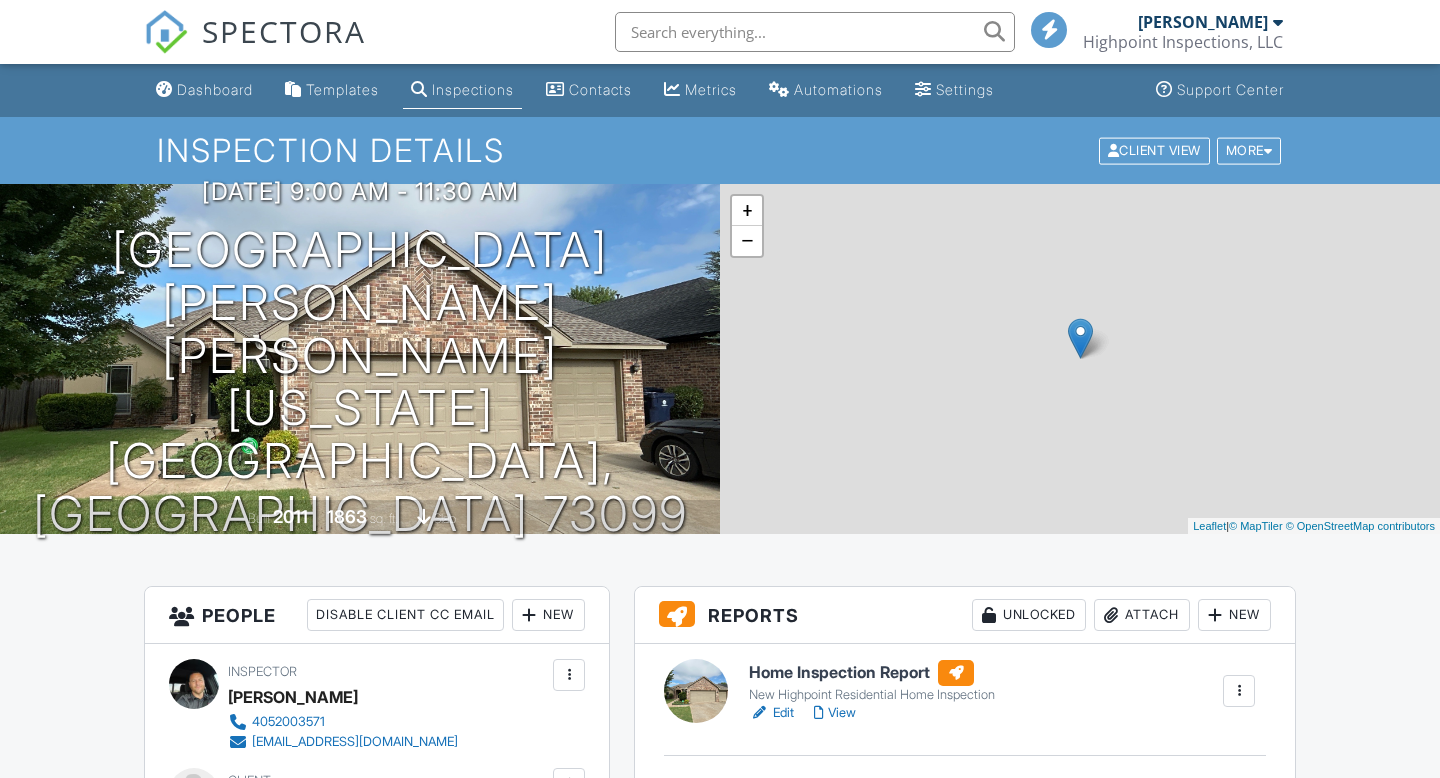scroll, scrollTop: 0, scrollLeft: 0, axis: both 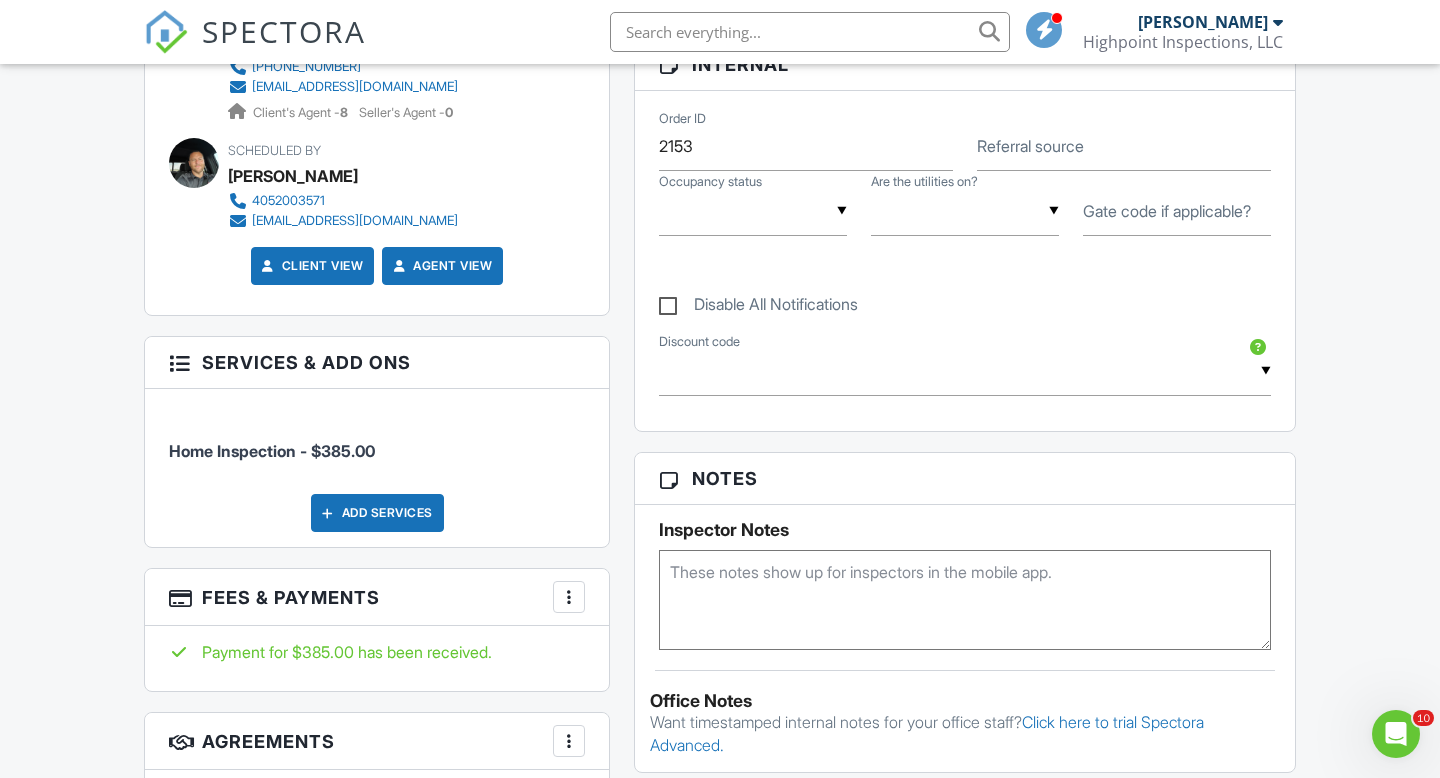 click on "Disable All Notifications" at bounding box center [758, 307] 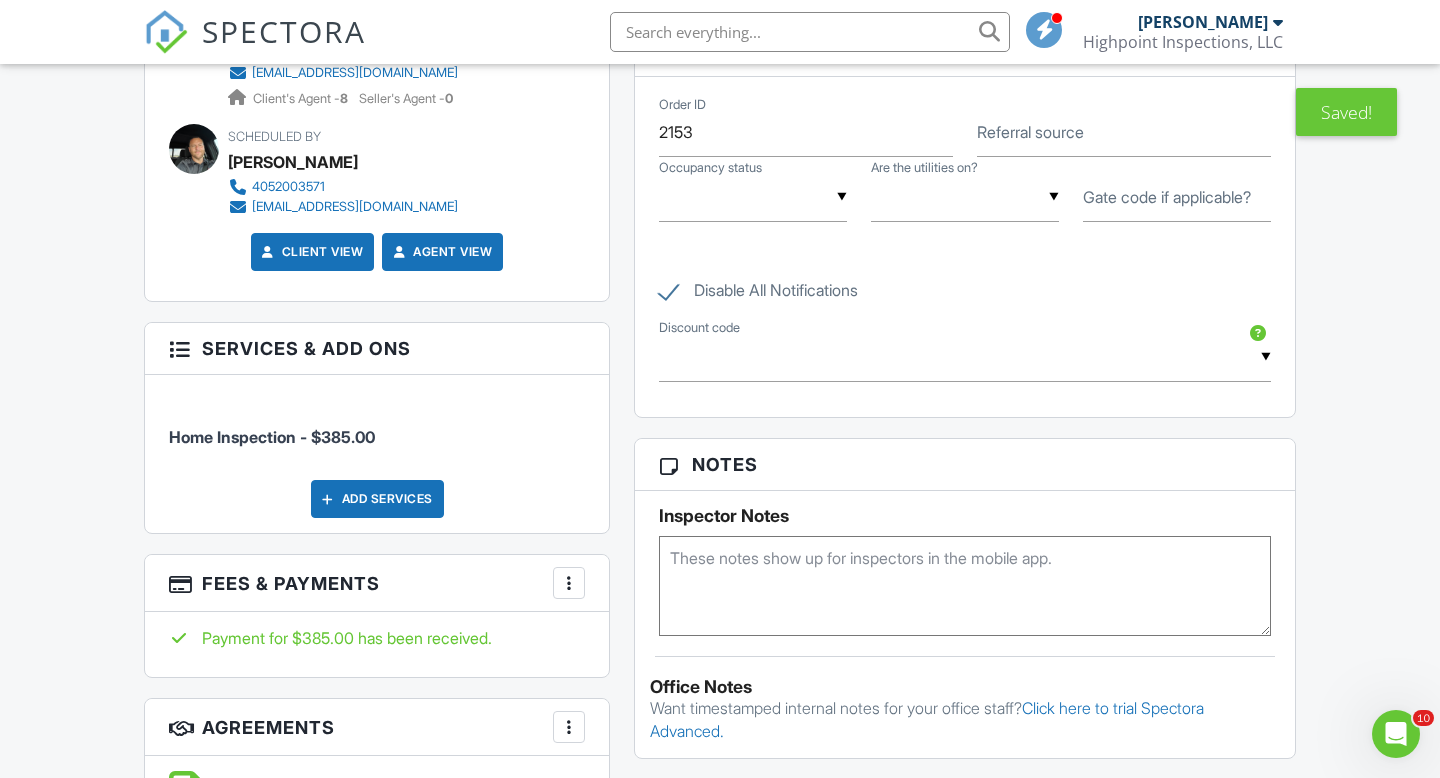 scroll, scrollTop: 1203, scrollLeft: 0, axis: vertical 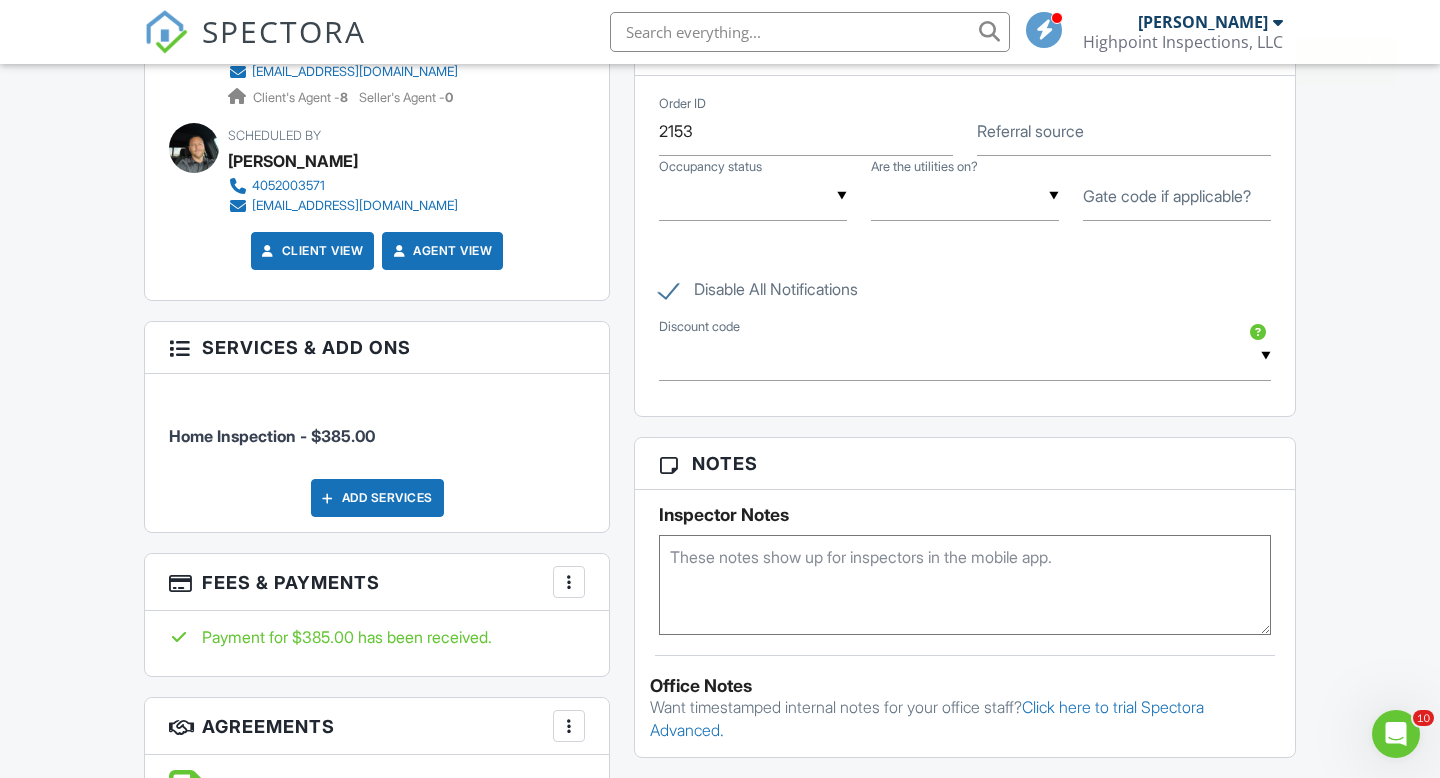click on "Add Services" at bounding box center (377, 498) 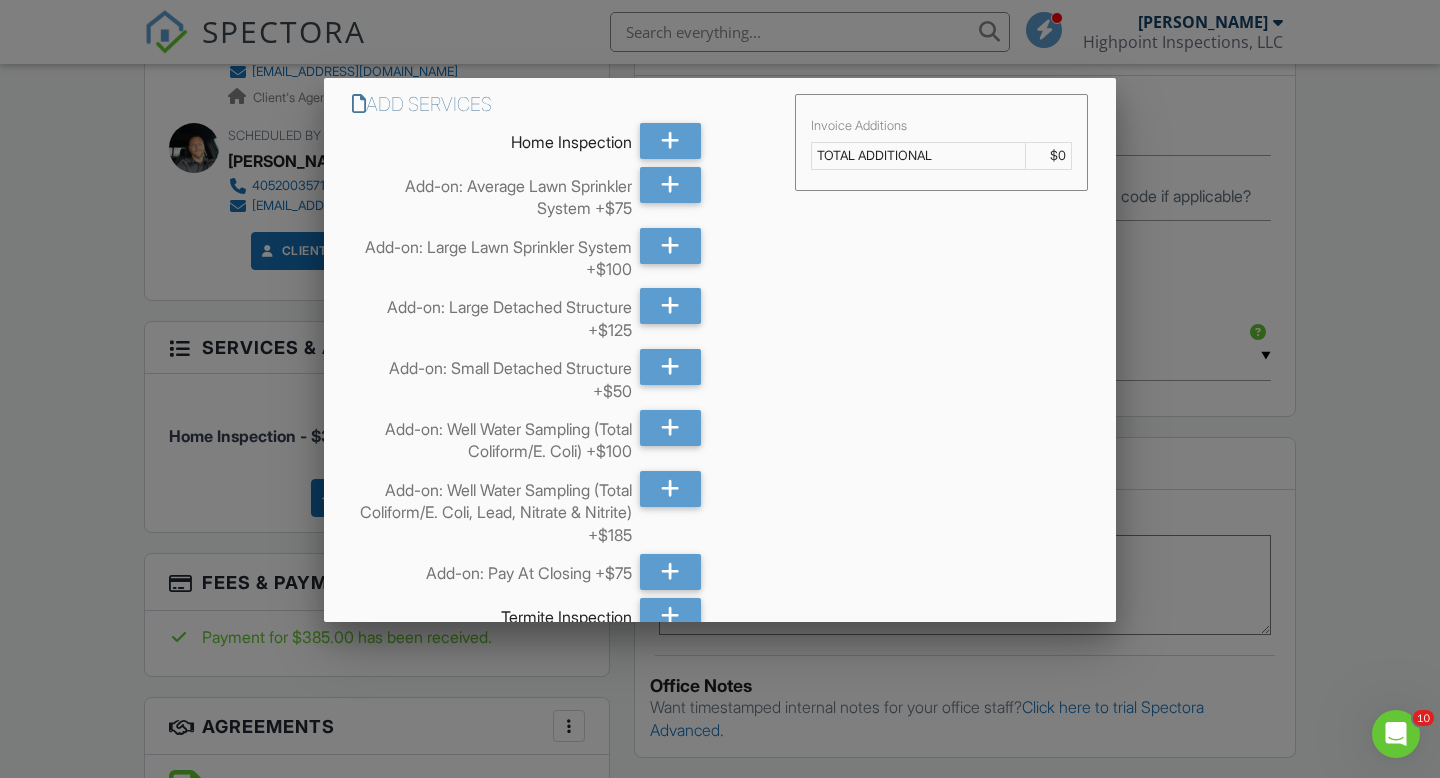 click at bounding box center (720, 386) 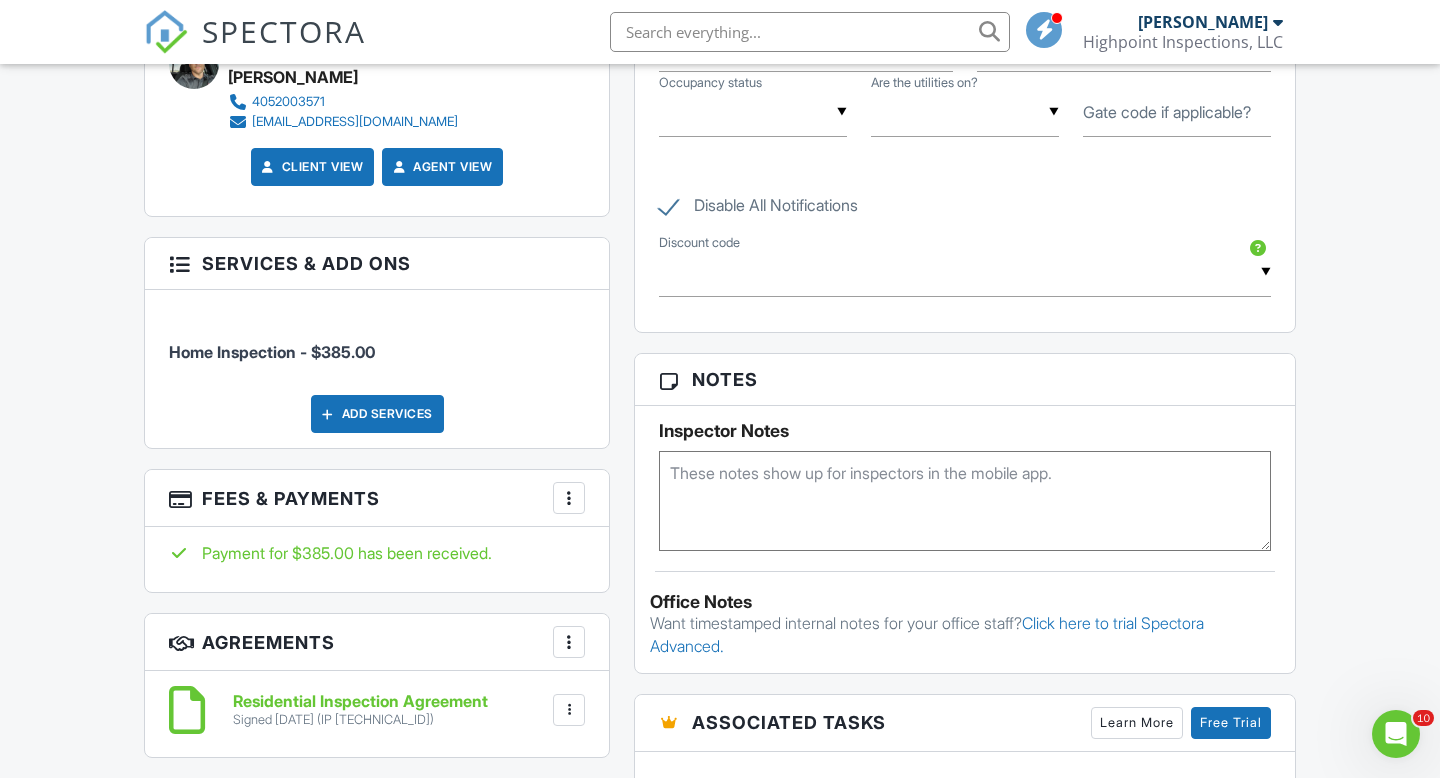 scroll, scrollTop: 1322, scrollLeft: 0, axis: vertical 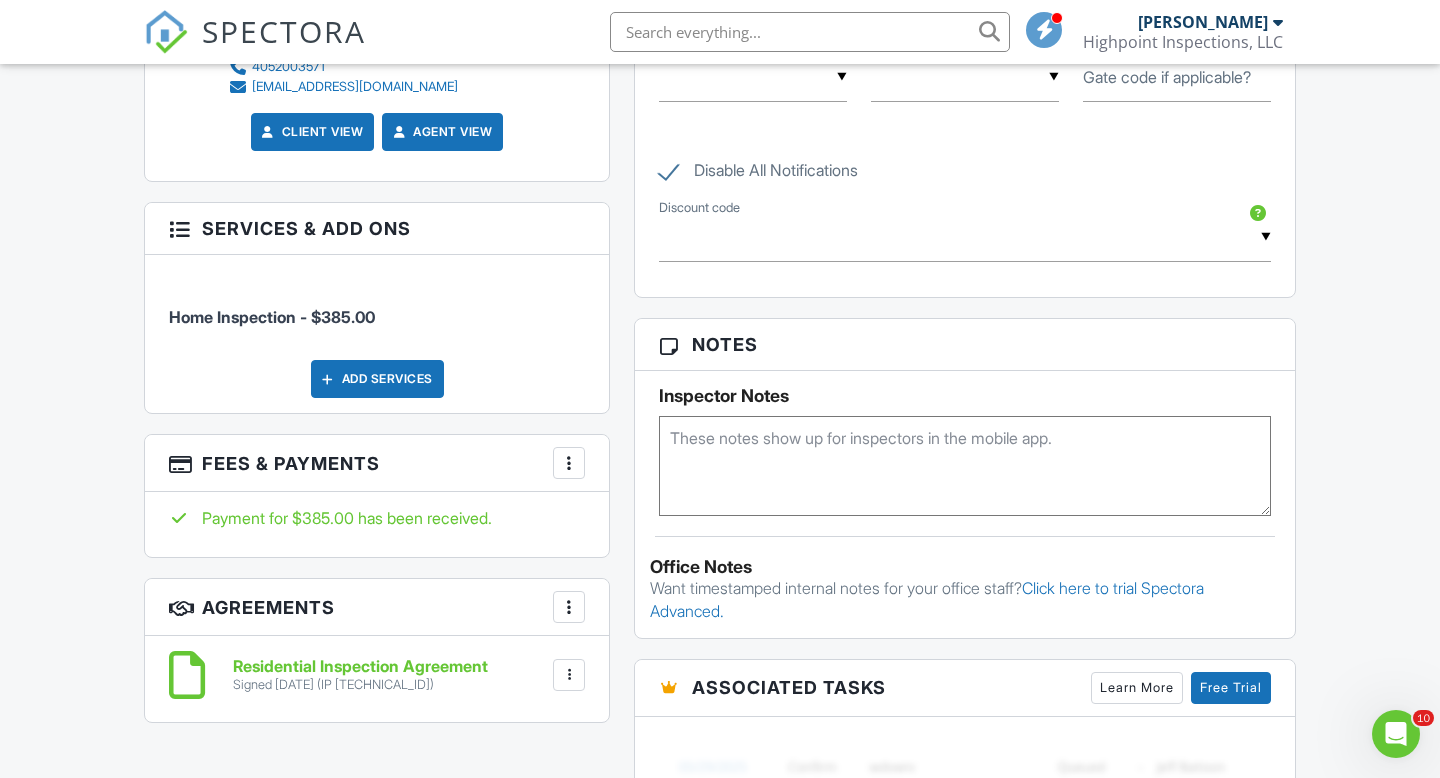 click on "Add Services" at bounding box center (377, 379) 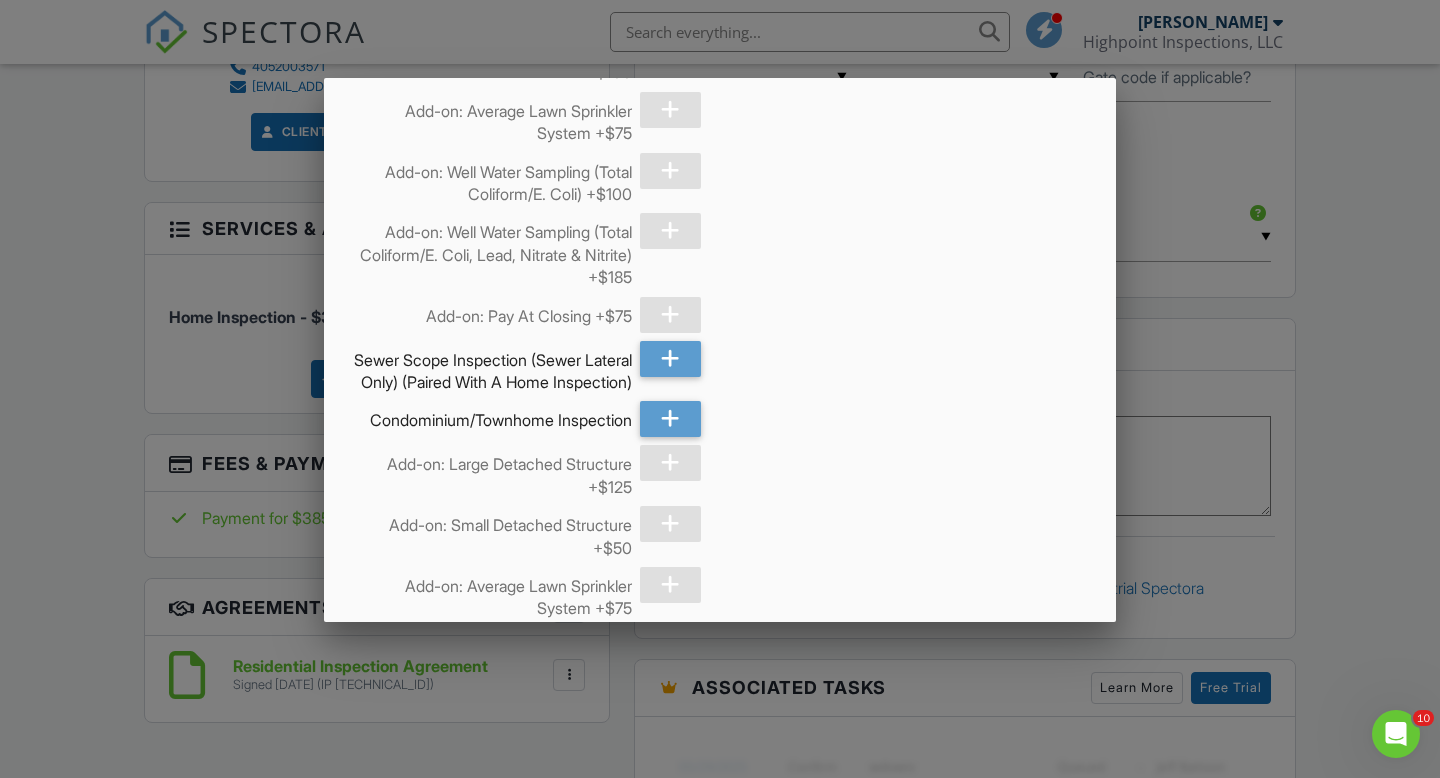 scroll, scrollTop: 1007, scrollLeft: 0, axis: vertical 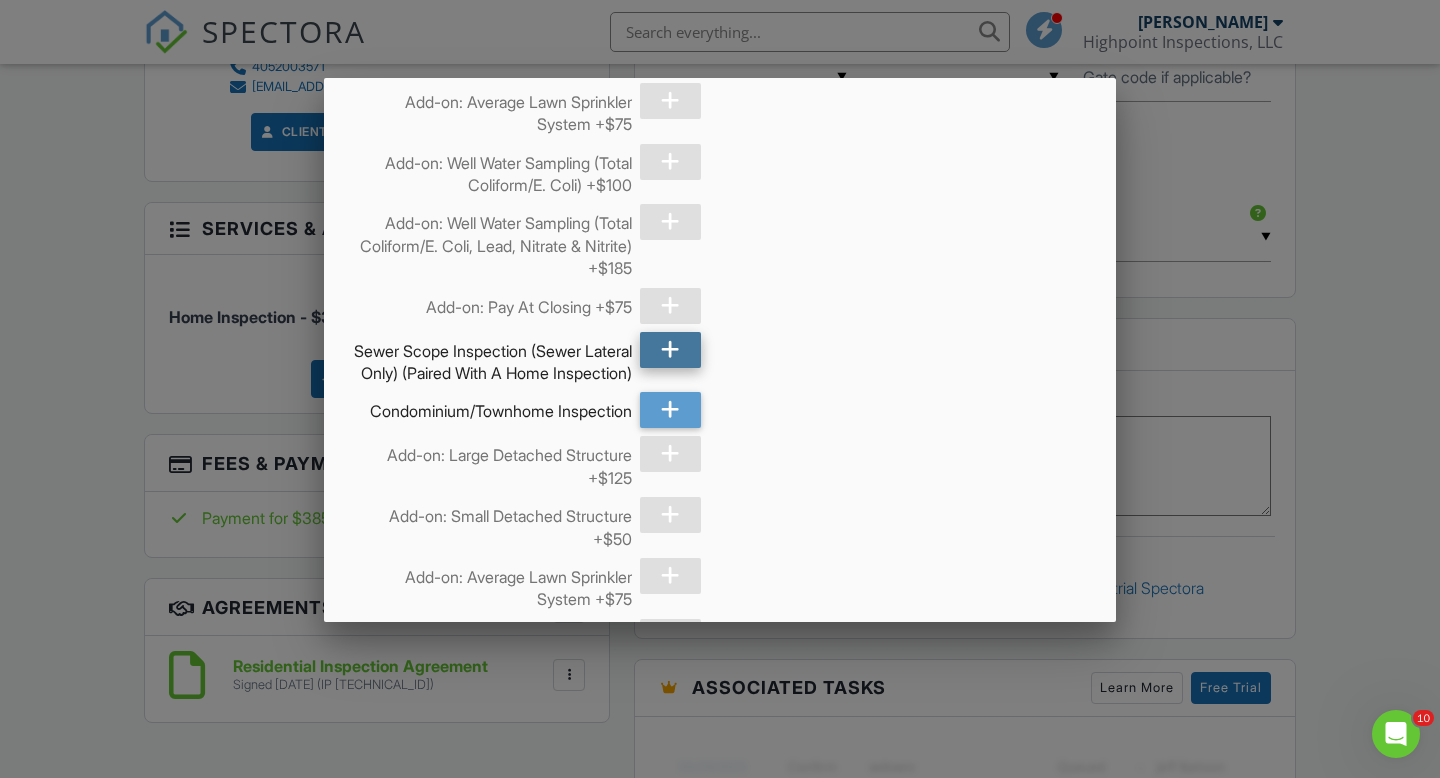 click at bounding box center [670, 350] 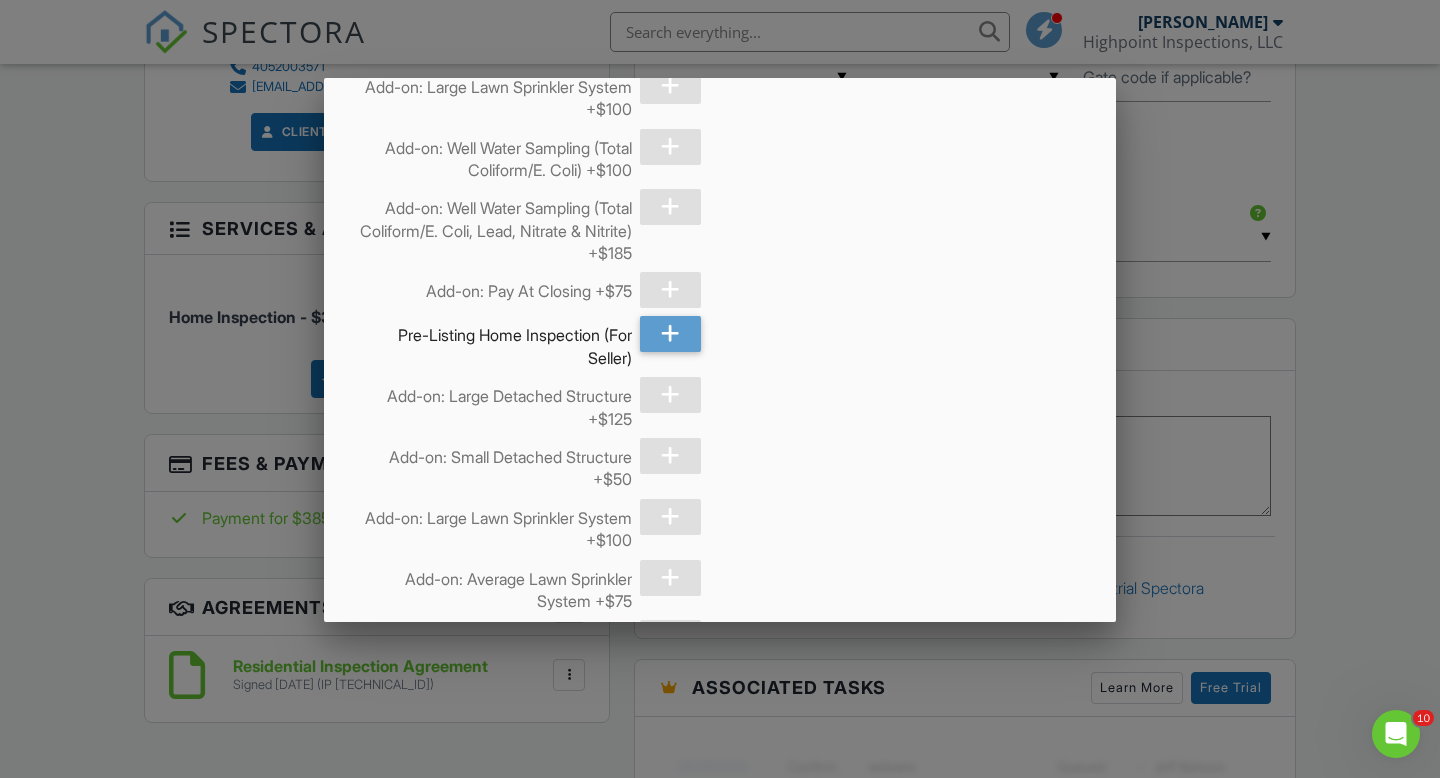 scroll, scrollTop: 2250, scrollLeft: 0, axis: vertical 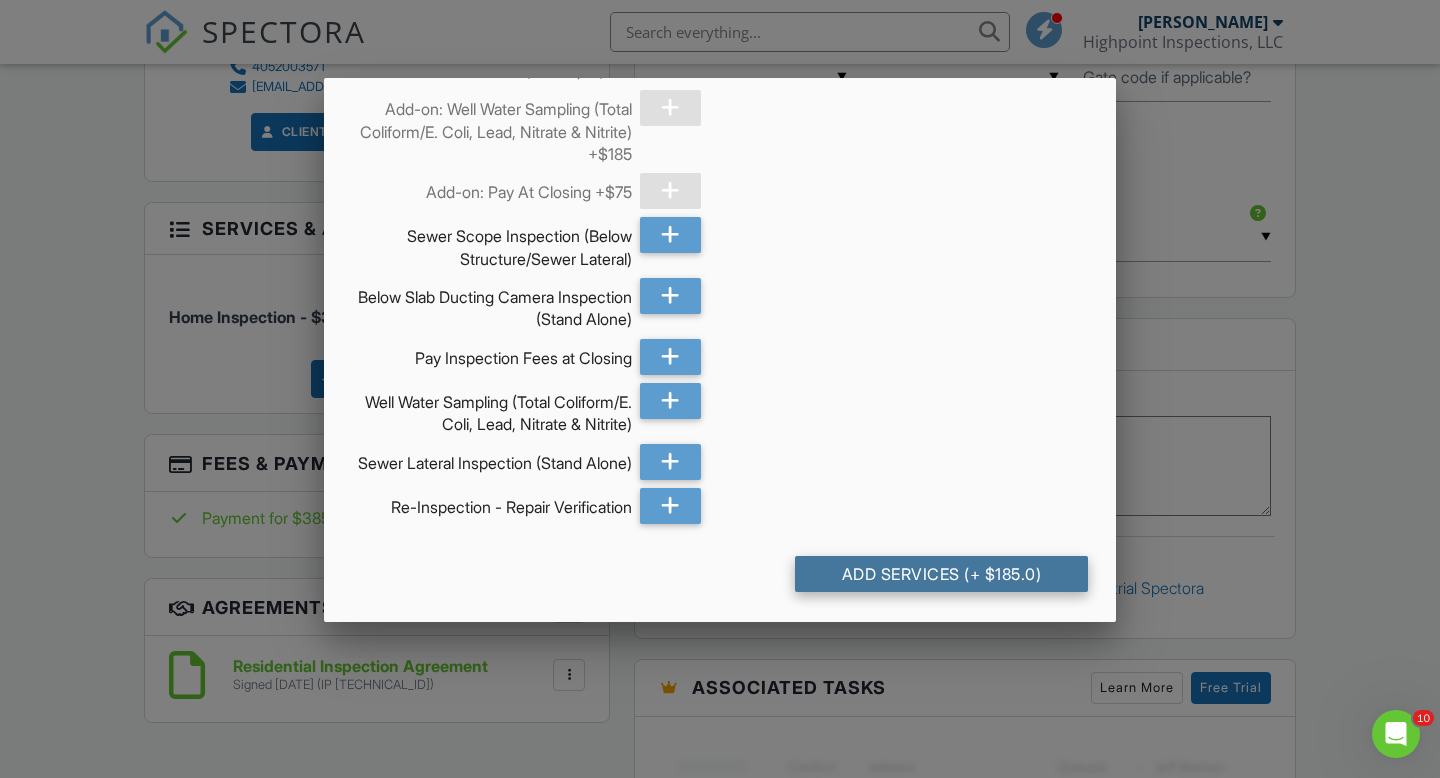 click on "Add Services
(+ $185.0)" at bounding box center [941, 574] 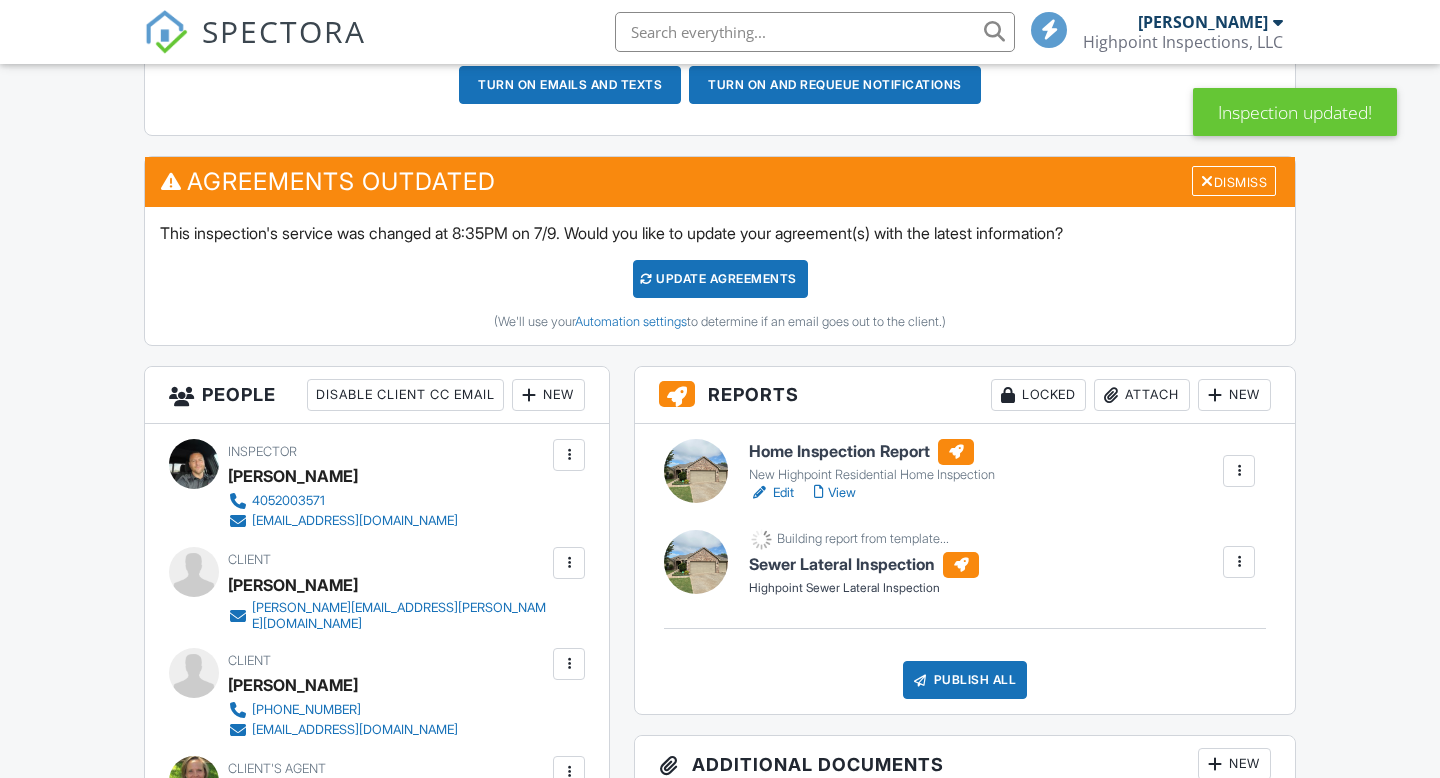 scroll, scrollTop: 646, scrollLeft: 0, axis: vertical 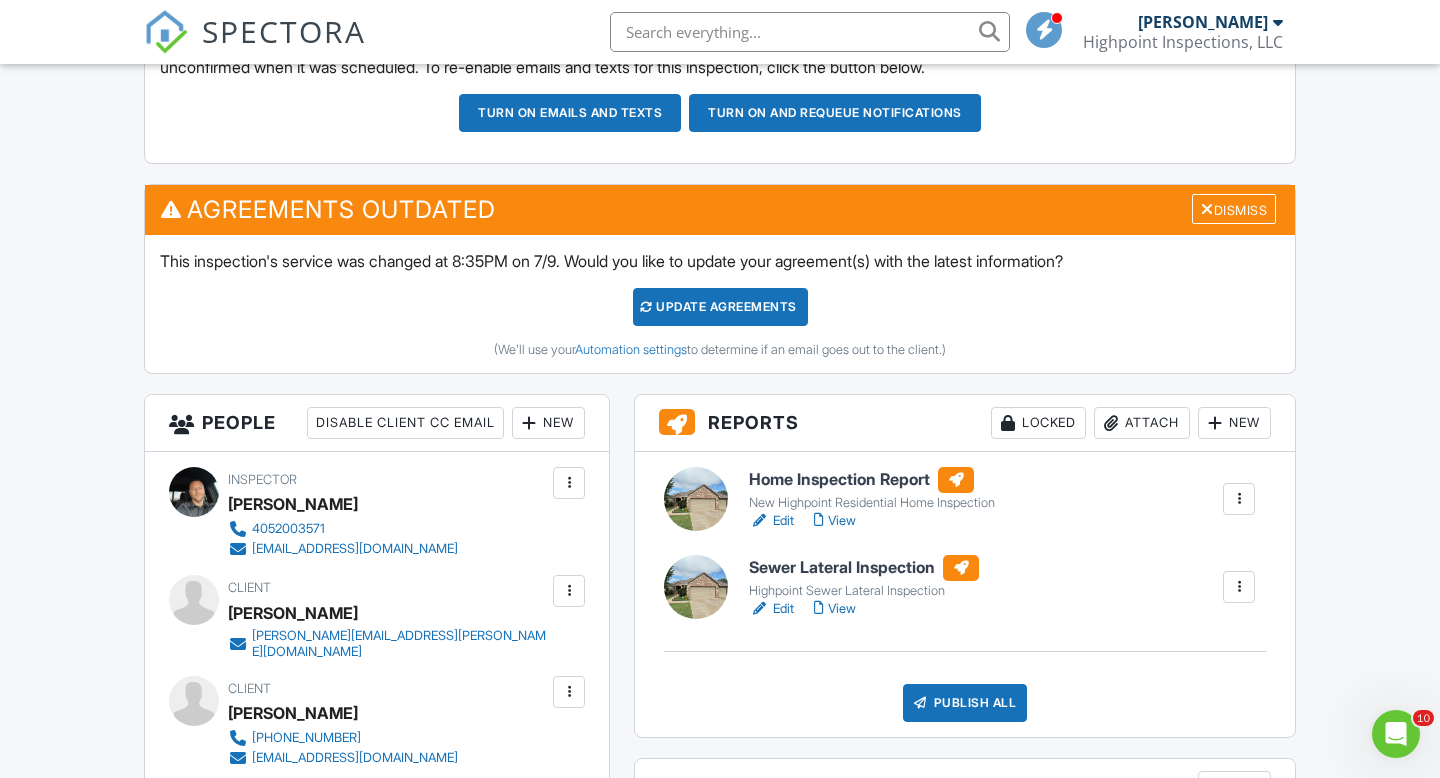 click on "Edit" at bounding box center [771, 609] 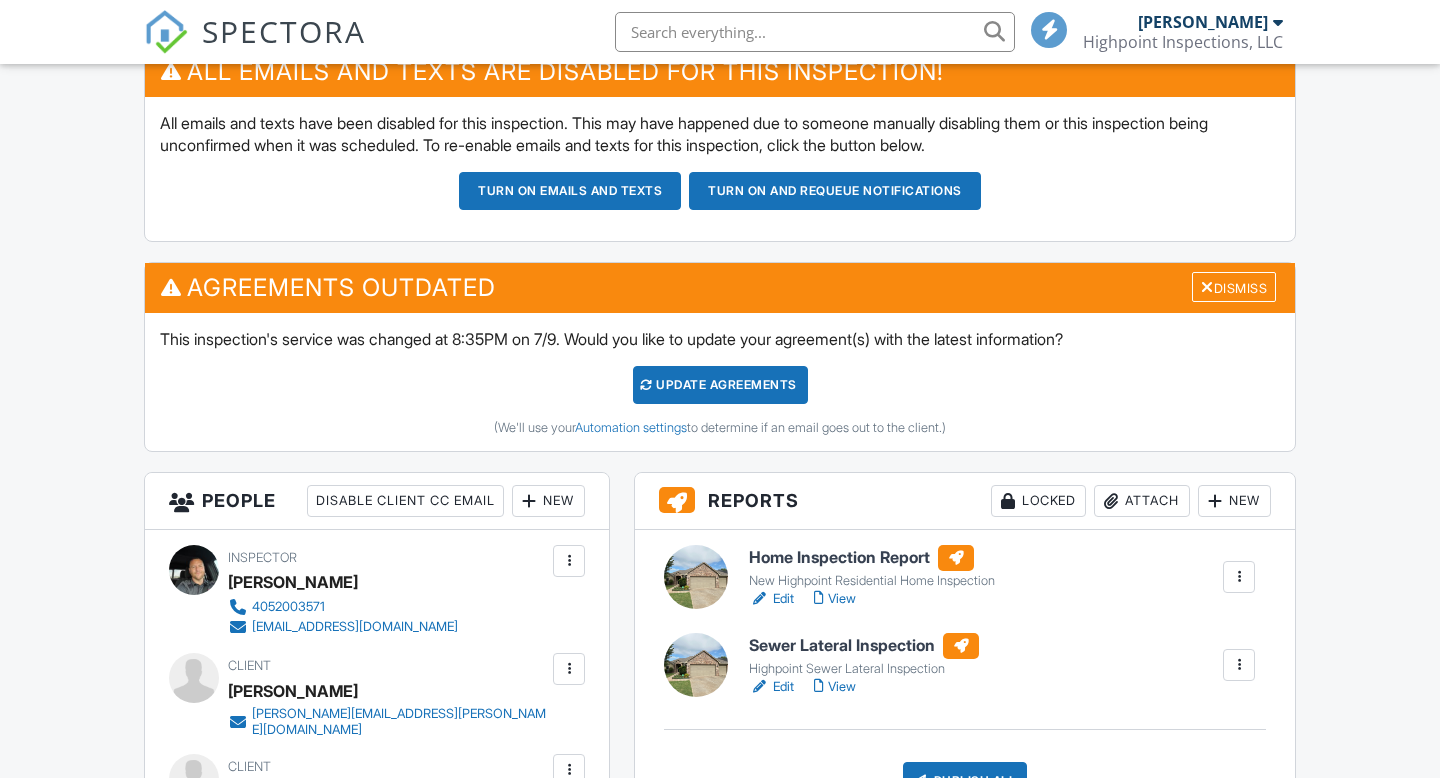 scroll, scrollTop: 568, scrollLeft: 0, axis: vertical 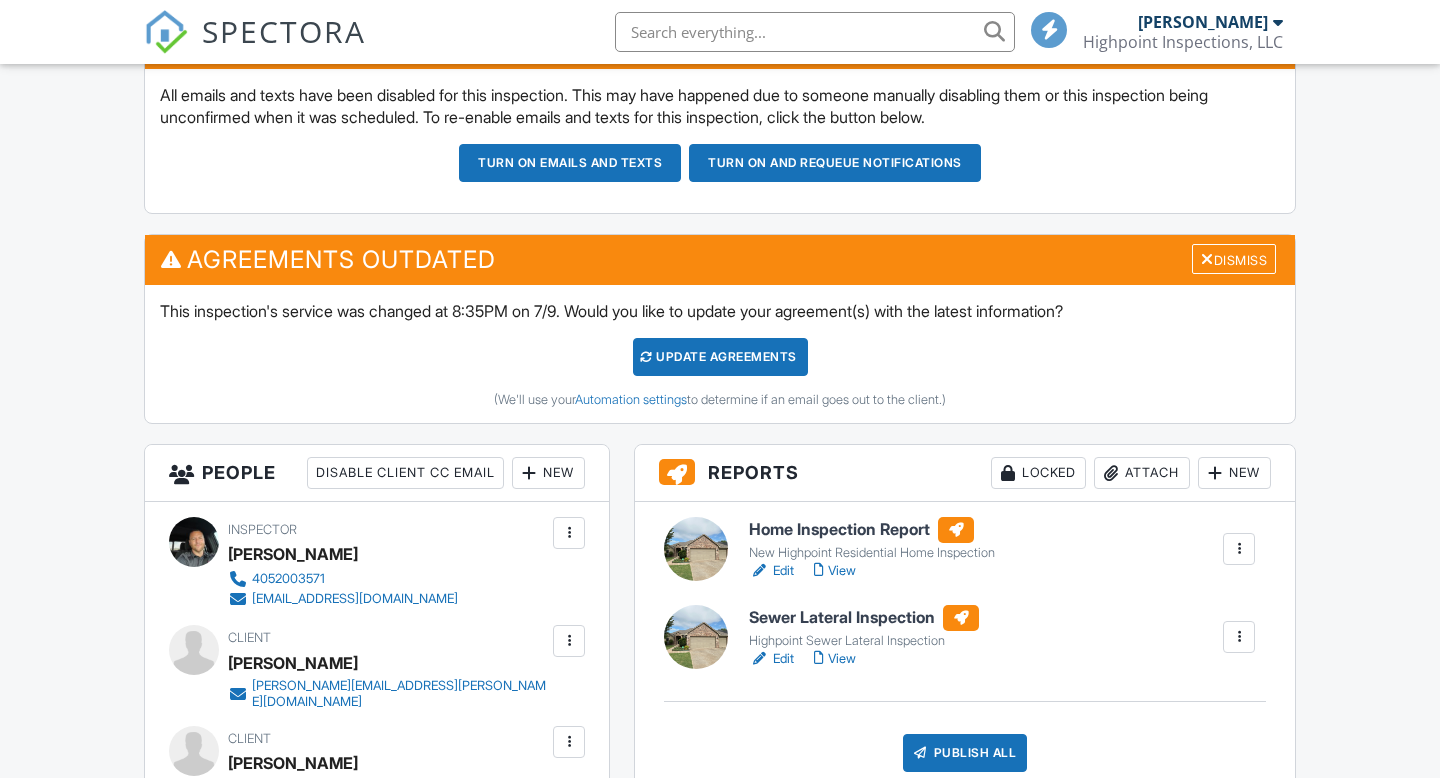 click on "View" at bounding box center (835, 659) 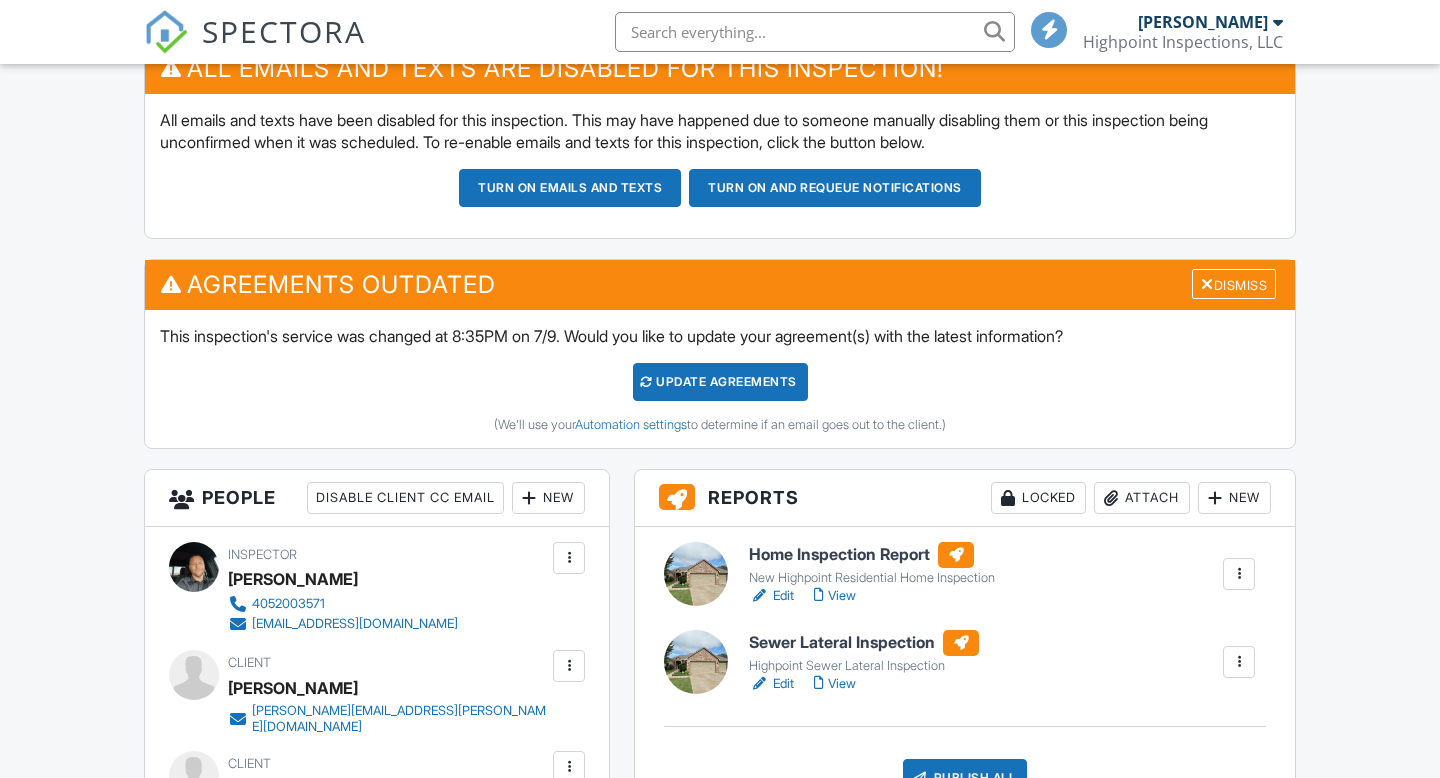 scroll, scrollTop: 545, scrollLeft: 0, axis: vertical 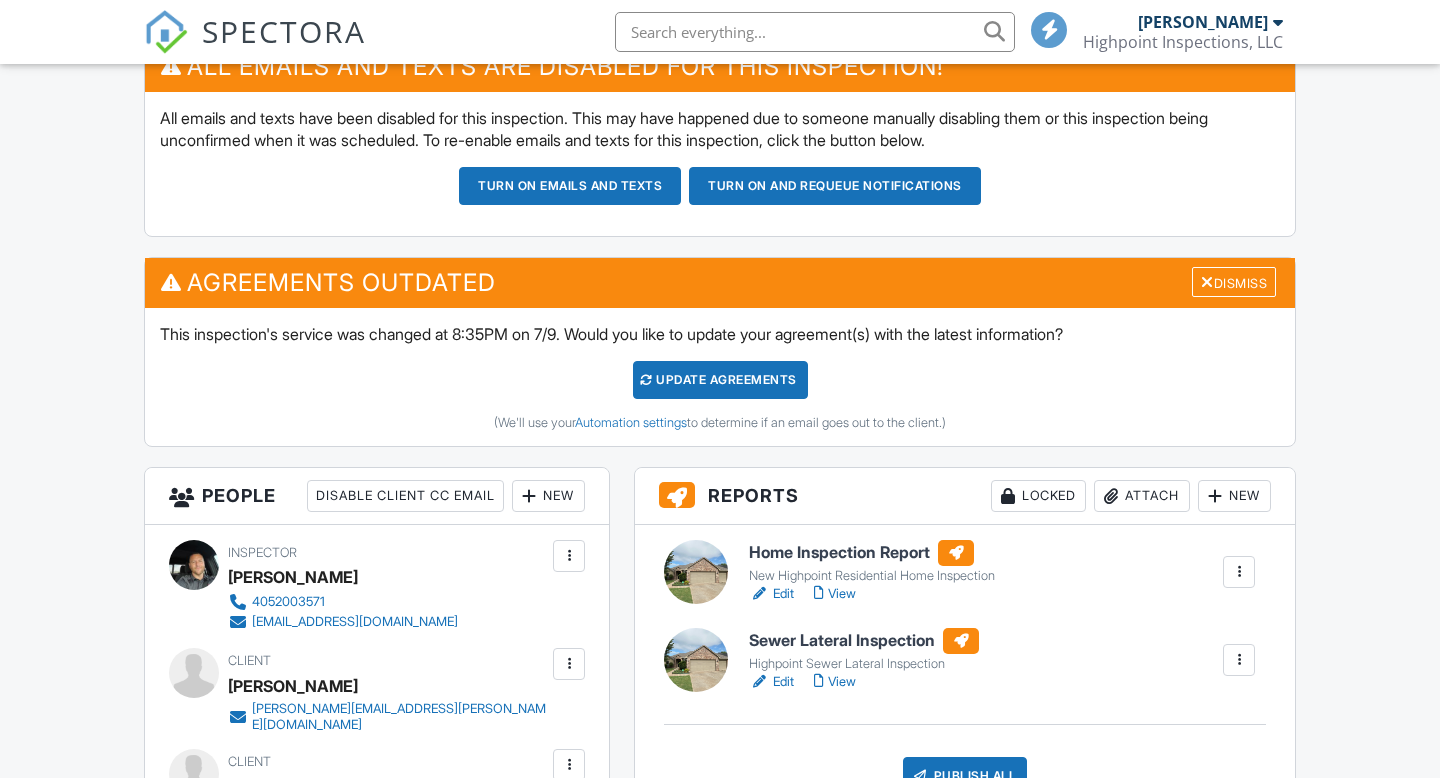 click on "View" at bounding box center (835, 594) 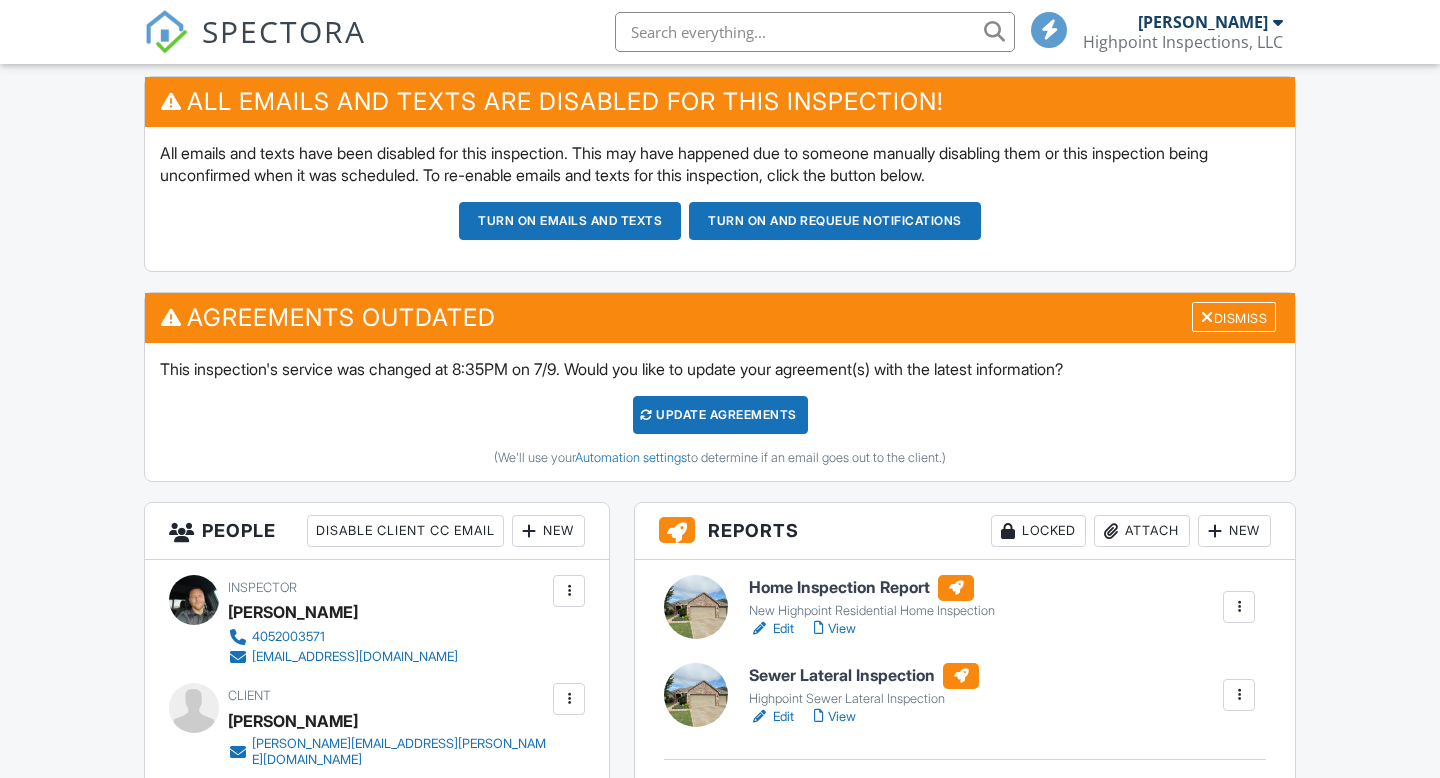 scroll, scrollTop: 510, scrollLeft: 0, axis: vertical 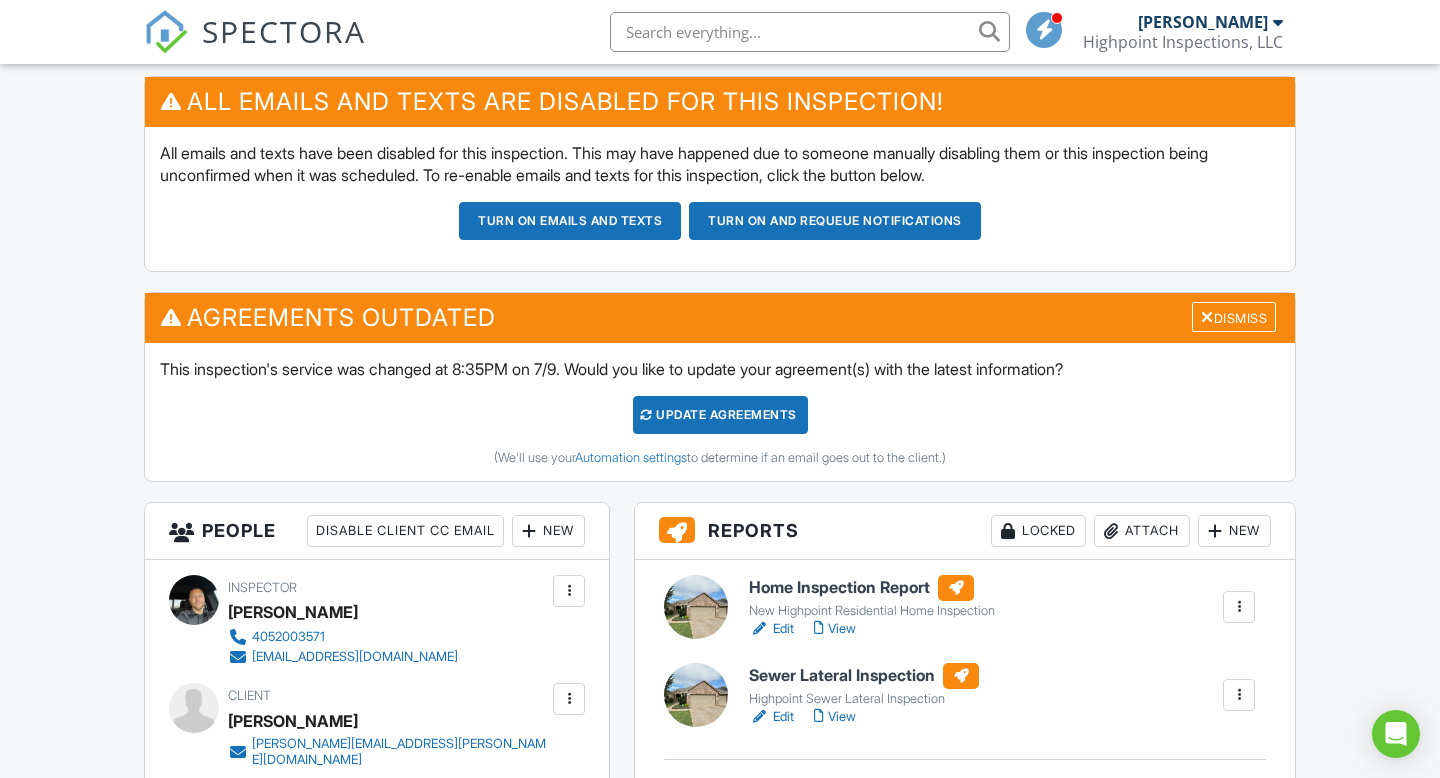 click on "View" at bounding box center (835, 629) 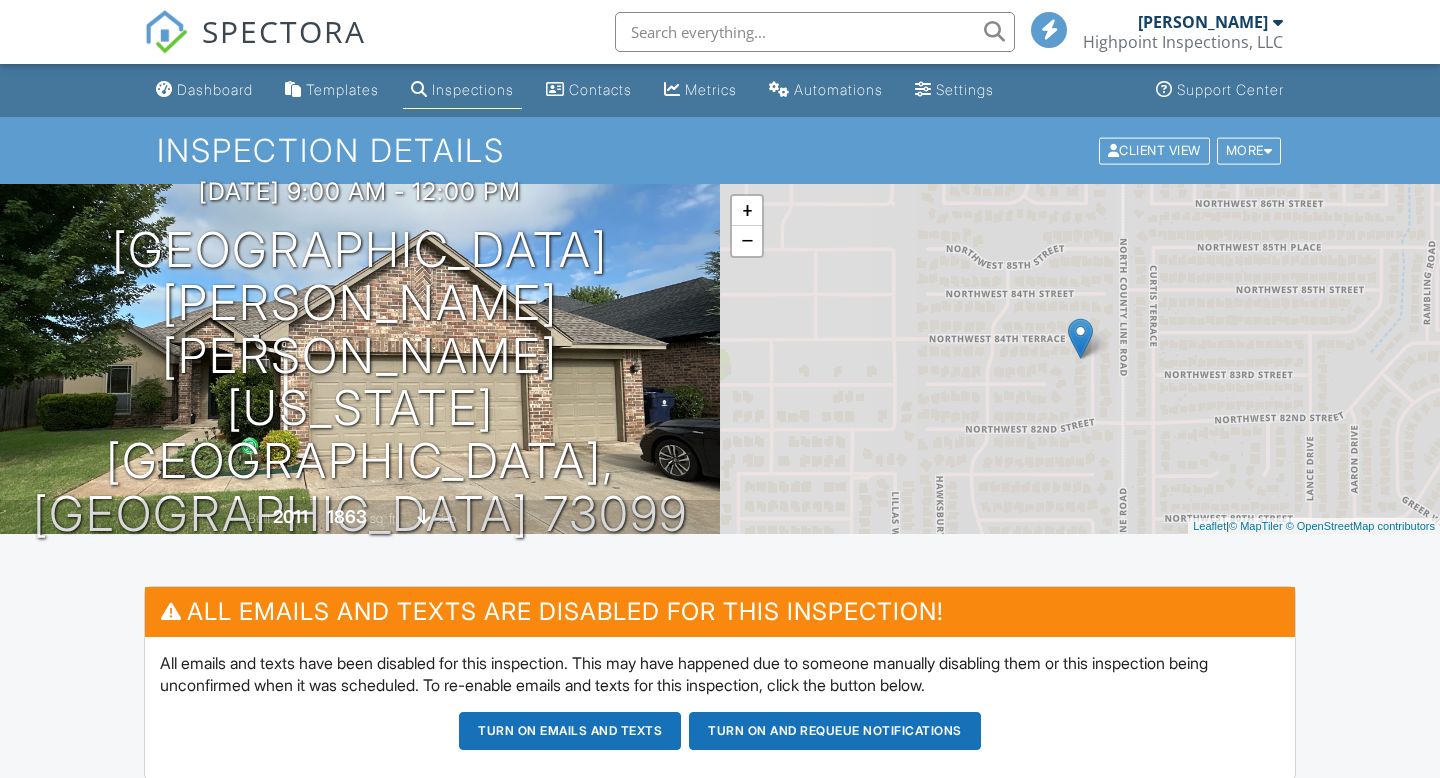 scroll, scrollTop: 687, scrollLeft: 0, axis: vertical 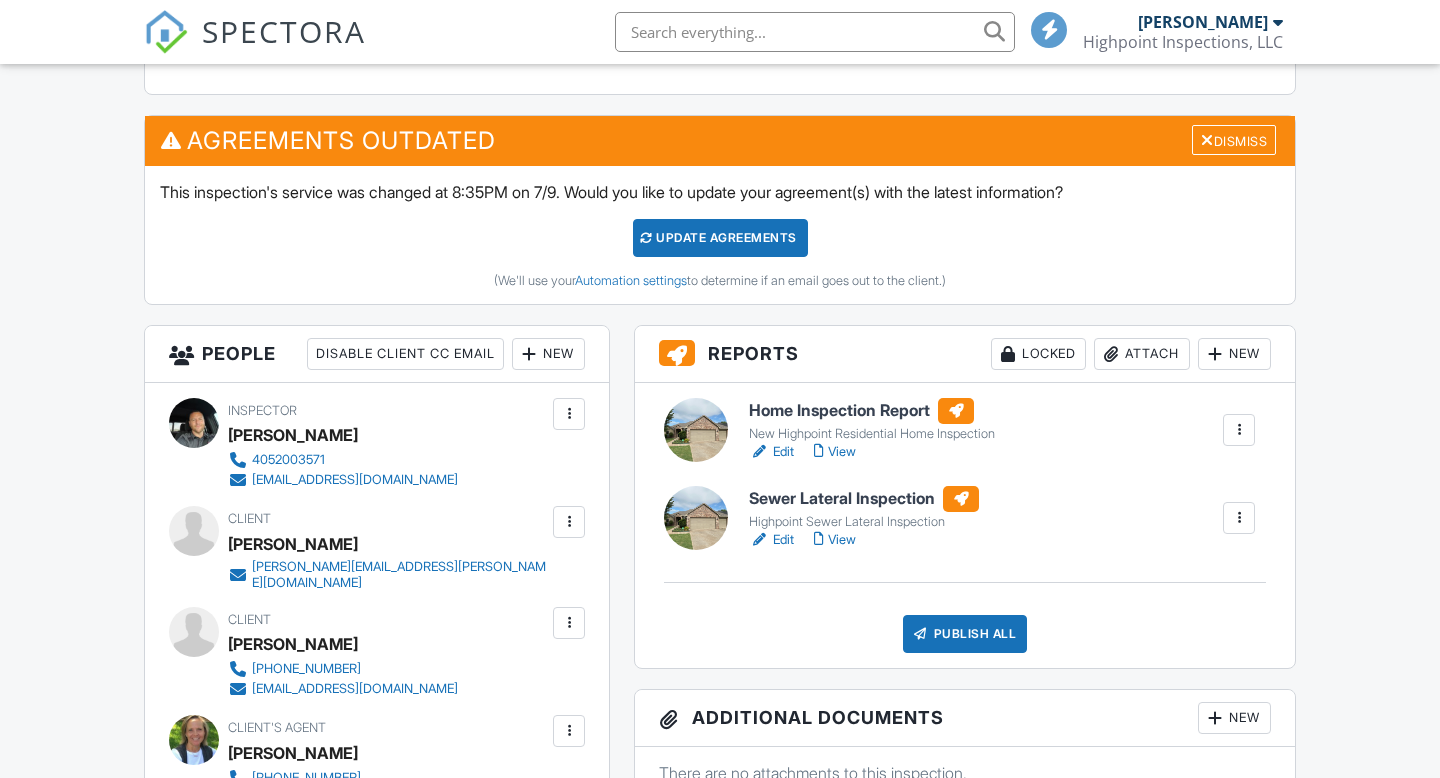 click on "Publish All" at bounding box center [965, 634] 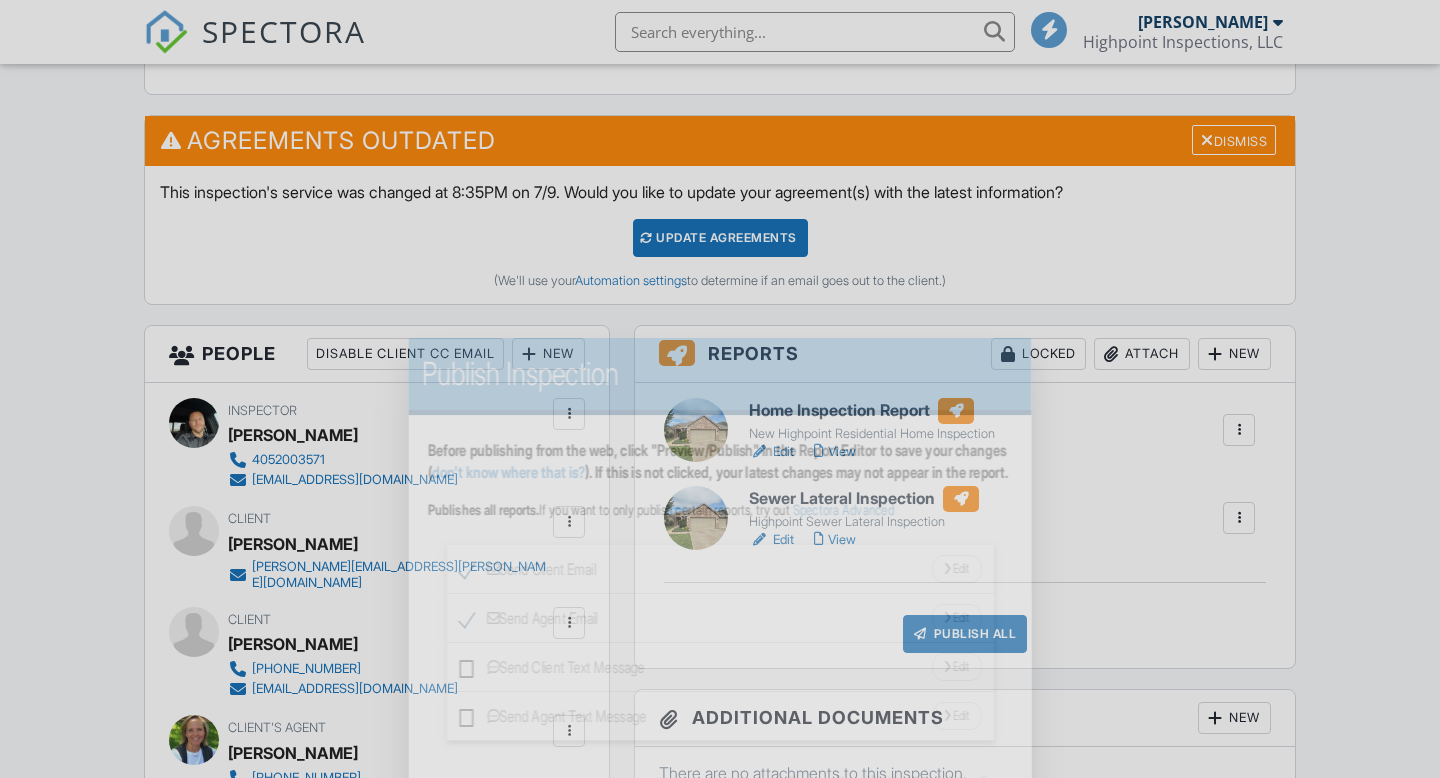 scroll, scrollTop: 793, scrollLeft: 0, axis: vertical 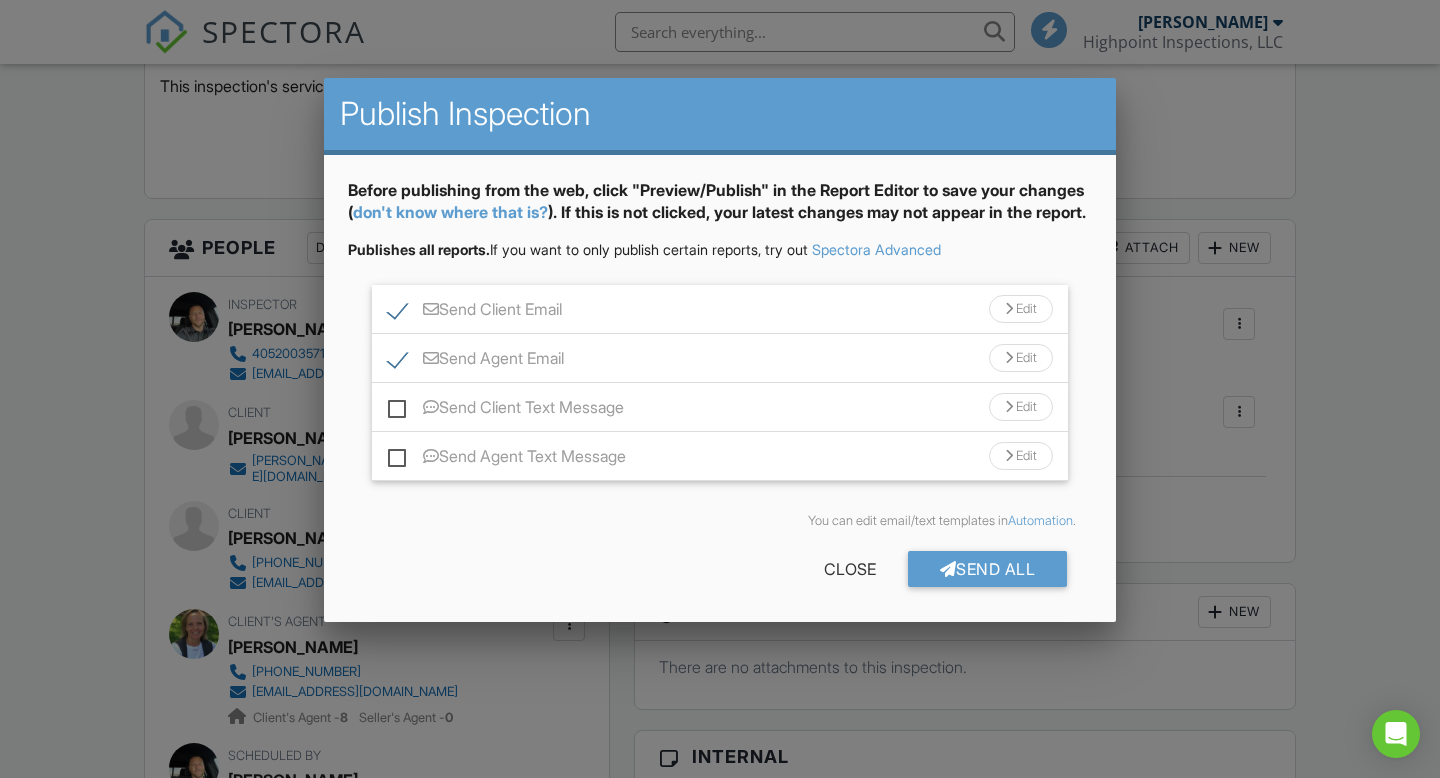 click on "Send Client Text Message" at bounding box center (506, 410) 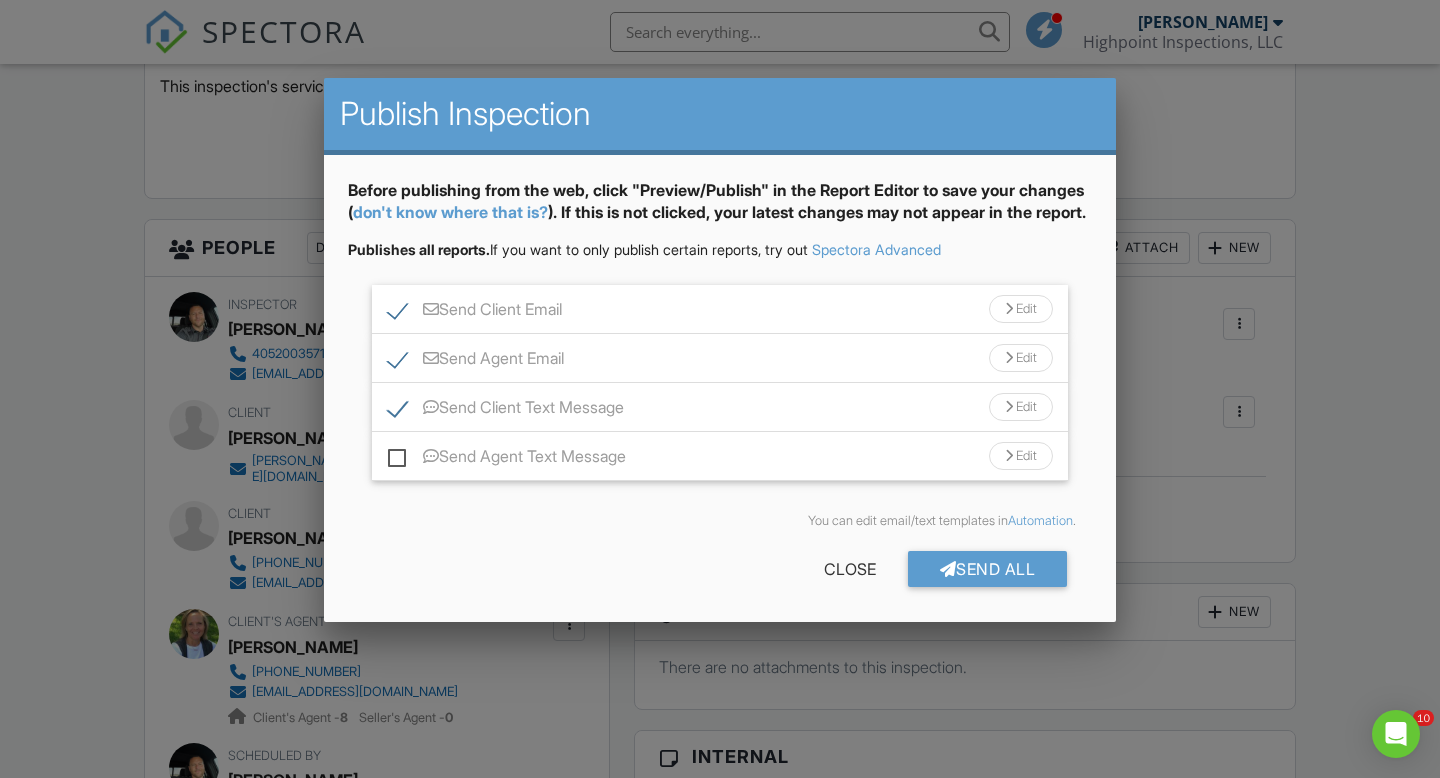 click on "Send Agent Text Message" at bounding box center (507, 459) 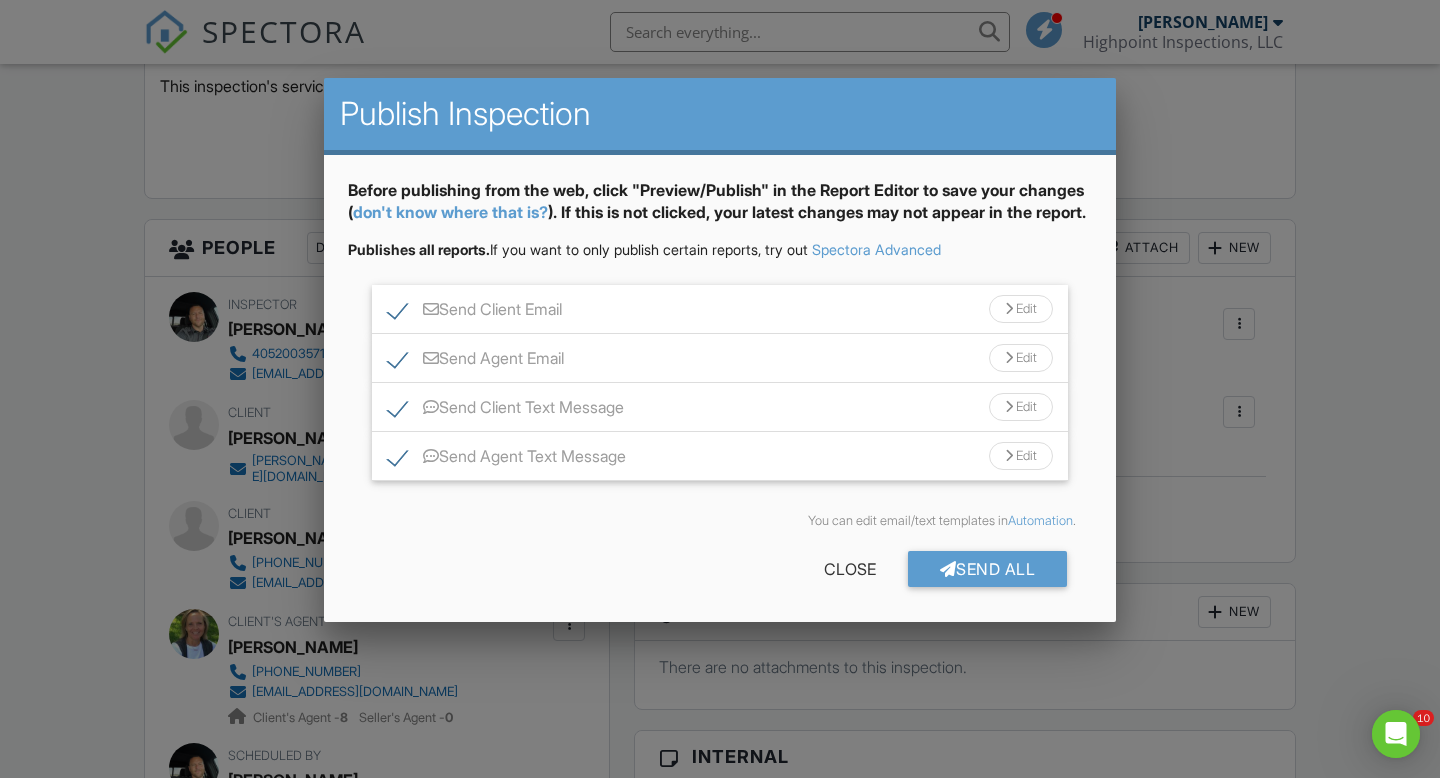 scroll, scrollTop: 0, scrollLeft: 0, axis: both 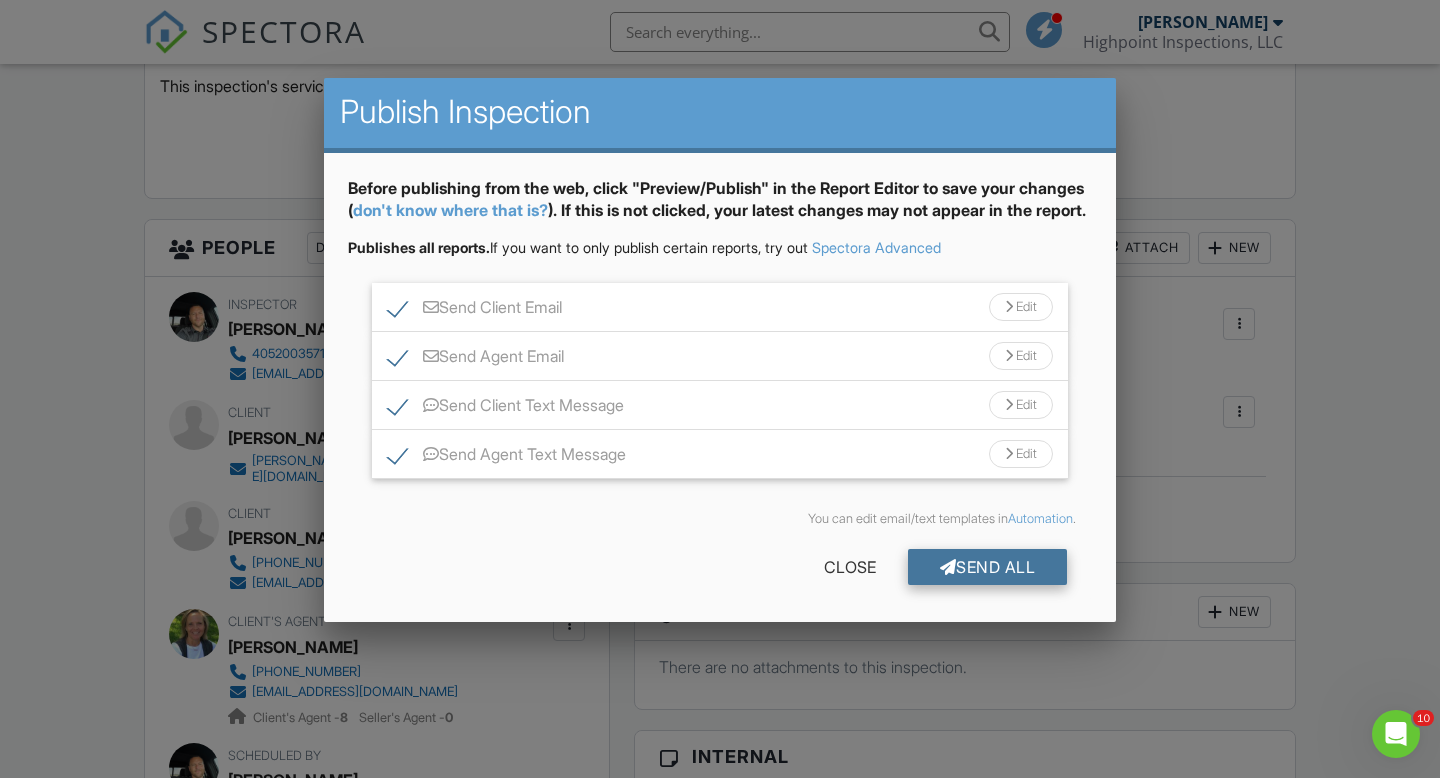 click on "Send All" at bounding box center [988, 567] 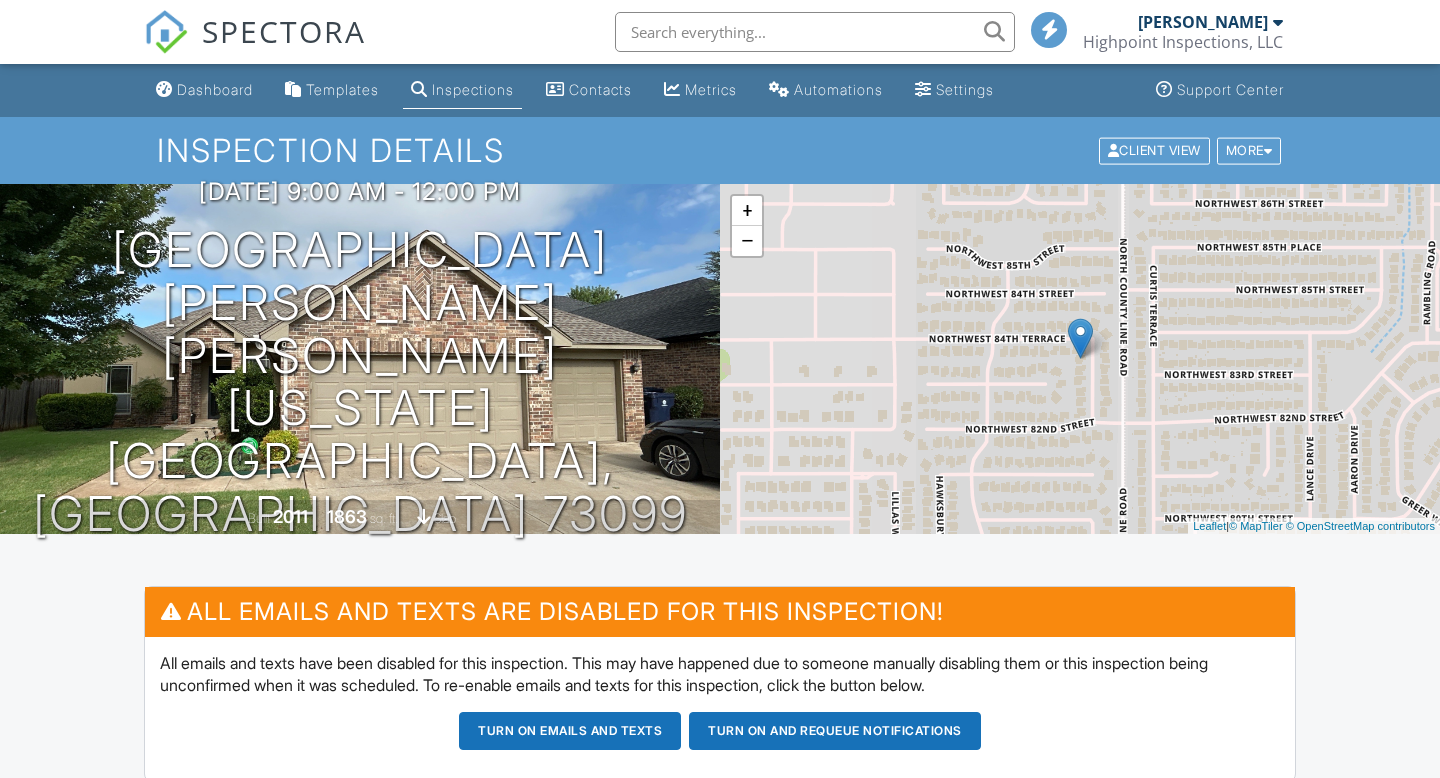 scroll, scrollTop: 1766, scrollLeft: 0, axis: vertical 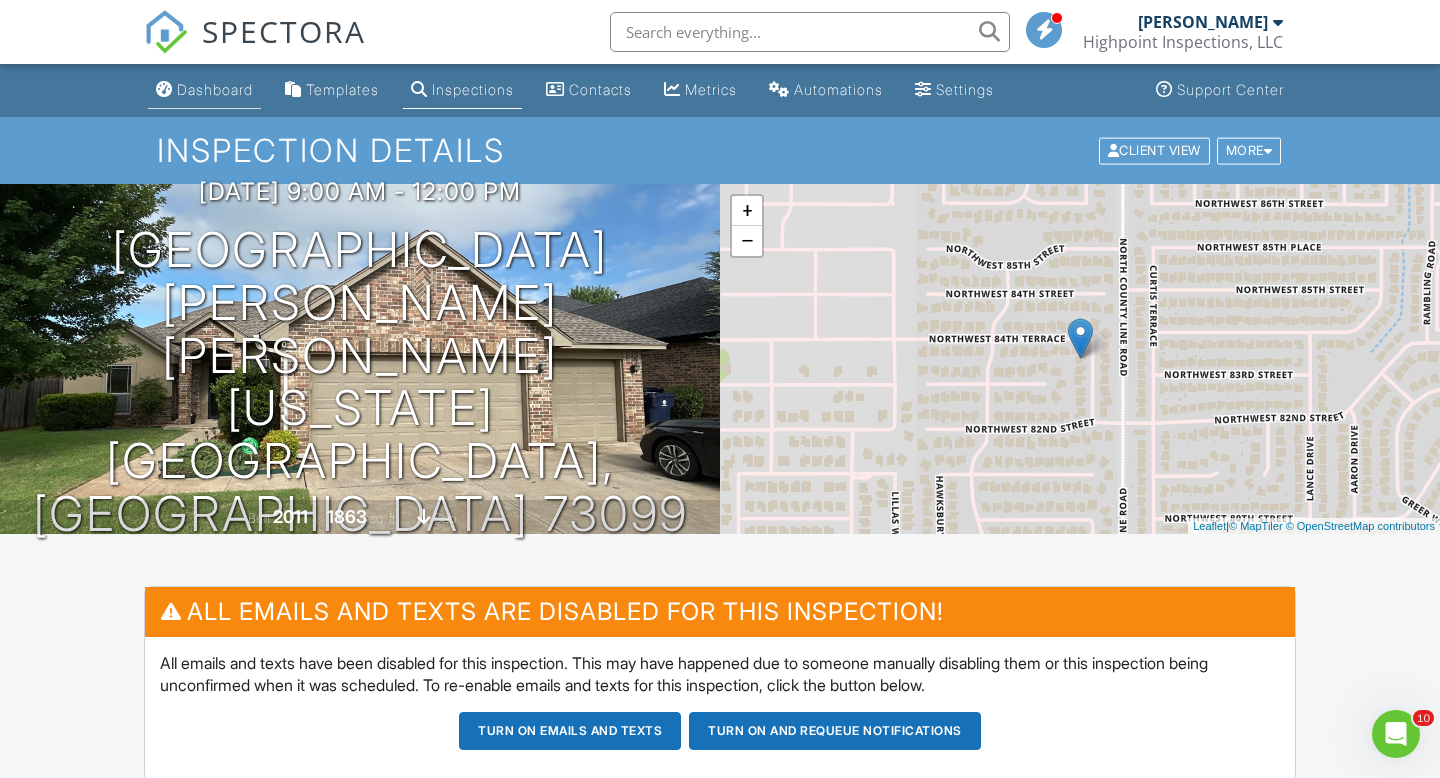 click on "Dashboard" at bounding box center (215, 89) 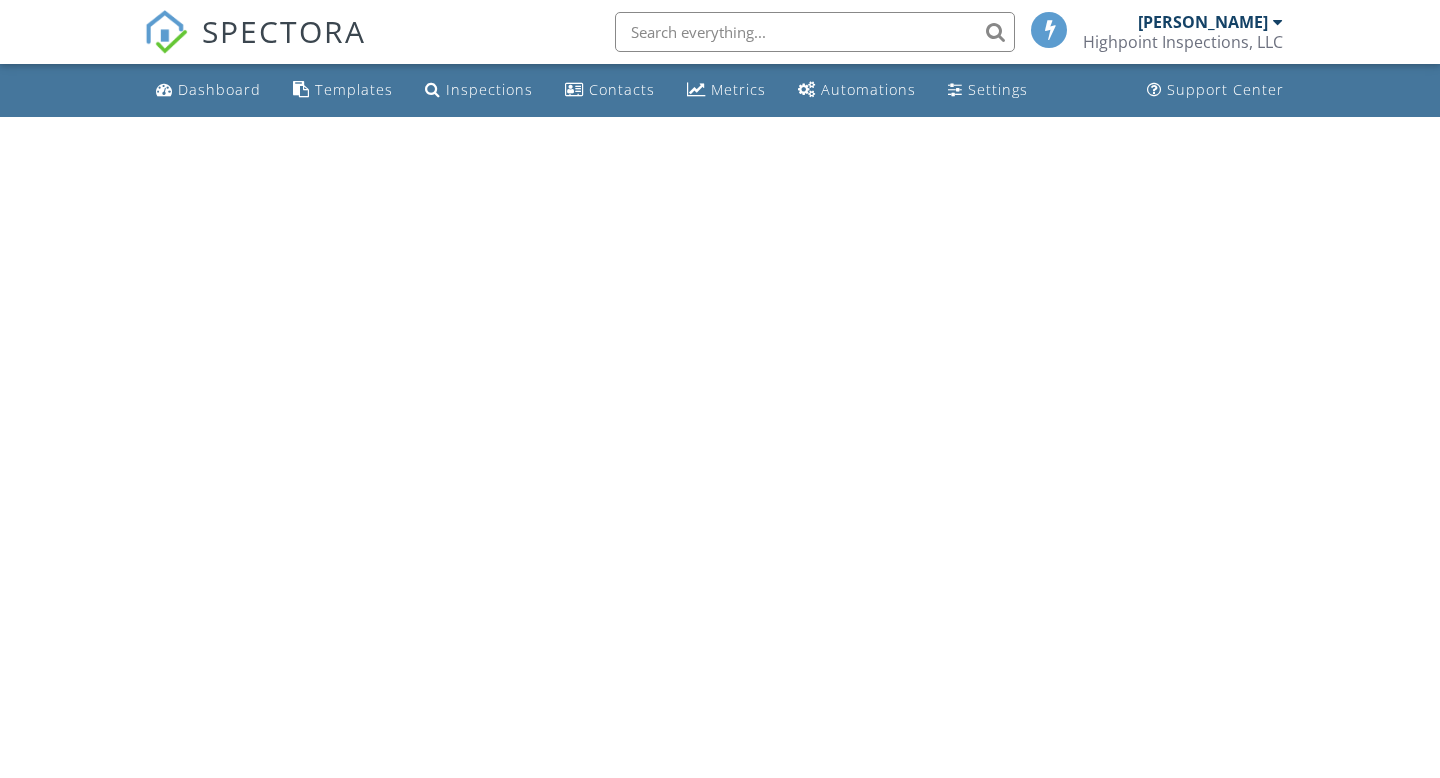 scroll, scrollTop: 0, scrollLeft: 0, axis: both 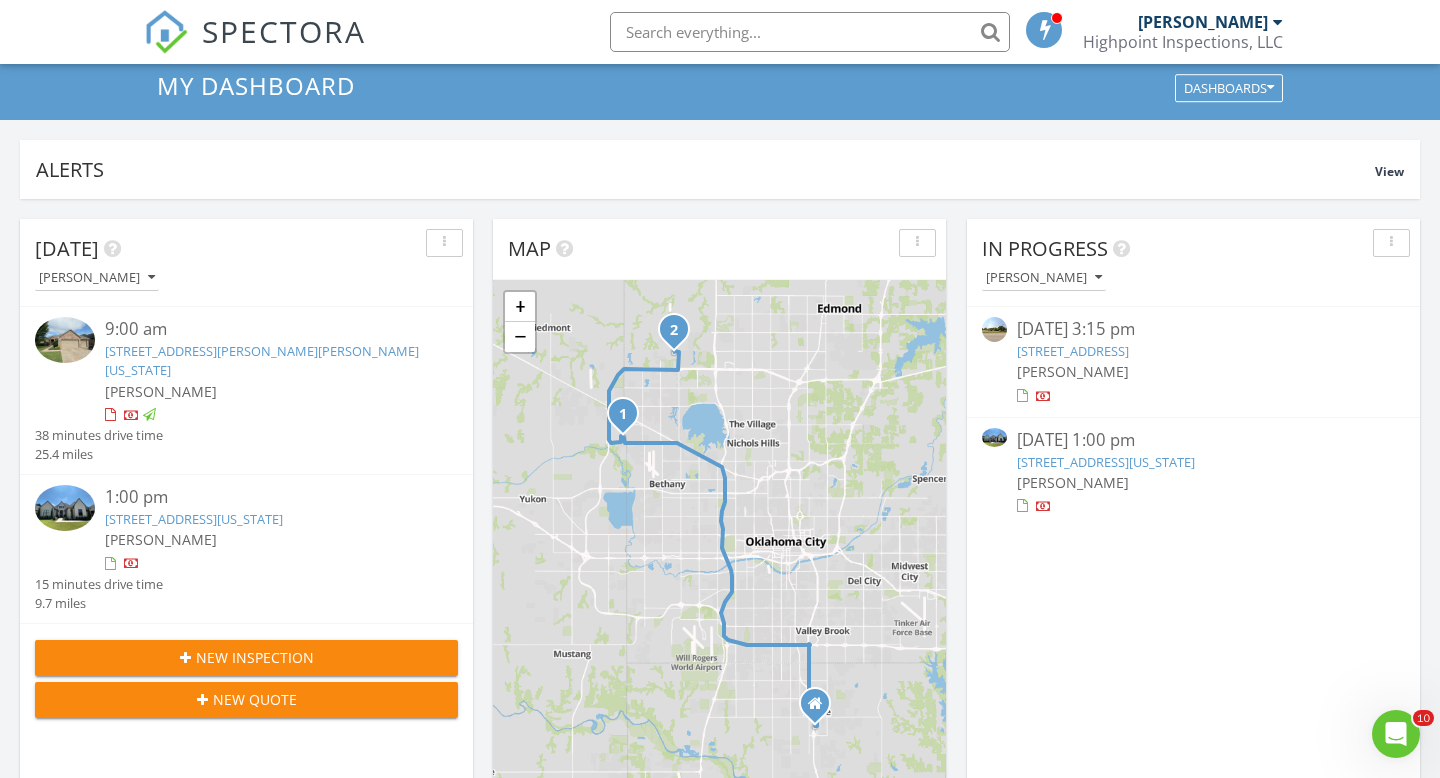 click on "[STREET_ADDRESS][US_STATE]" at bounding box center (194, 519) 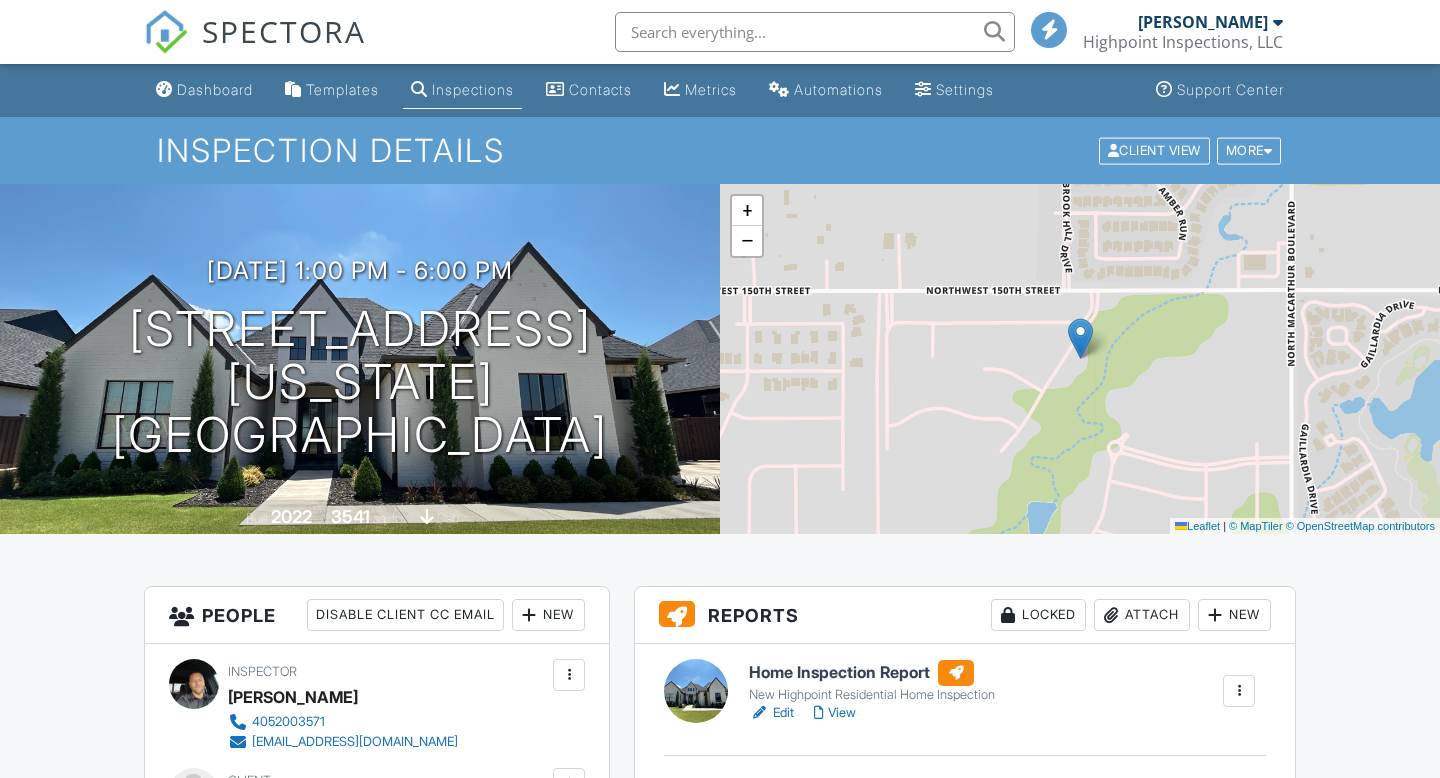 scroll, scrollTop: 245, scrollLeft: 0, axis: vertical 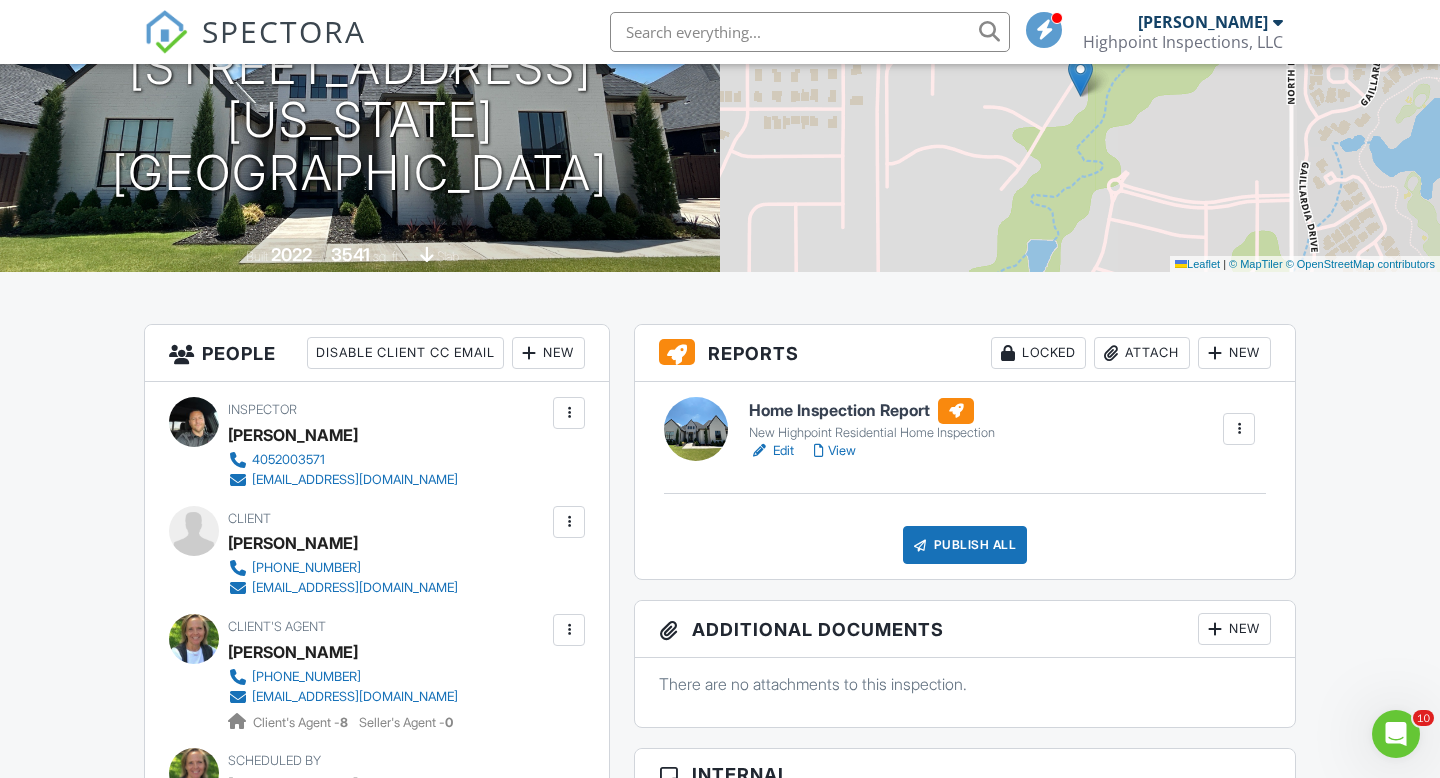 click on "Edit" at bounding box center (771, 451) 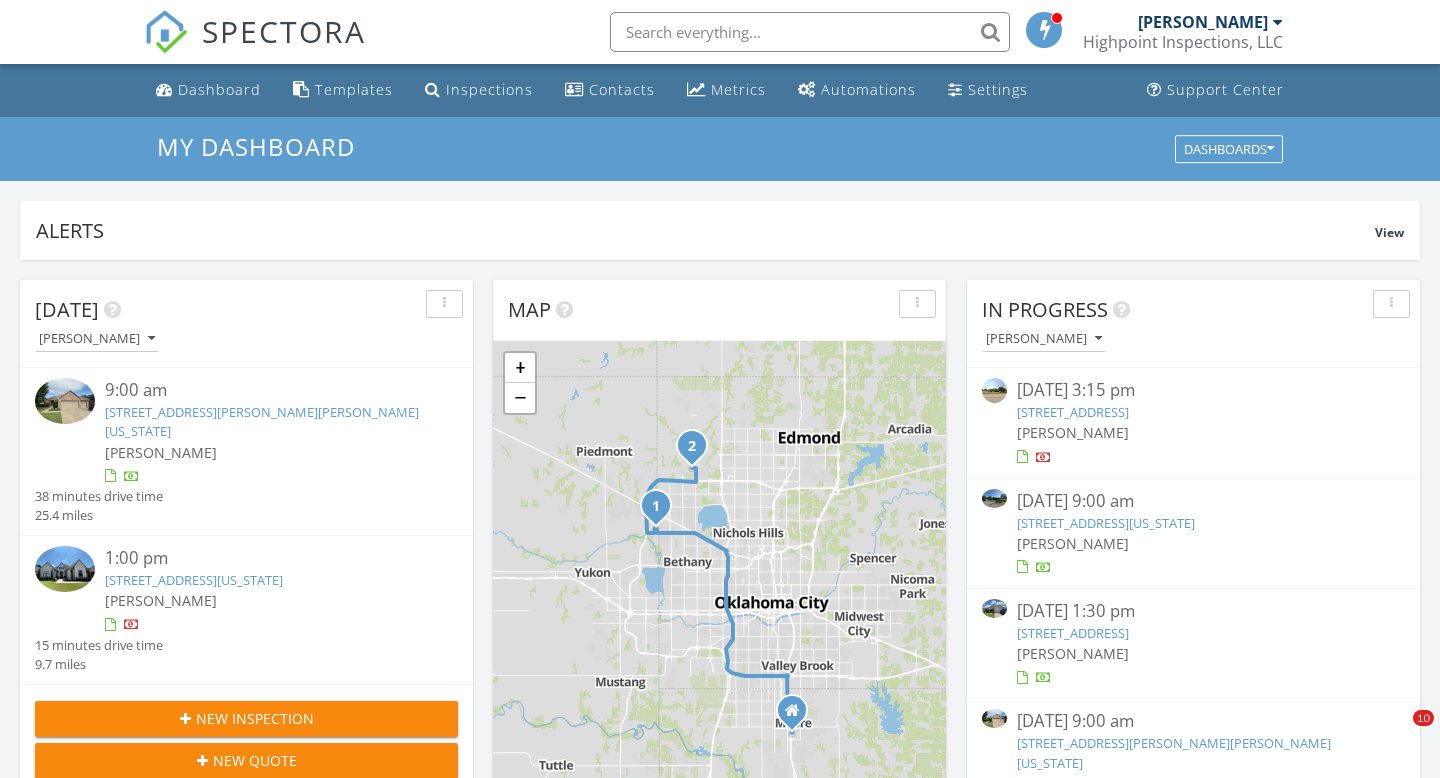 scroll, scrollTop: 1244, scrollLeft: 0, axis: vertical 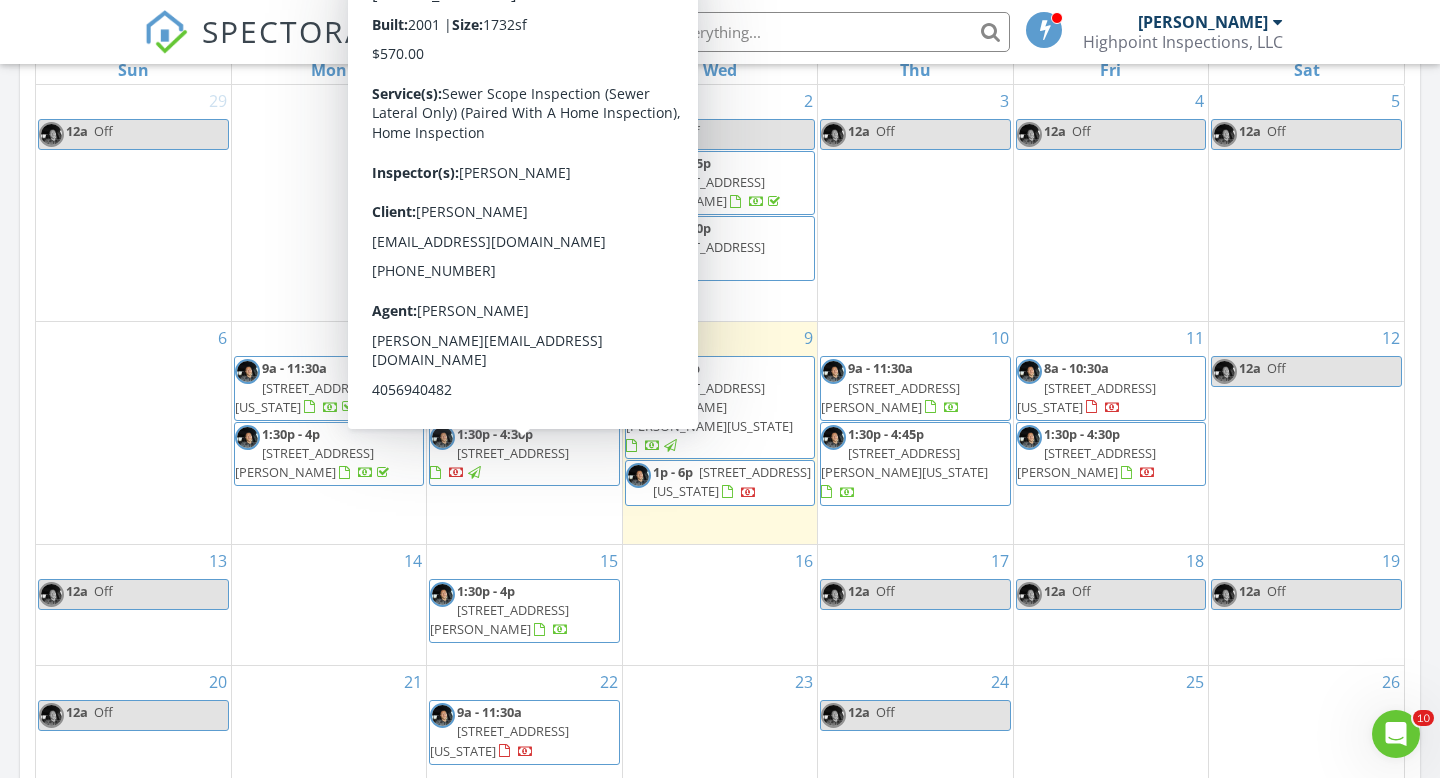 click on "10700 NW 36th Pl, Yukon 73099" at bounding box center (513, 453) 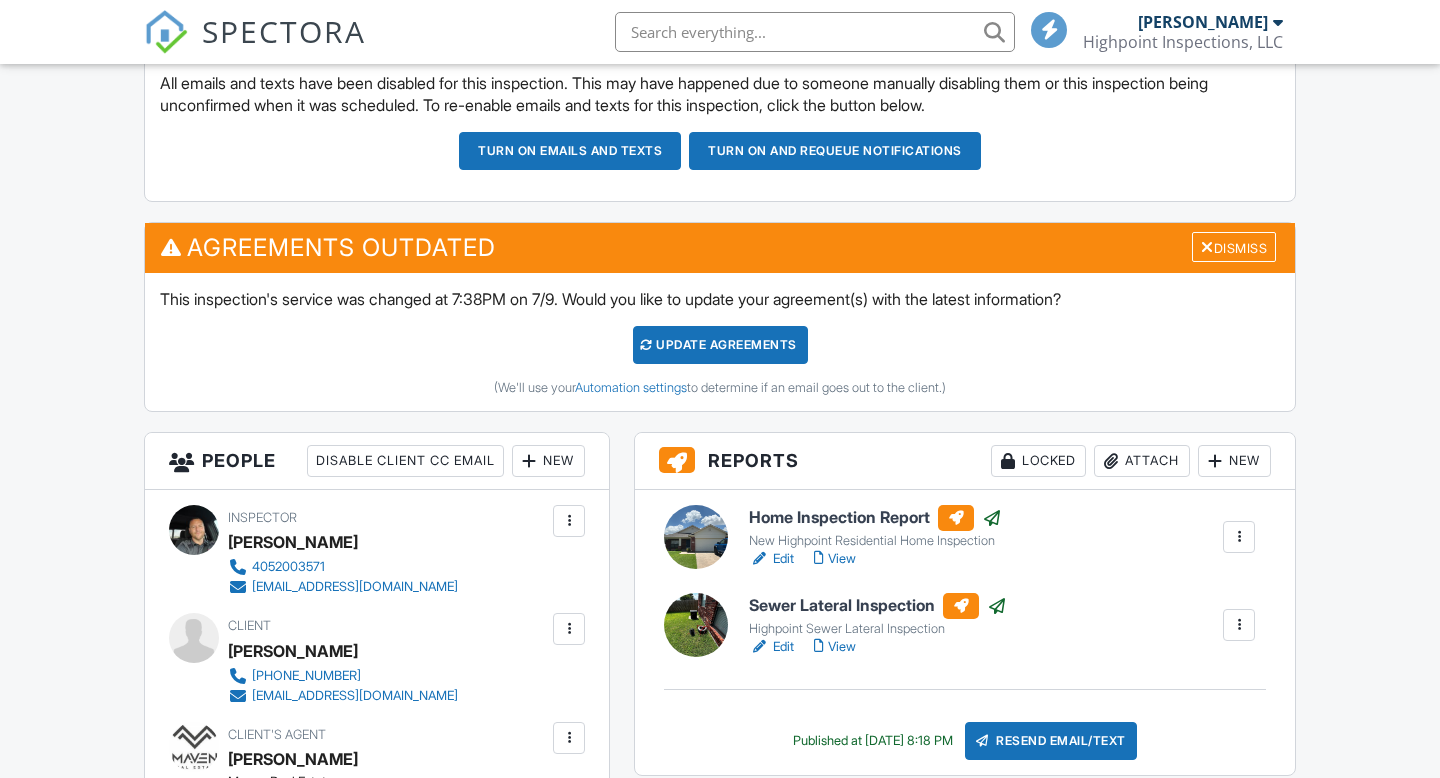 scroll, scrollTop: 595, scrollLeft: 0, axis: vertical 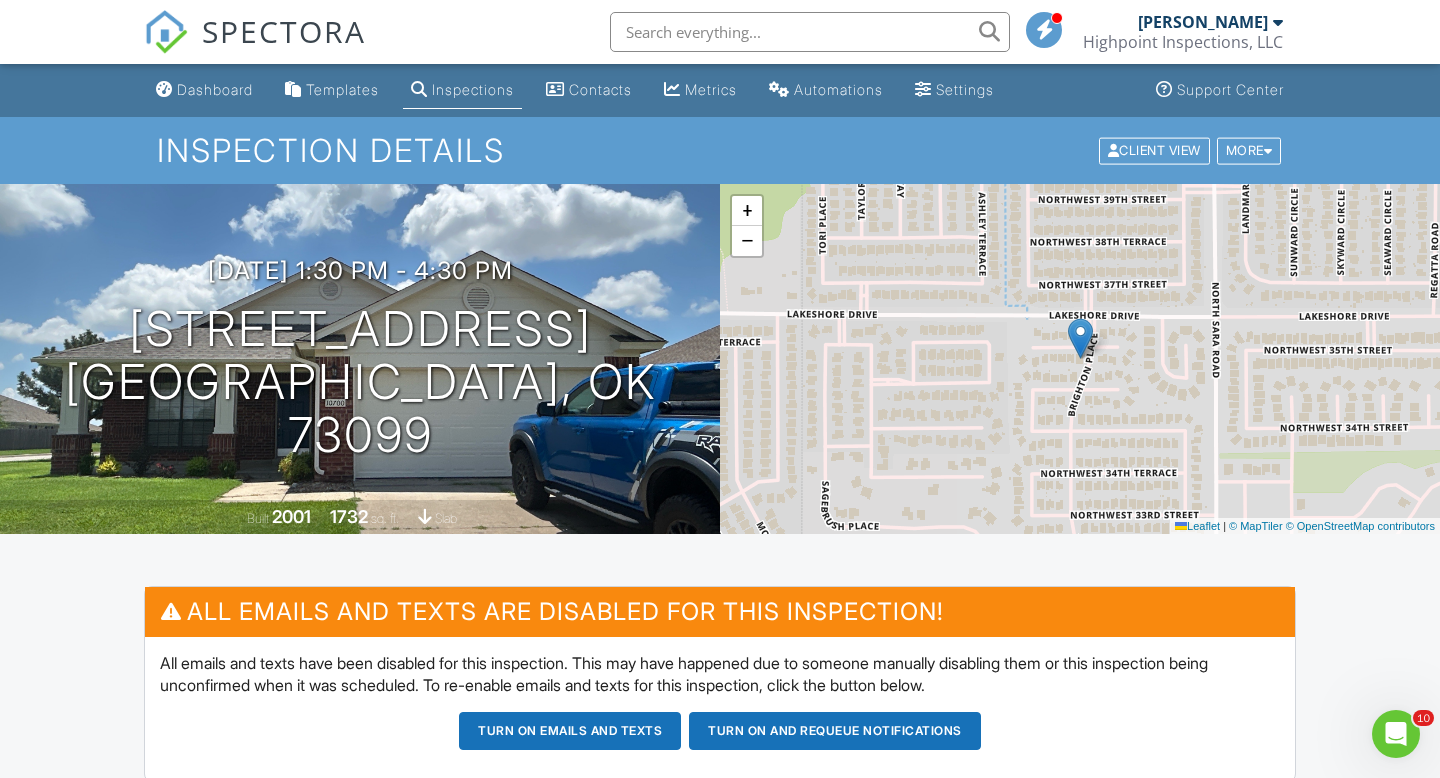 click on "Dashboard" at bounding box center (215, 89) 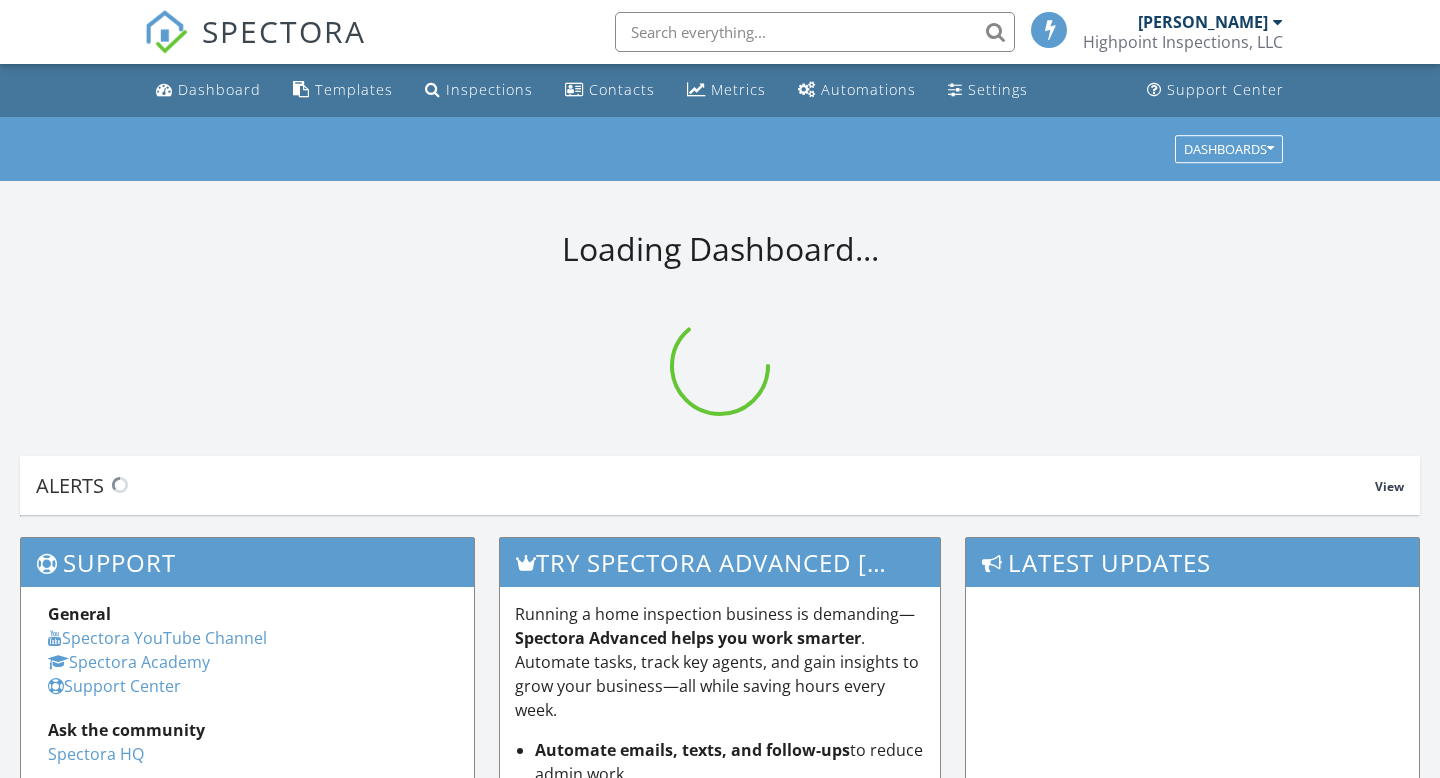 scroll, scrollTop: 0, scrollLeft: 0, axis: both 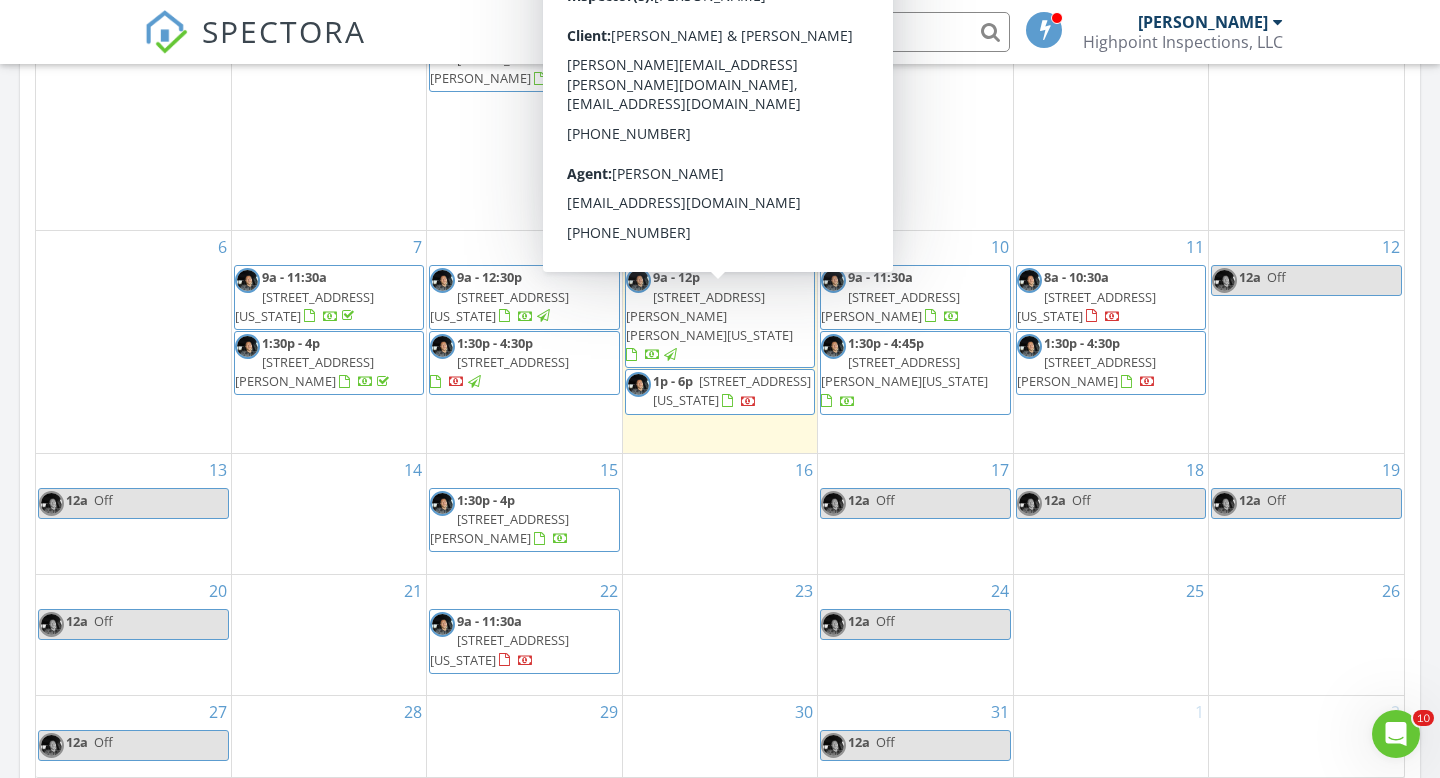 click on "8409 Heather Glen Driv, Oklahoma City 73099" at bounding box center [709, 316] 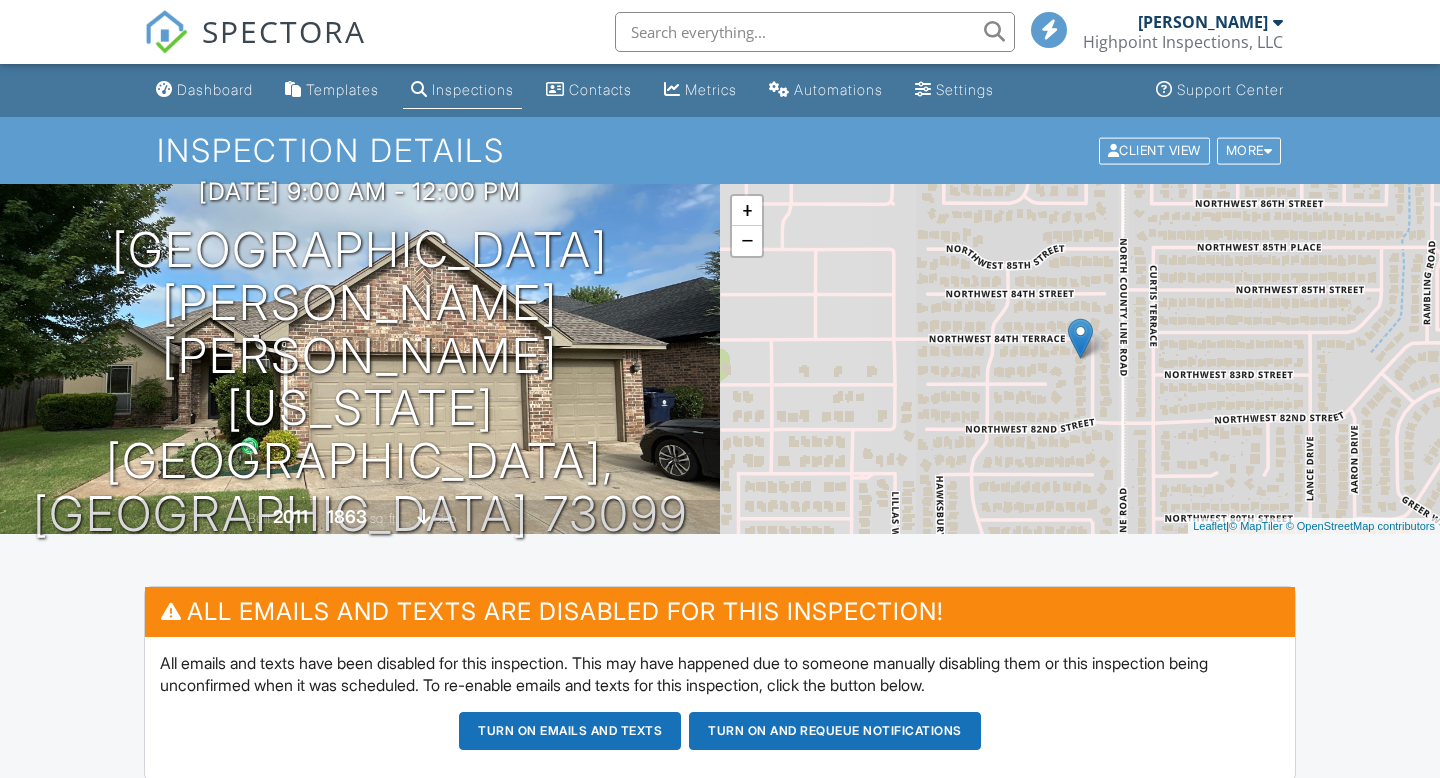scroll, scrollTop: 710, scrollLeft: 0, axis: vertical 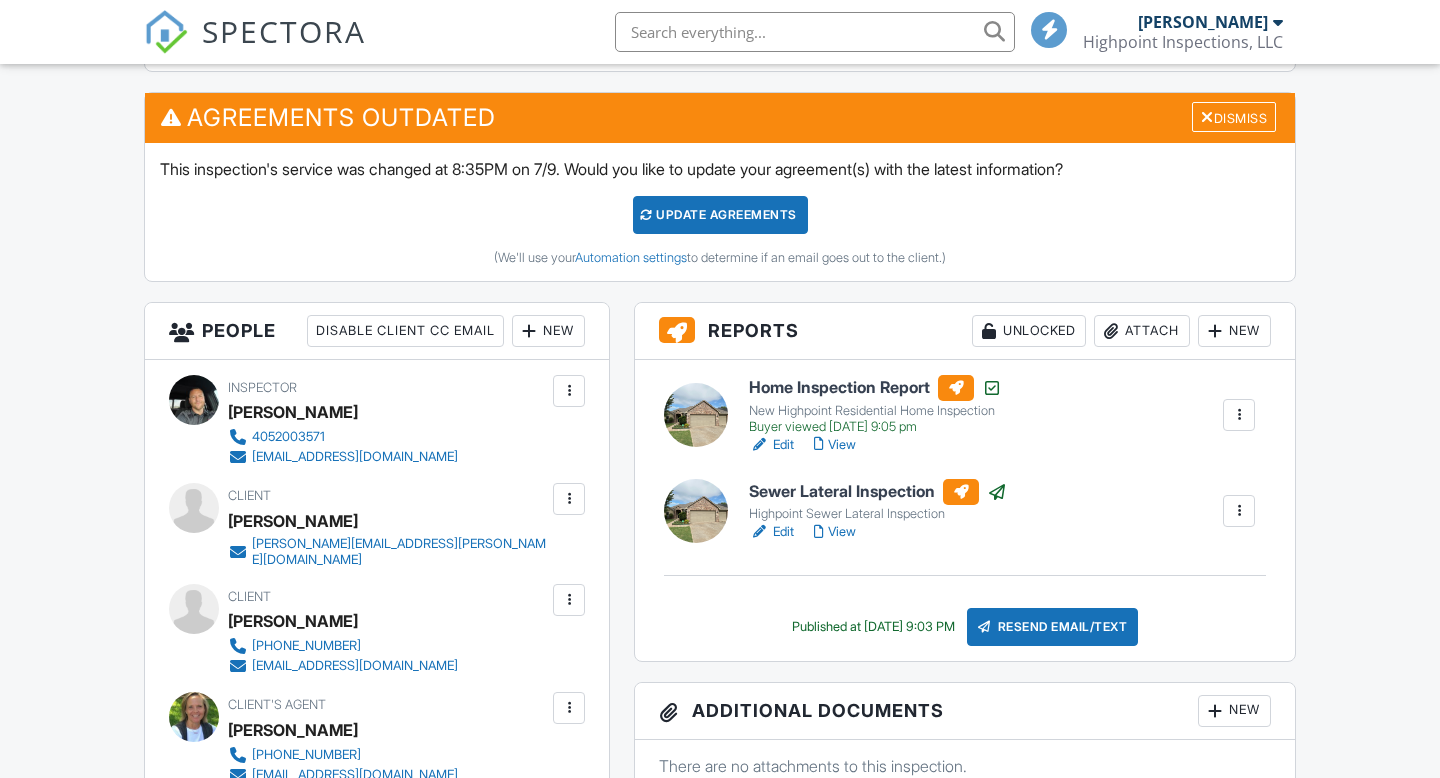 click on "View" at bounding box center (835, 532) 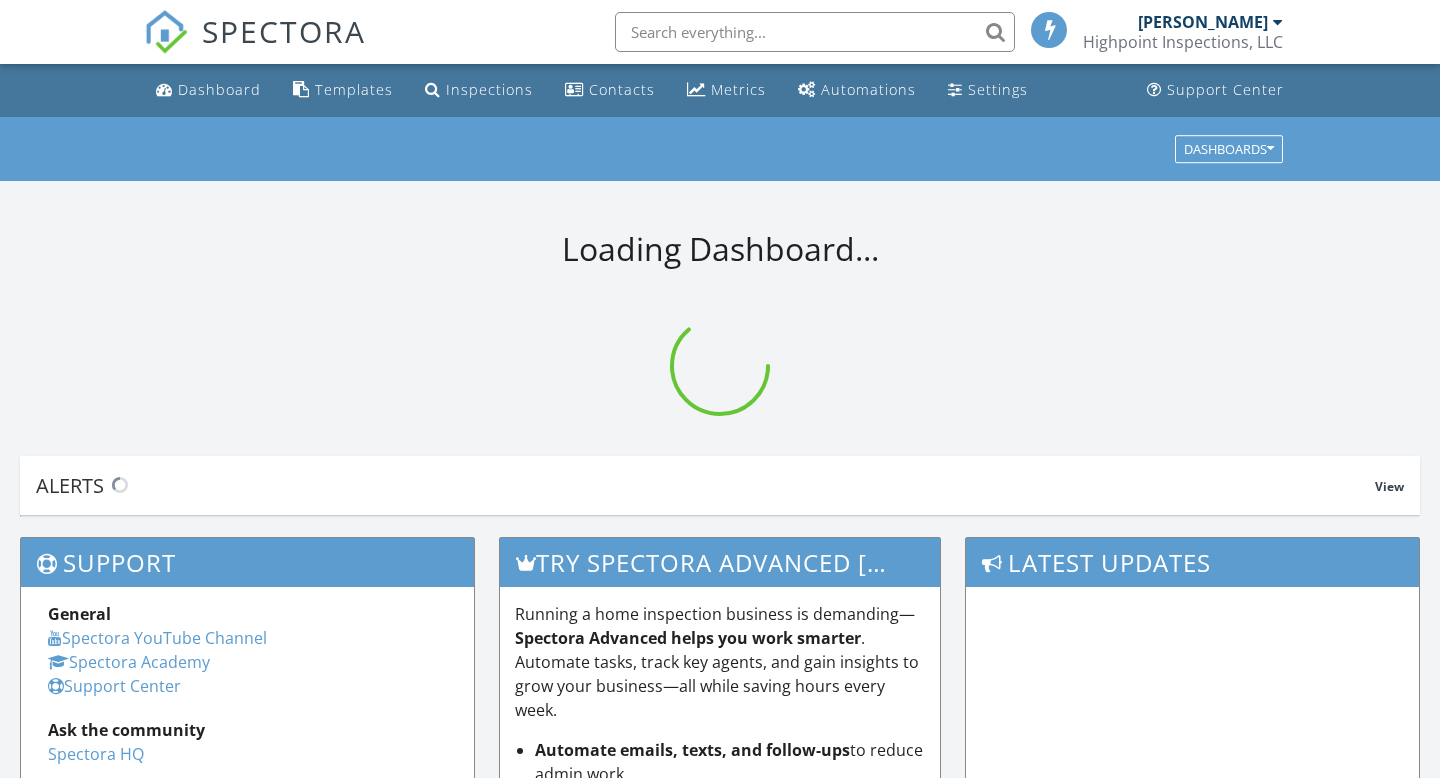 scroll, scrollTop: 0, scrollLeft: 0, axis: both 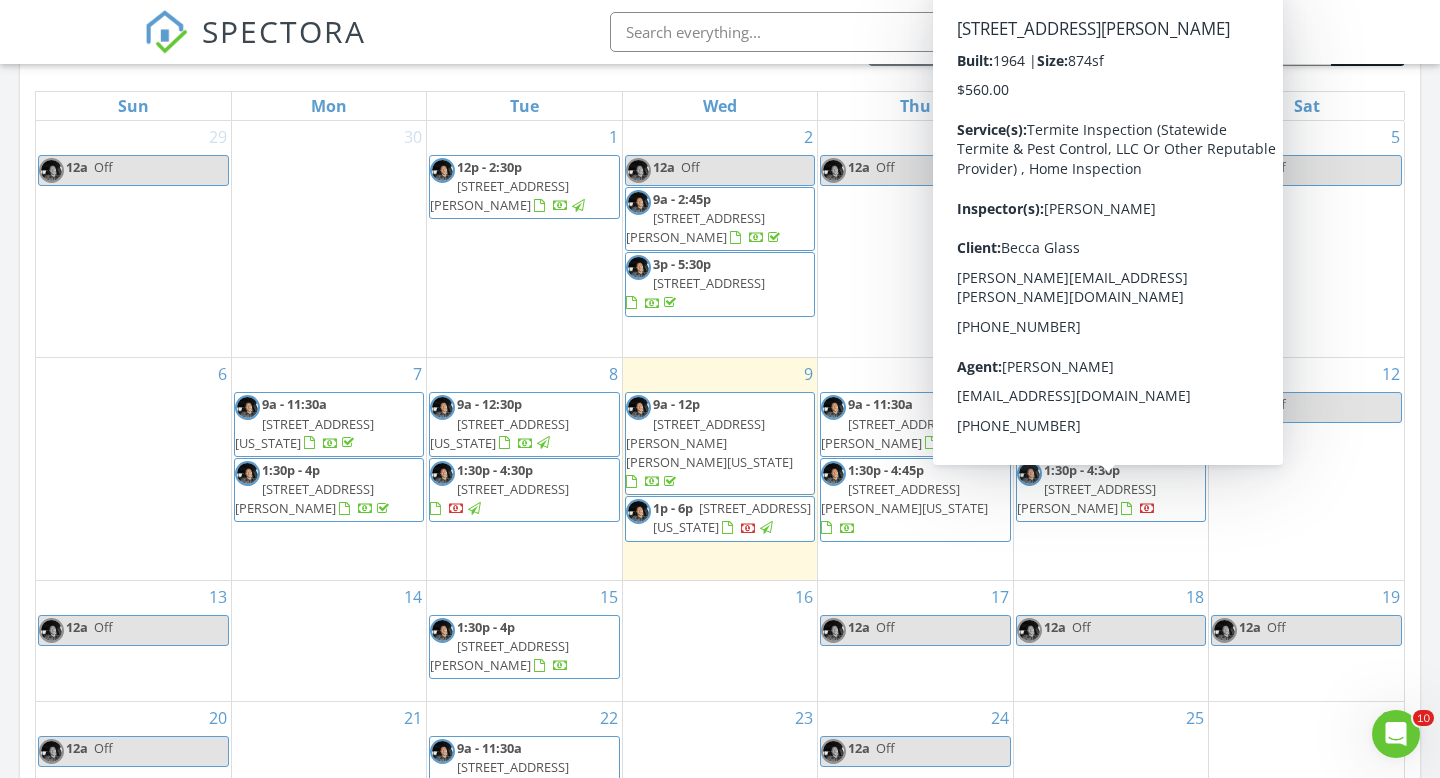 click on "1:30p - 4:30p
856 N Windermere Dr, Moore 73160" at bounding box center (1111, 490) 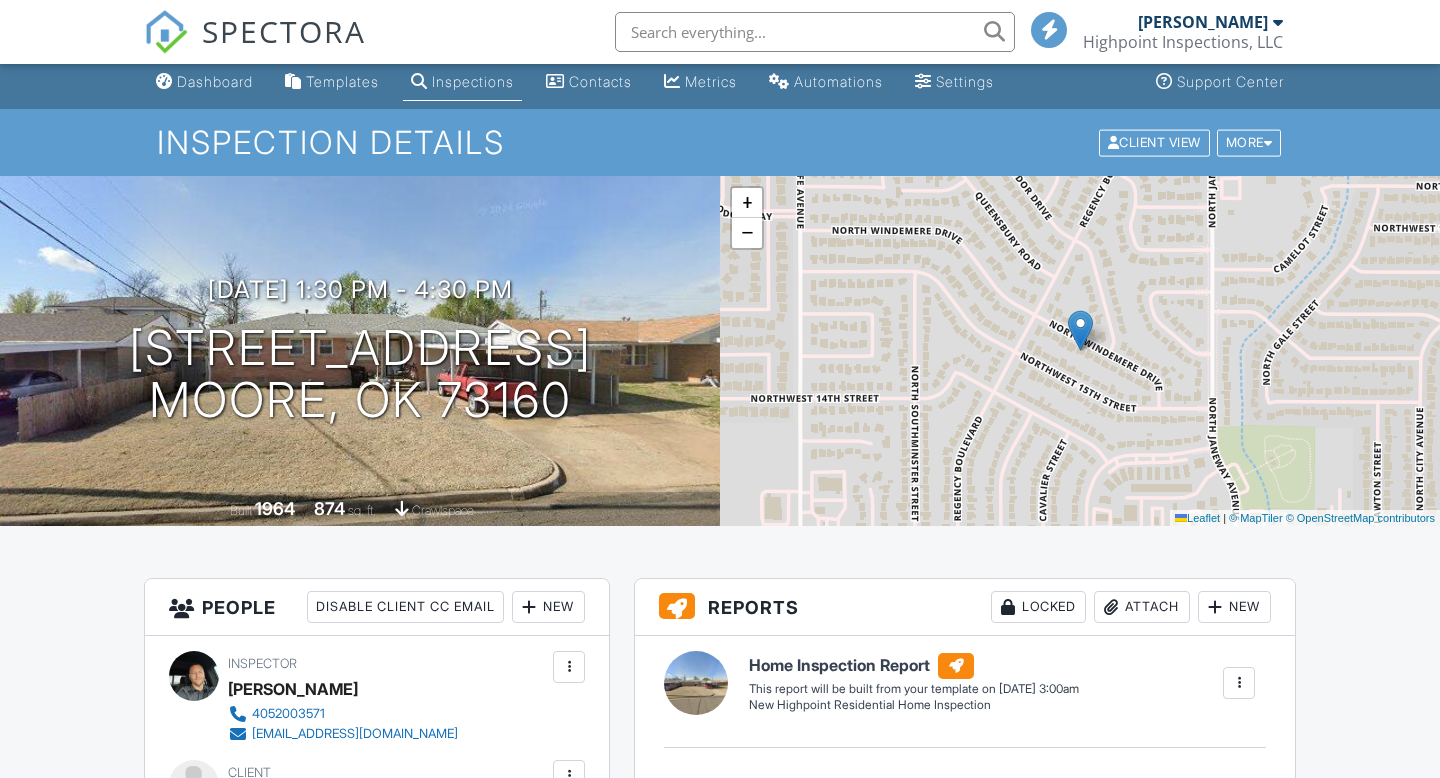 scroll, scrollTop: 26, scrollLeft: 0, axis: vertical 